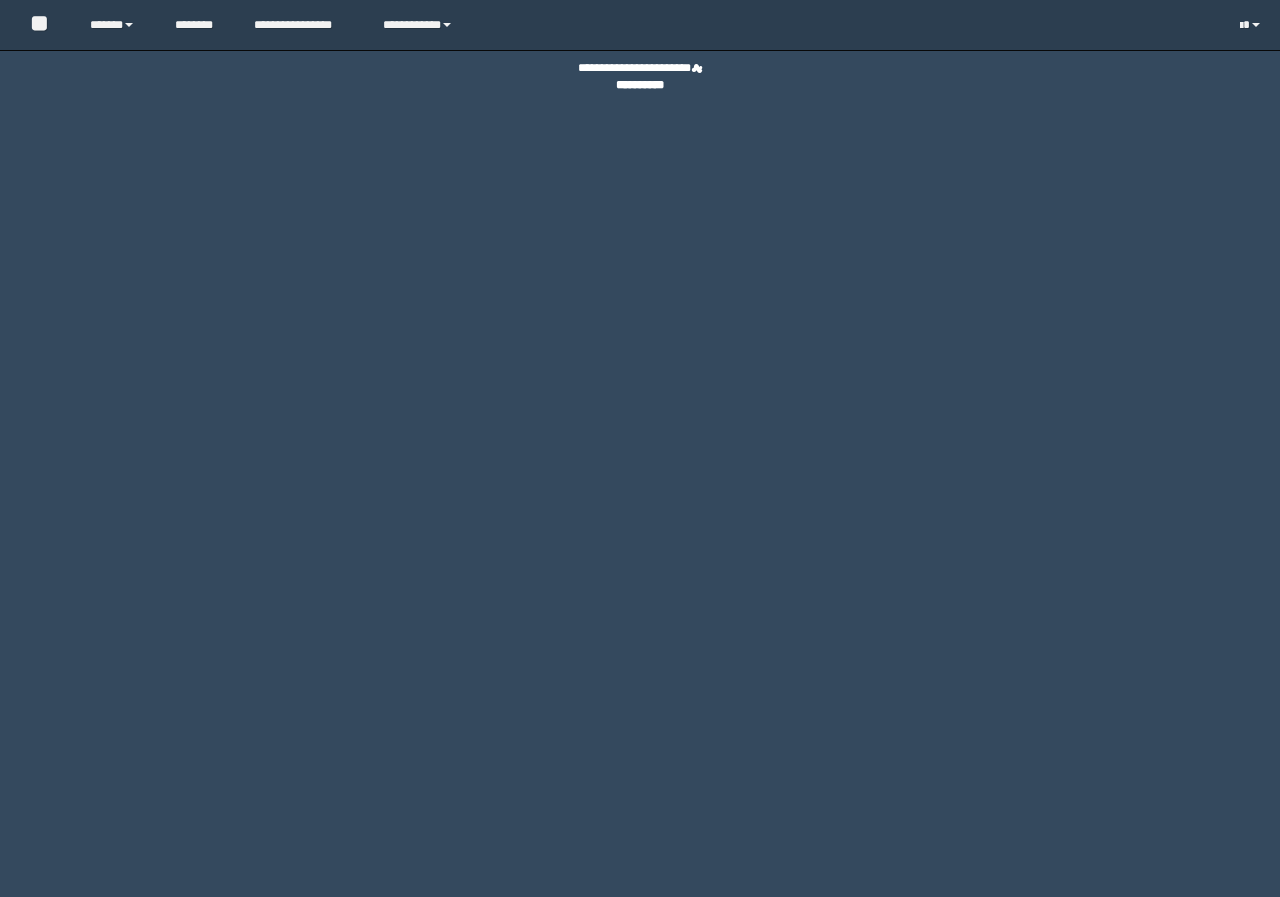 scroll, scrollTop: 0, scrollLeft: 0, axis: both 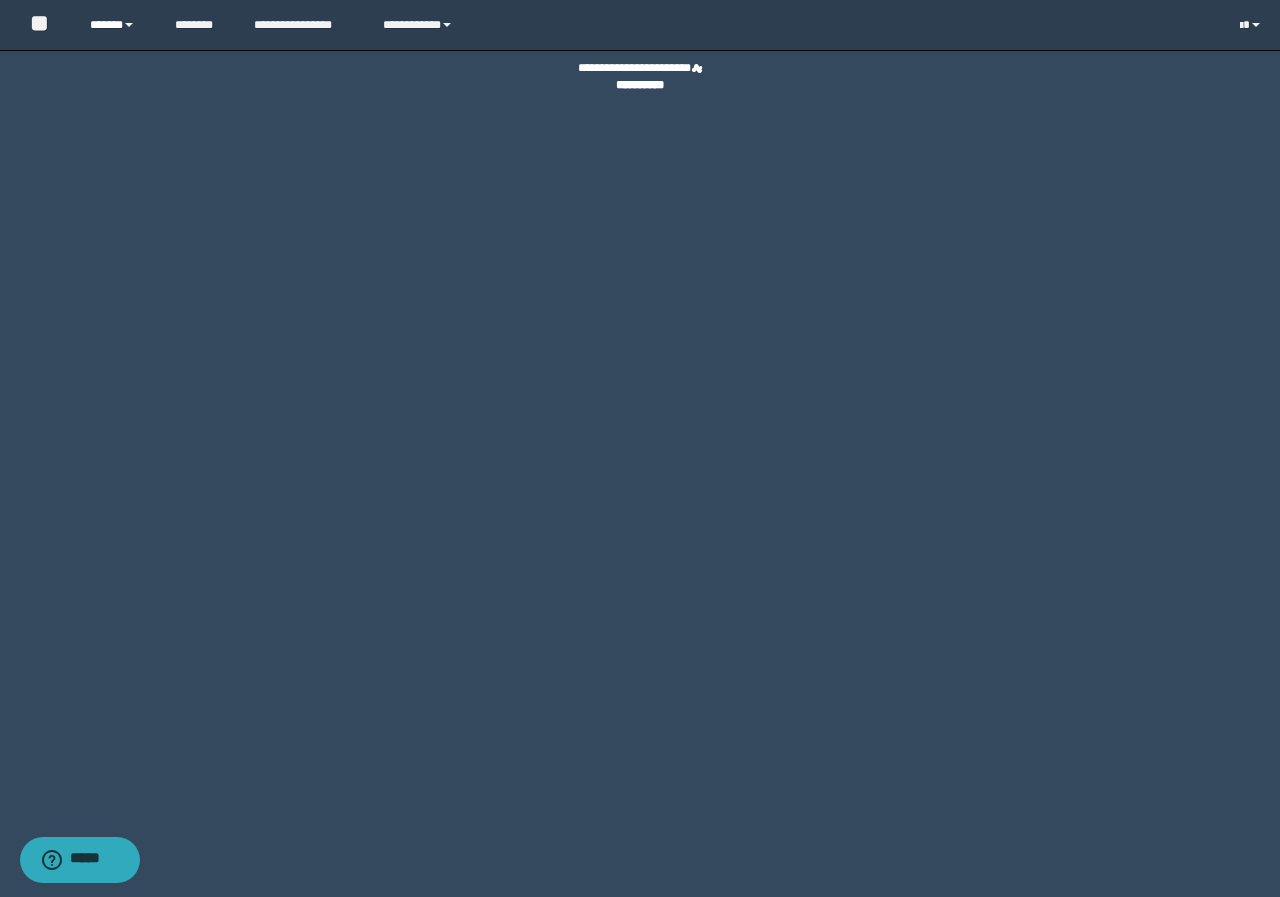 click on "******" at bounding box center [117, 25] 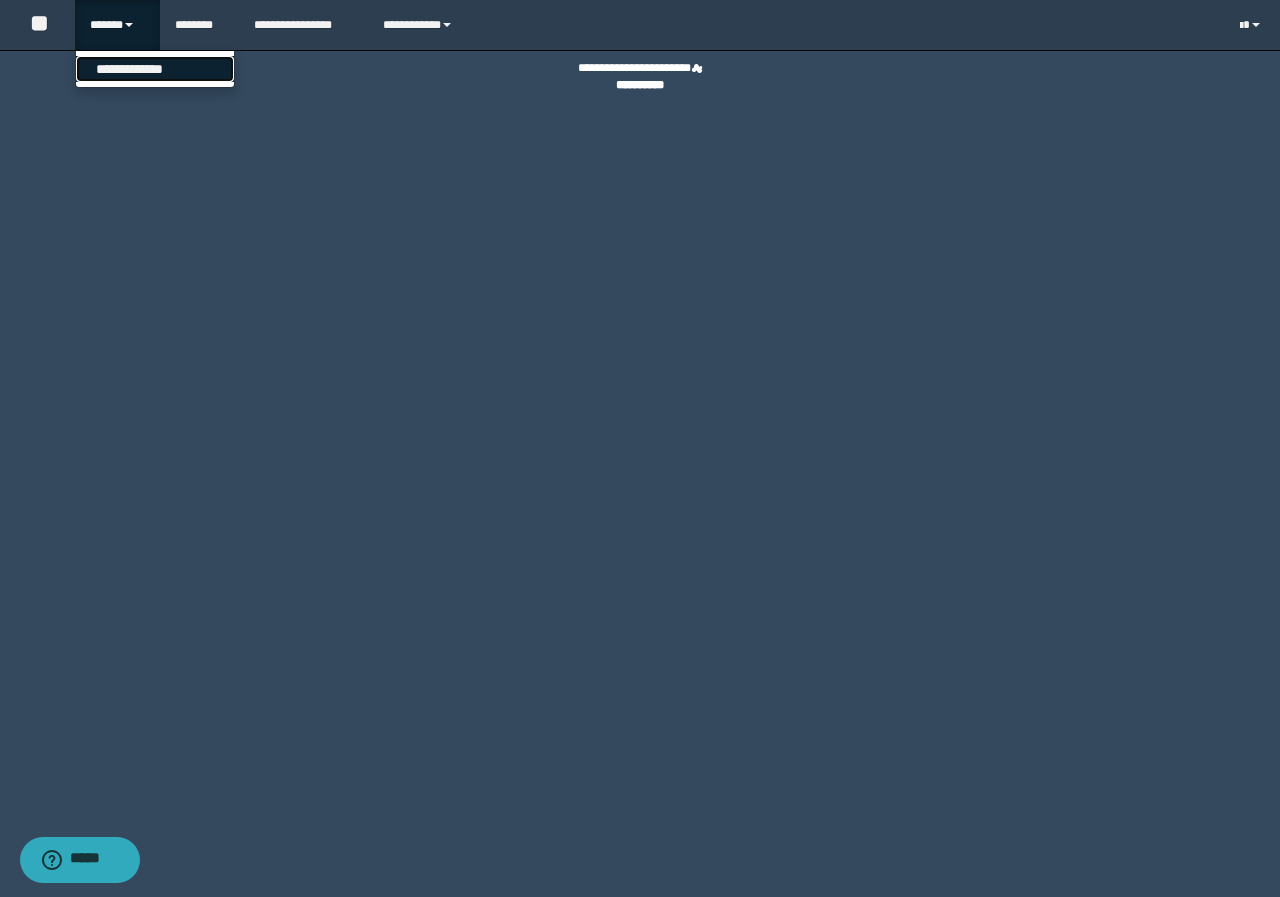 click on "**********" at bounding box center [155, 69] 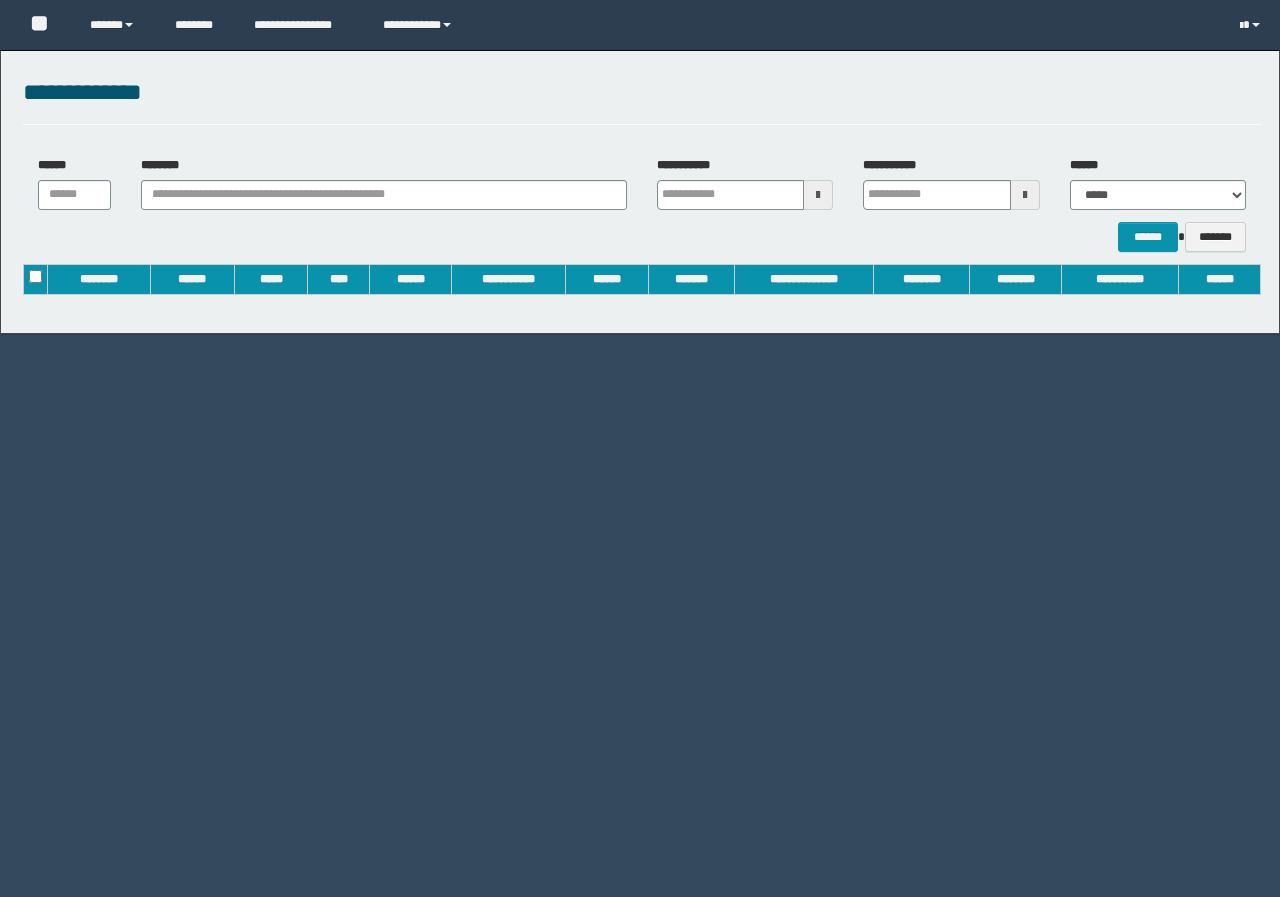 scroll, scrollTop: 0, scrollLeft: 0, axis: both 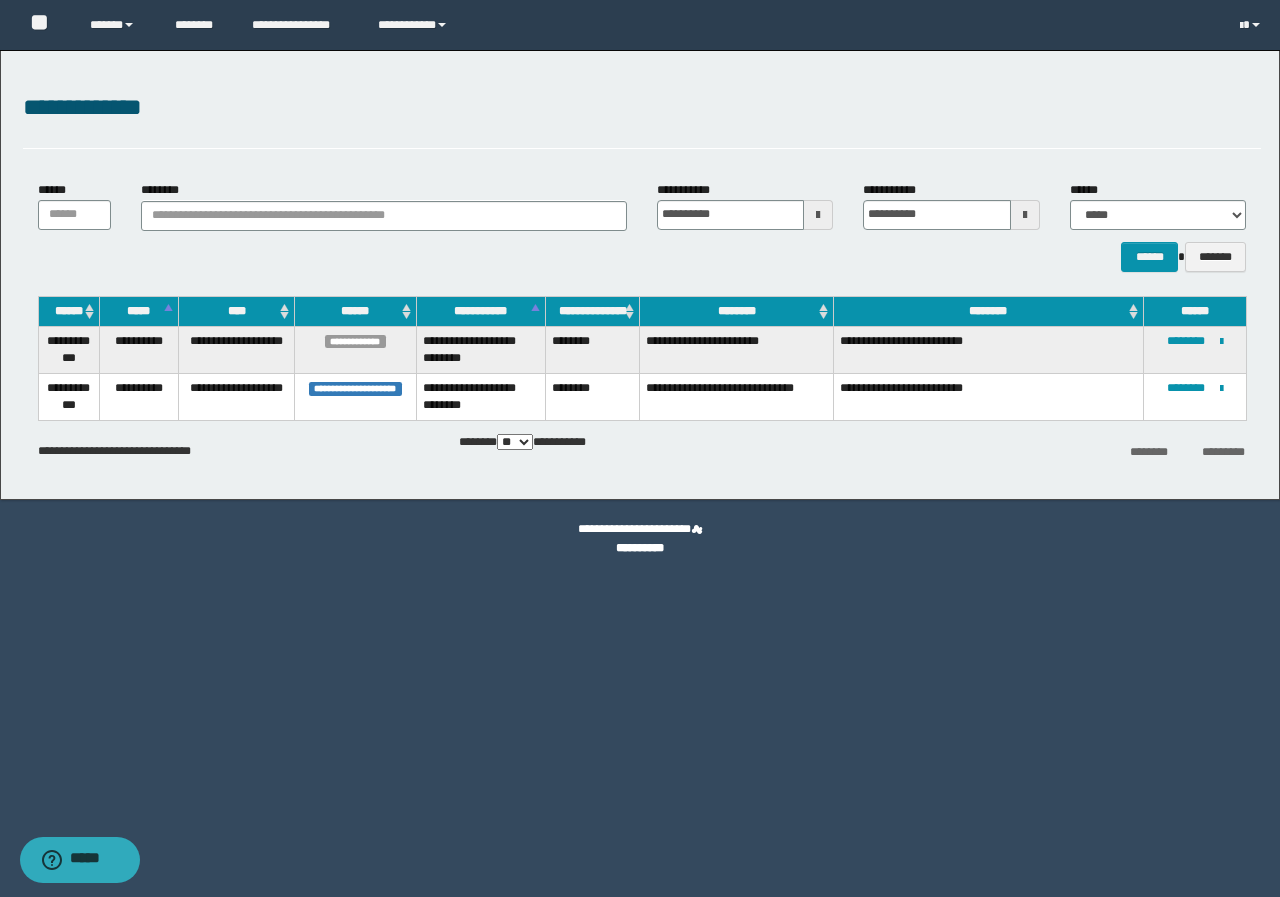 click on "**********" at bounding box center (236, 396) 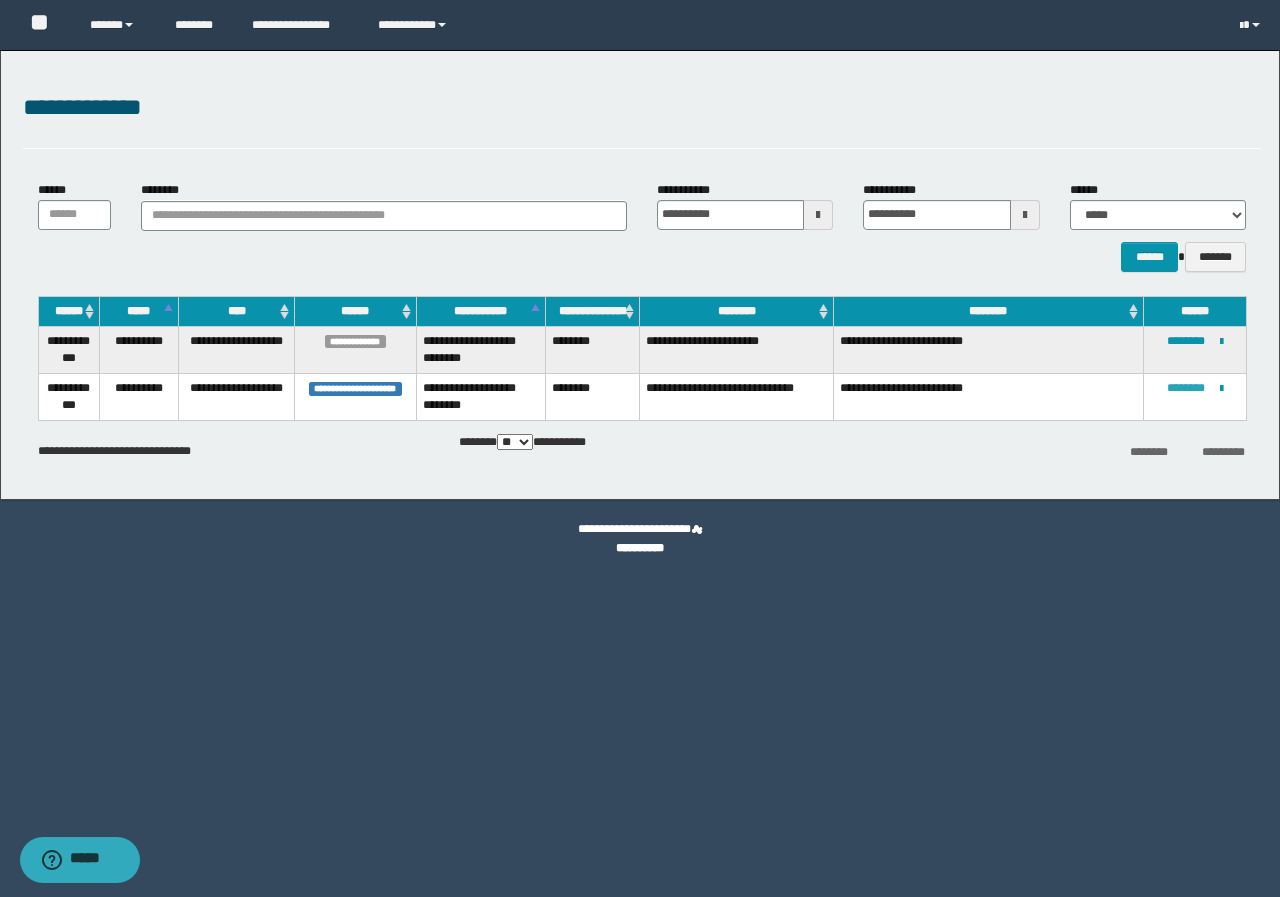 click on "********" at bounding box center (1186, 388) 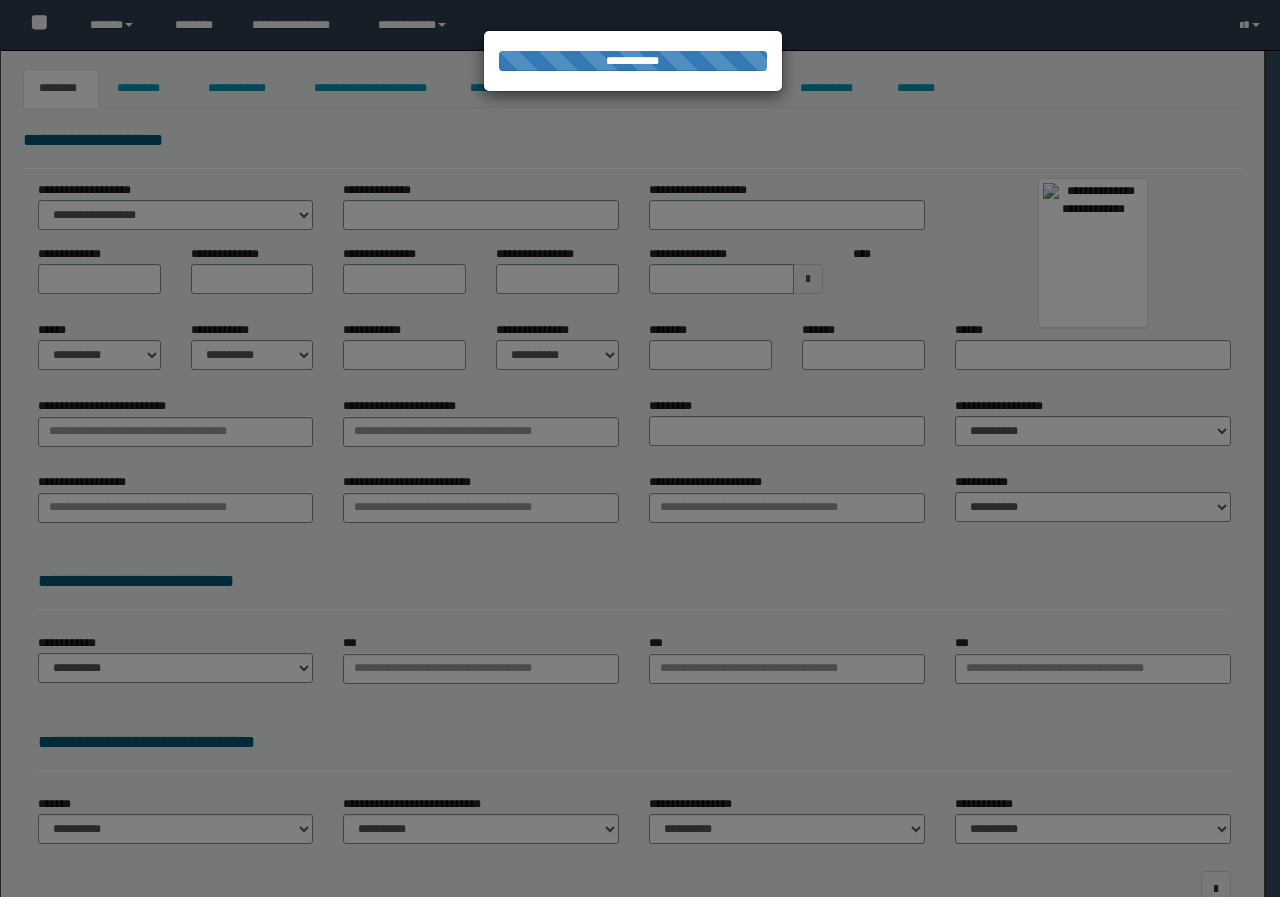 type on "**********" 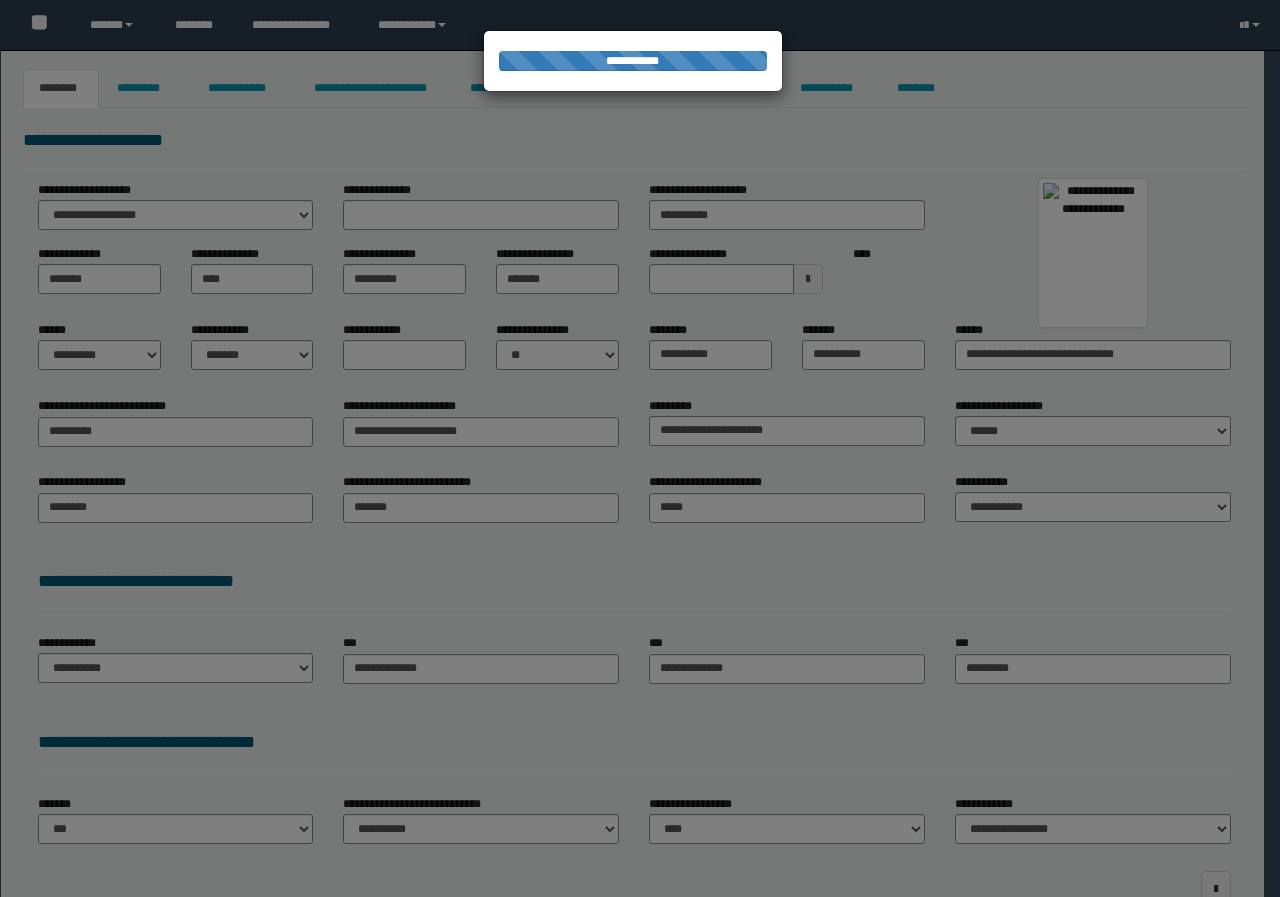 scroll, scrollTop: 0, scrollLeft: 0, axis: both 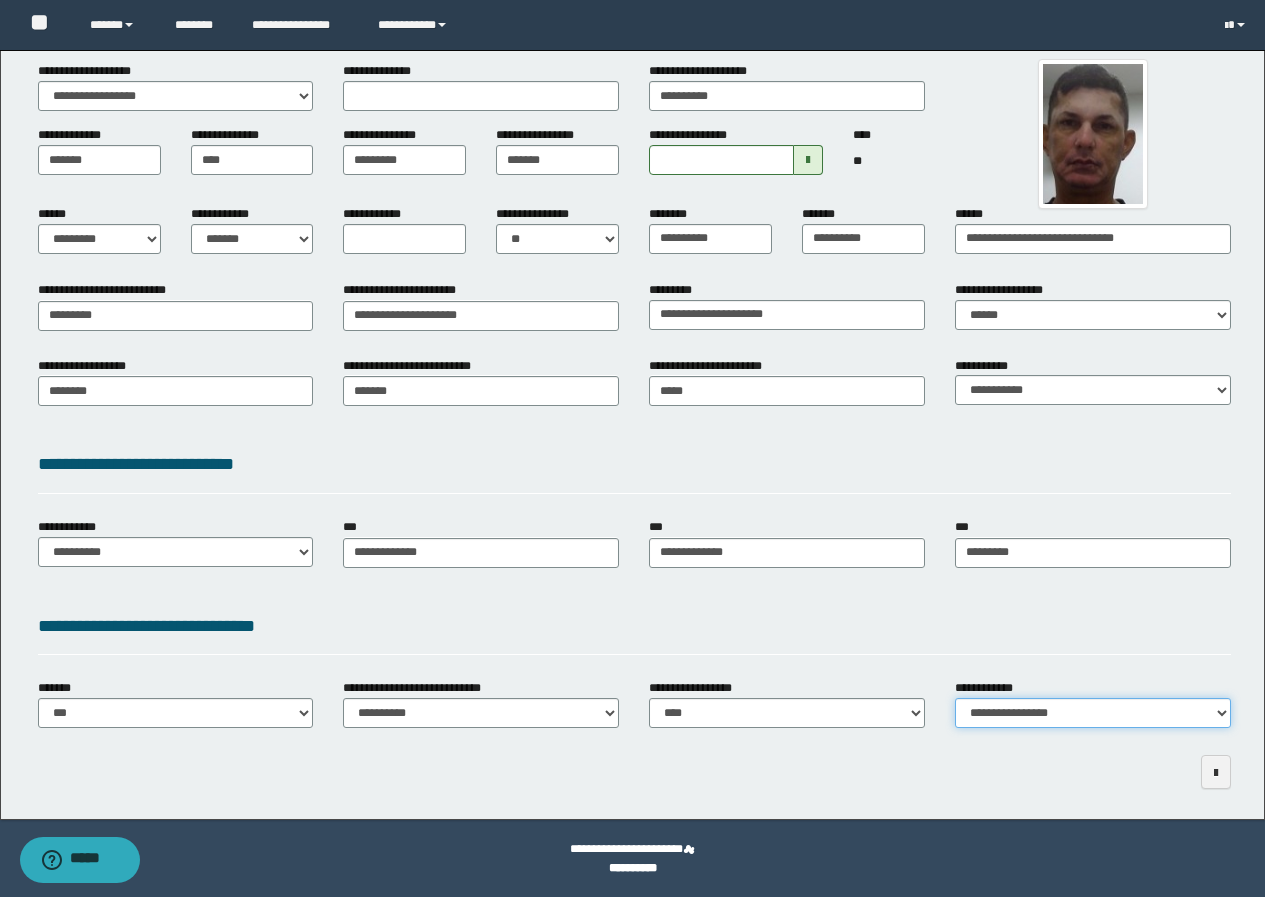 click on "**********" at bounding box center (1093, 713) 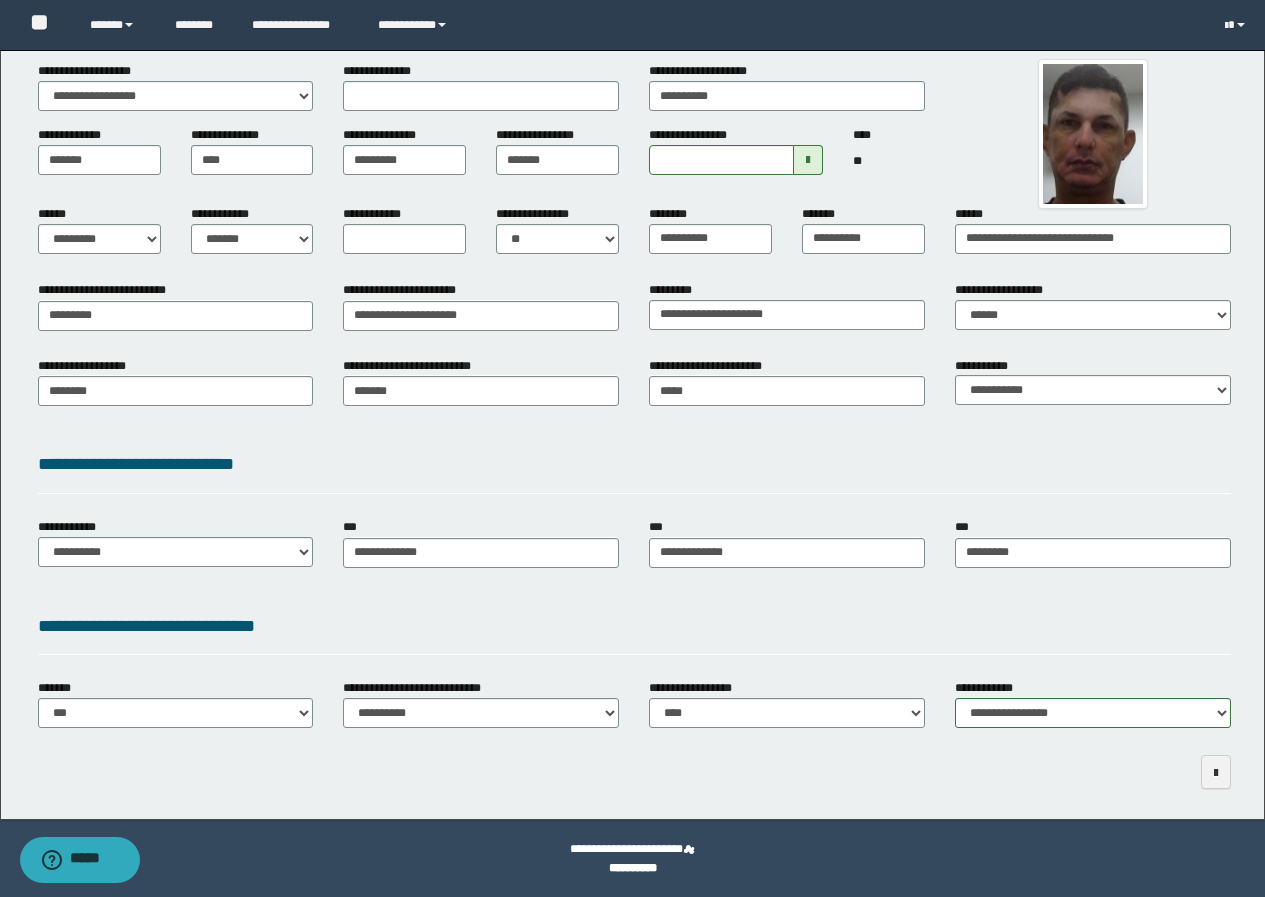 drag, startPoint x: 878, startPoint y: 787, endPoint x: 1133, endPoint y: 819, distance: 257 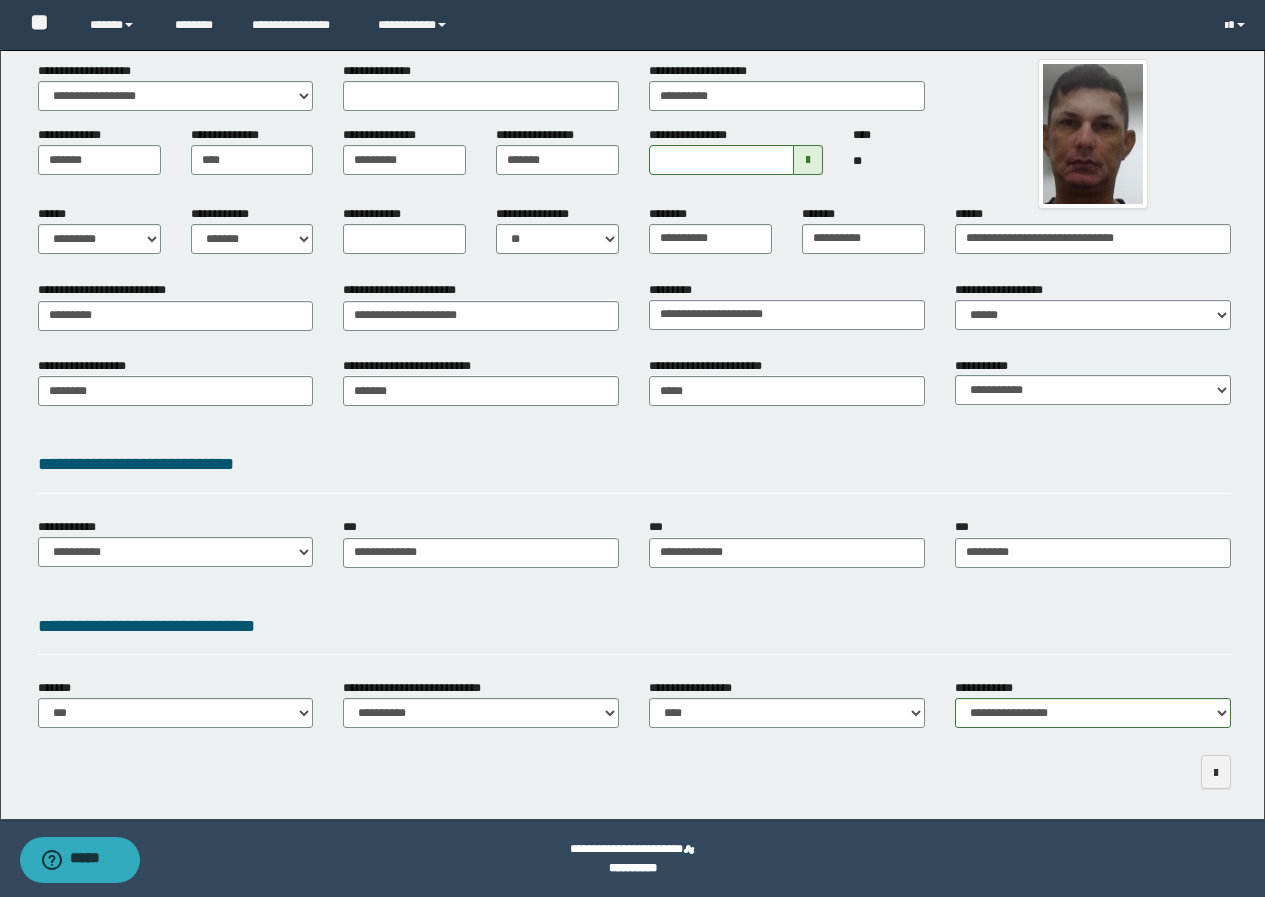 click at bounding box center [634, 772] 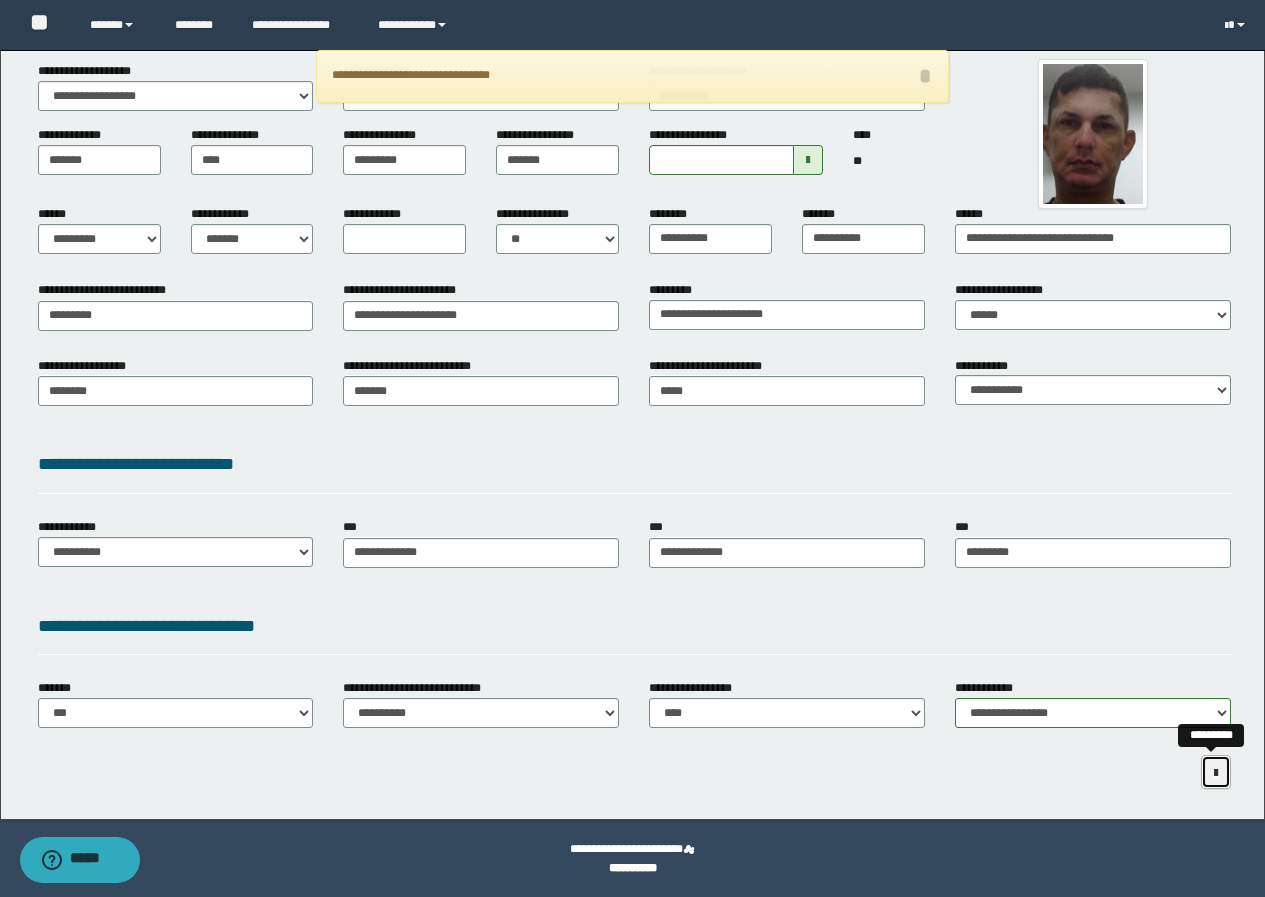 click at bounding box center [1216, 773] 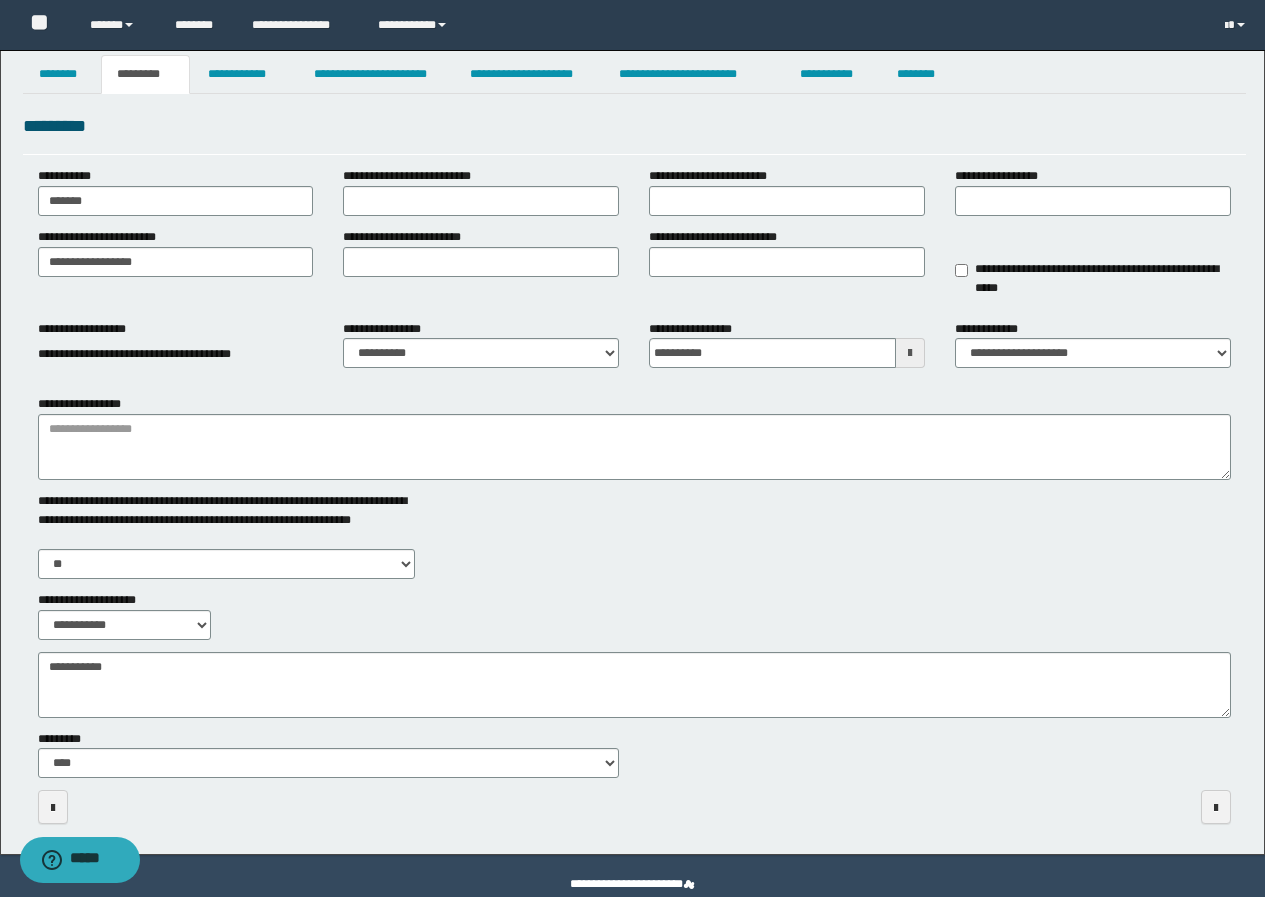 scroll, scrollTop: 0, scrollLeft: 0, axis: both 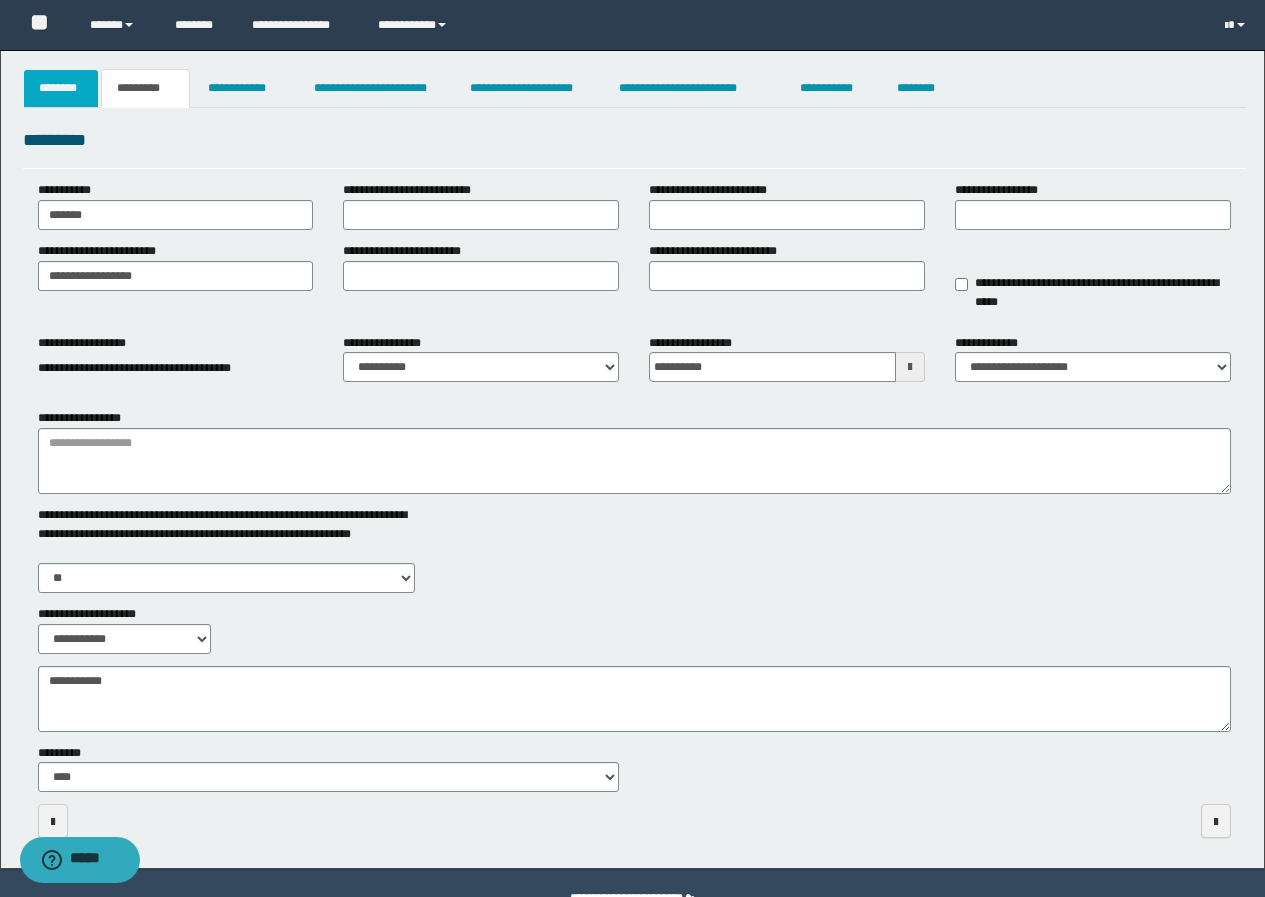 click on "********" at bounding box center (61, 88) 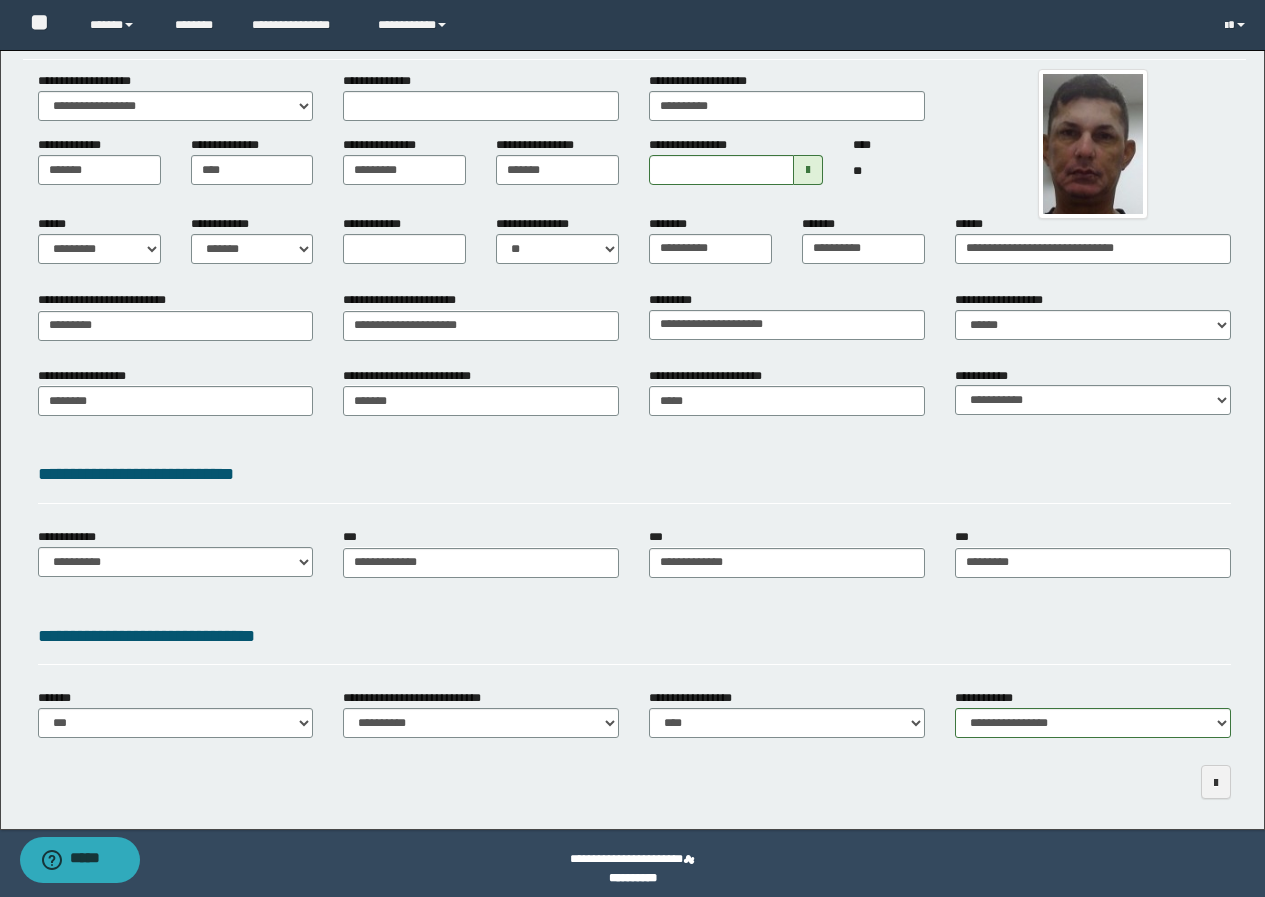 scroll, scrollTop: 119, scrollLeft: 0, axis: vertical 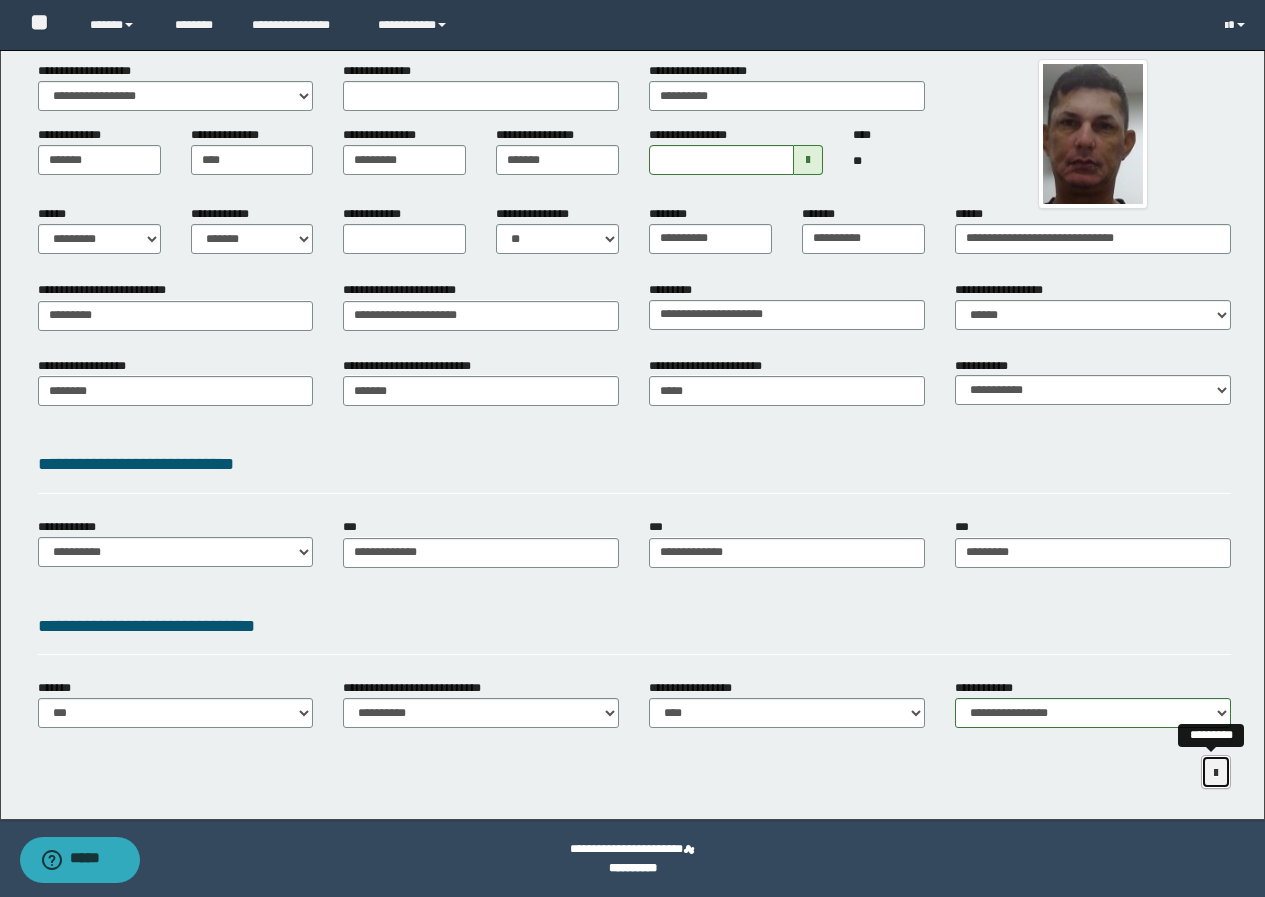click at bounding box center [1216, 773] 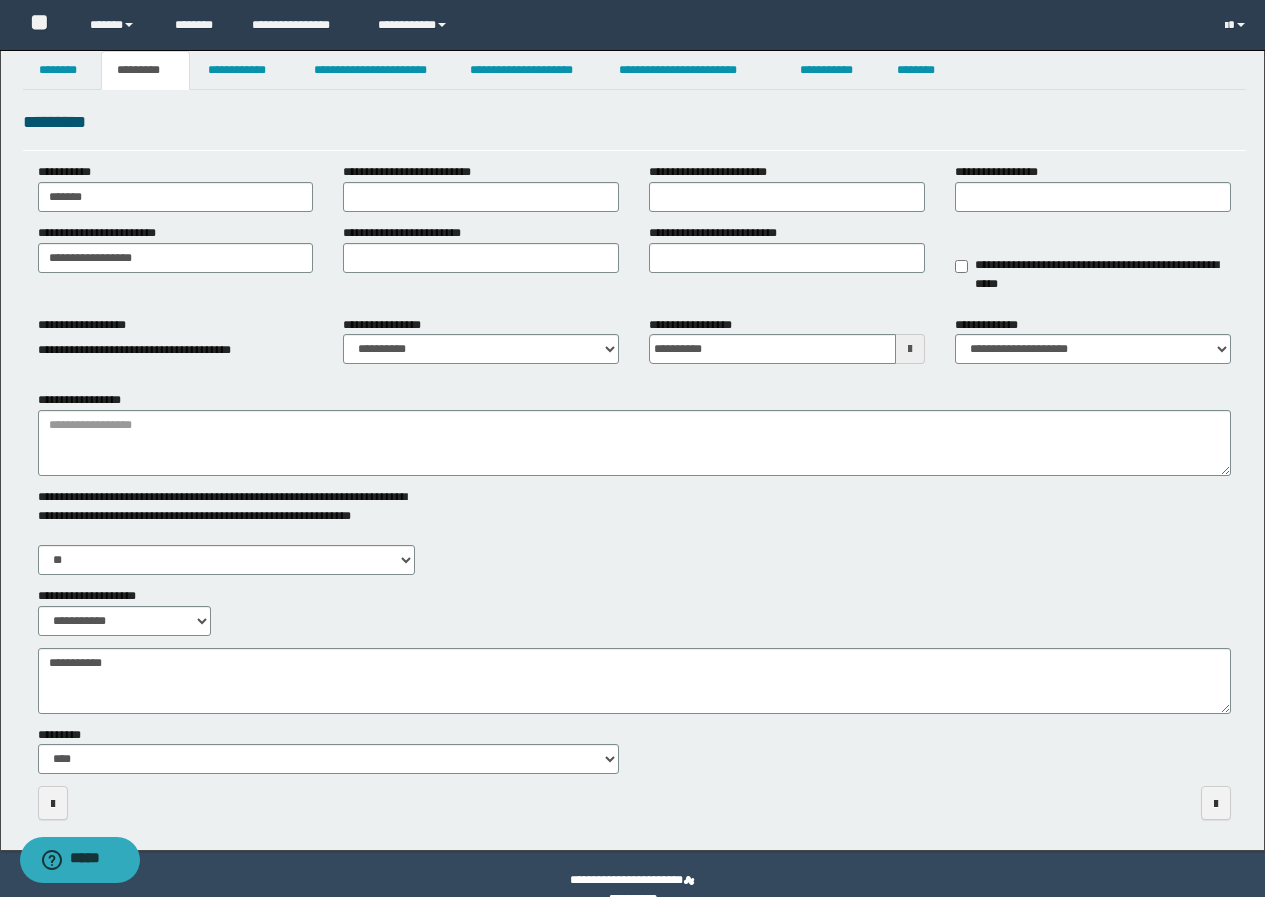 scroll, scrollTop: 0, scrollLeft: 0, axis: both 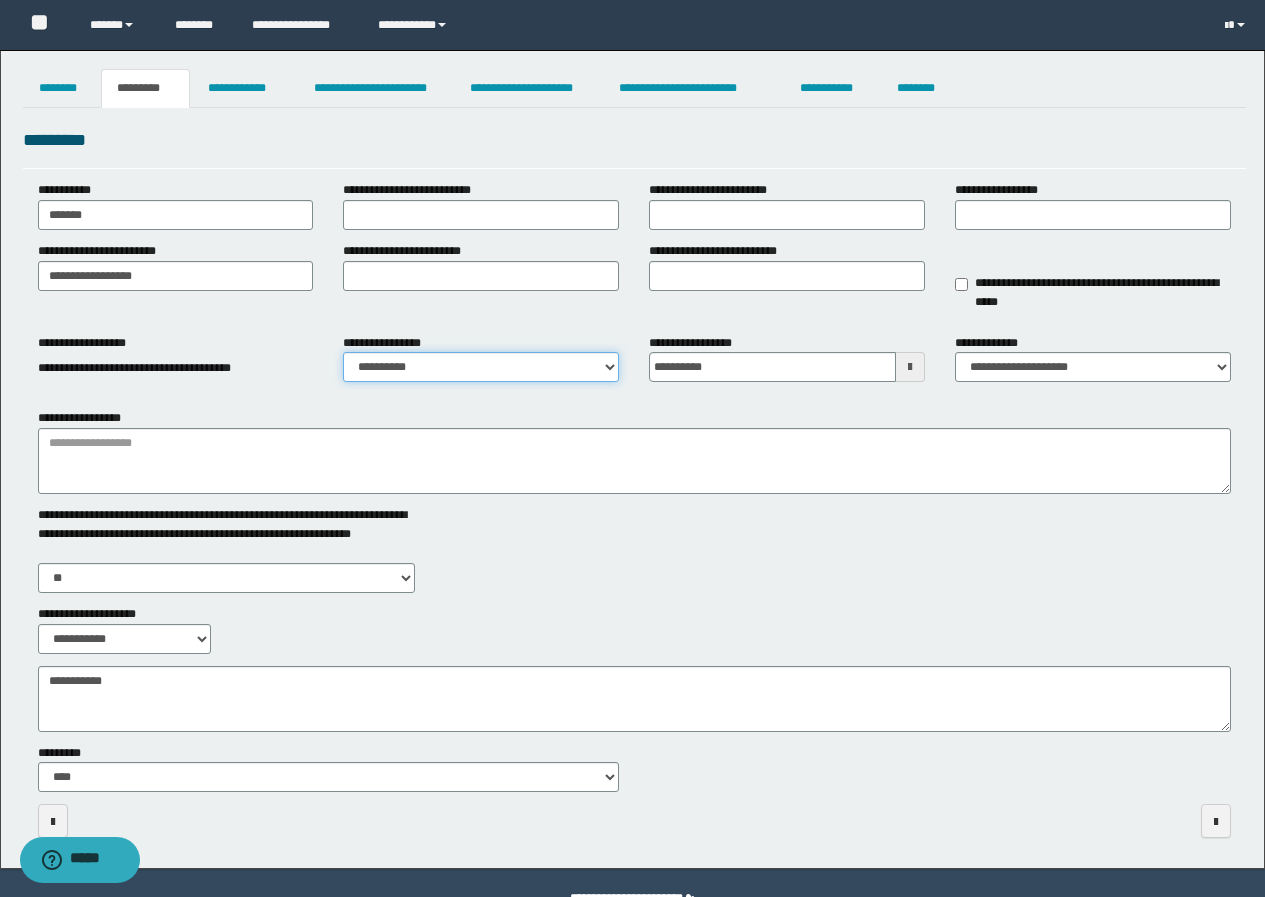 click on "**********" at bounding box center (481, 367) 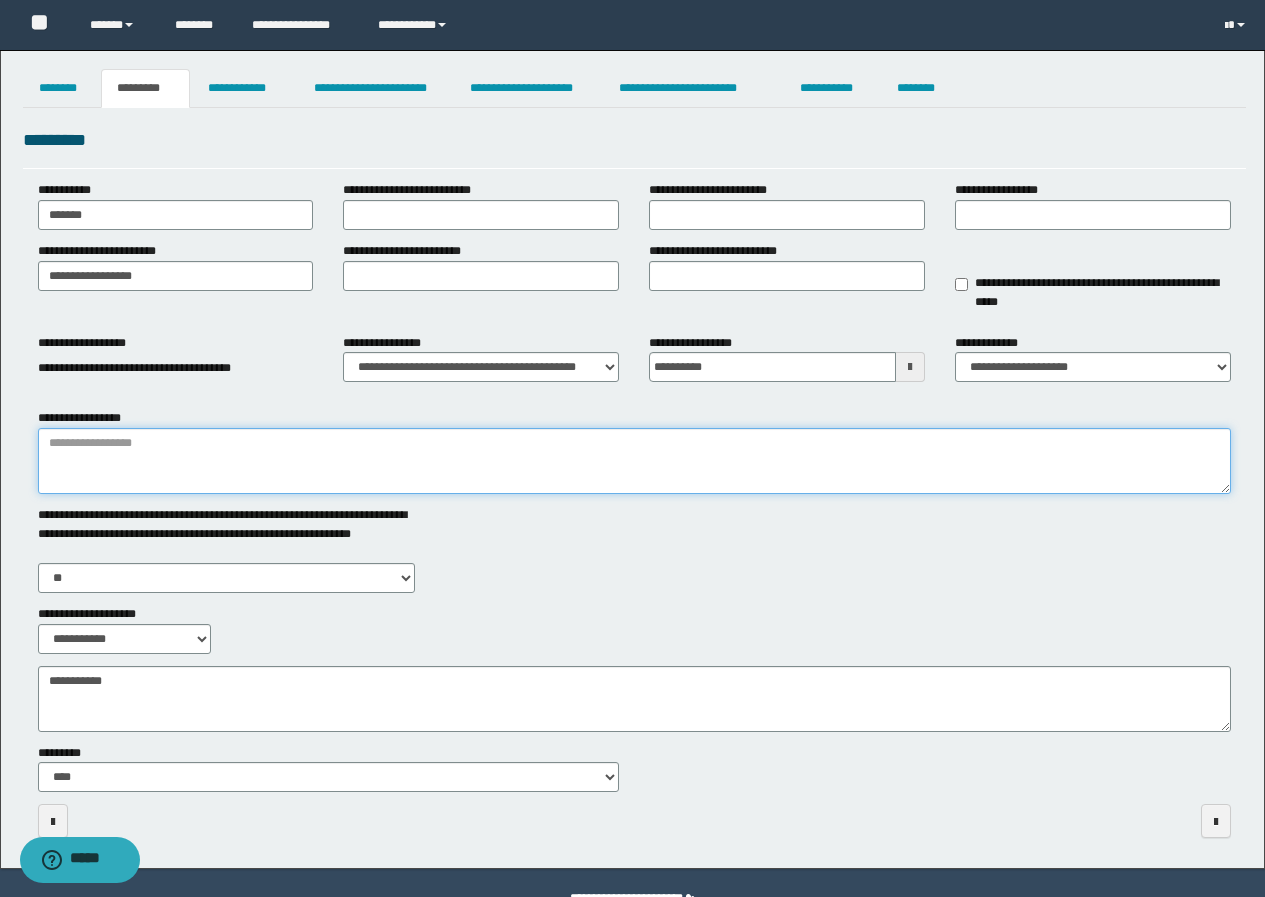 click on "**********" at bounding box center [634, 461] 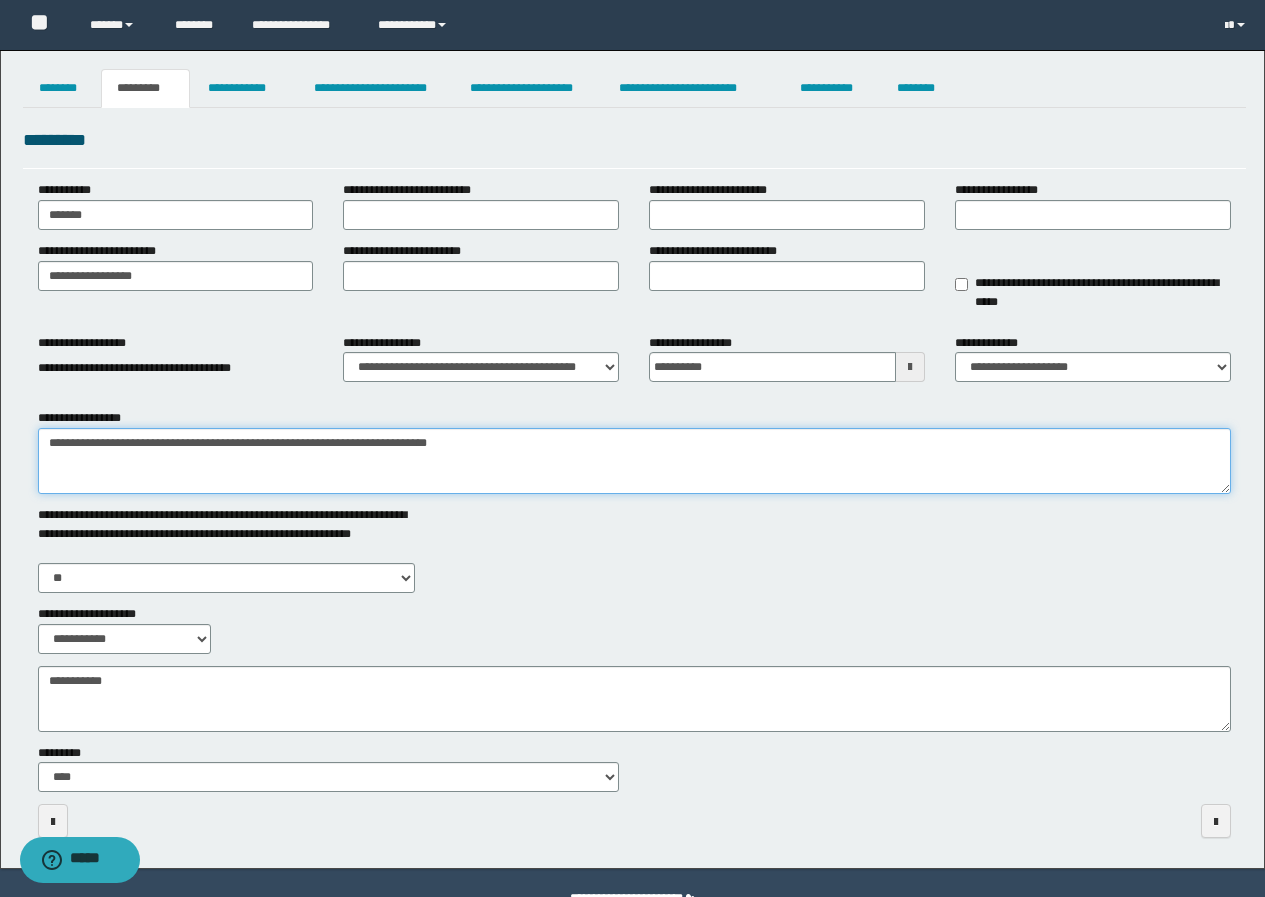 type on "**********" 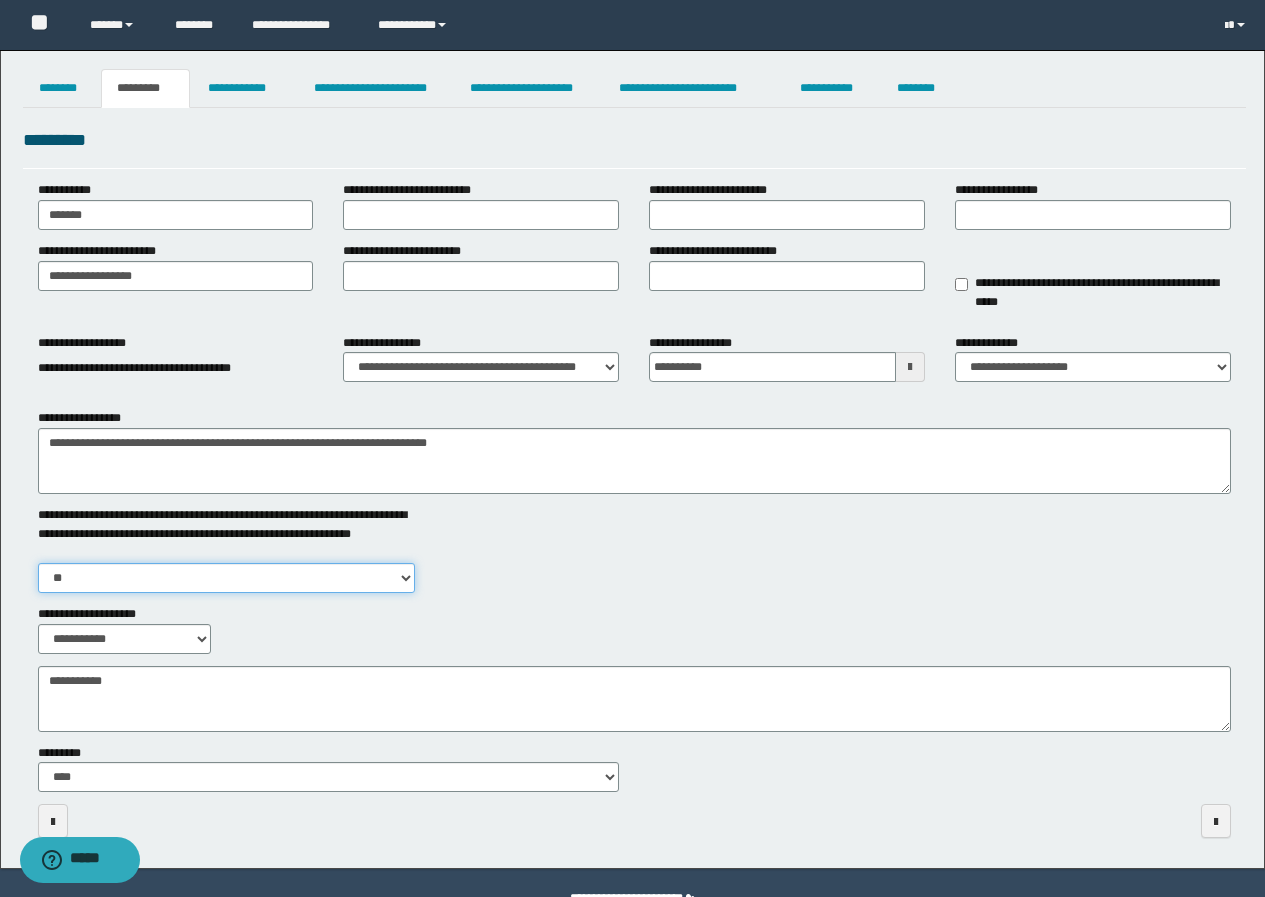 click on "**
**" at bounding box center (227, 578) 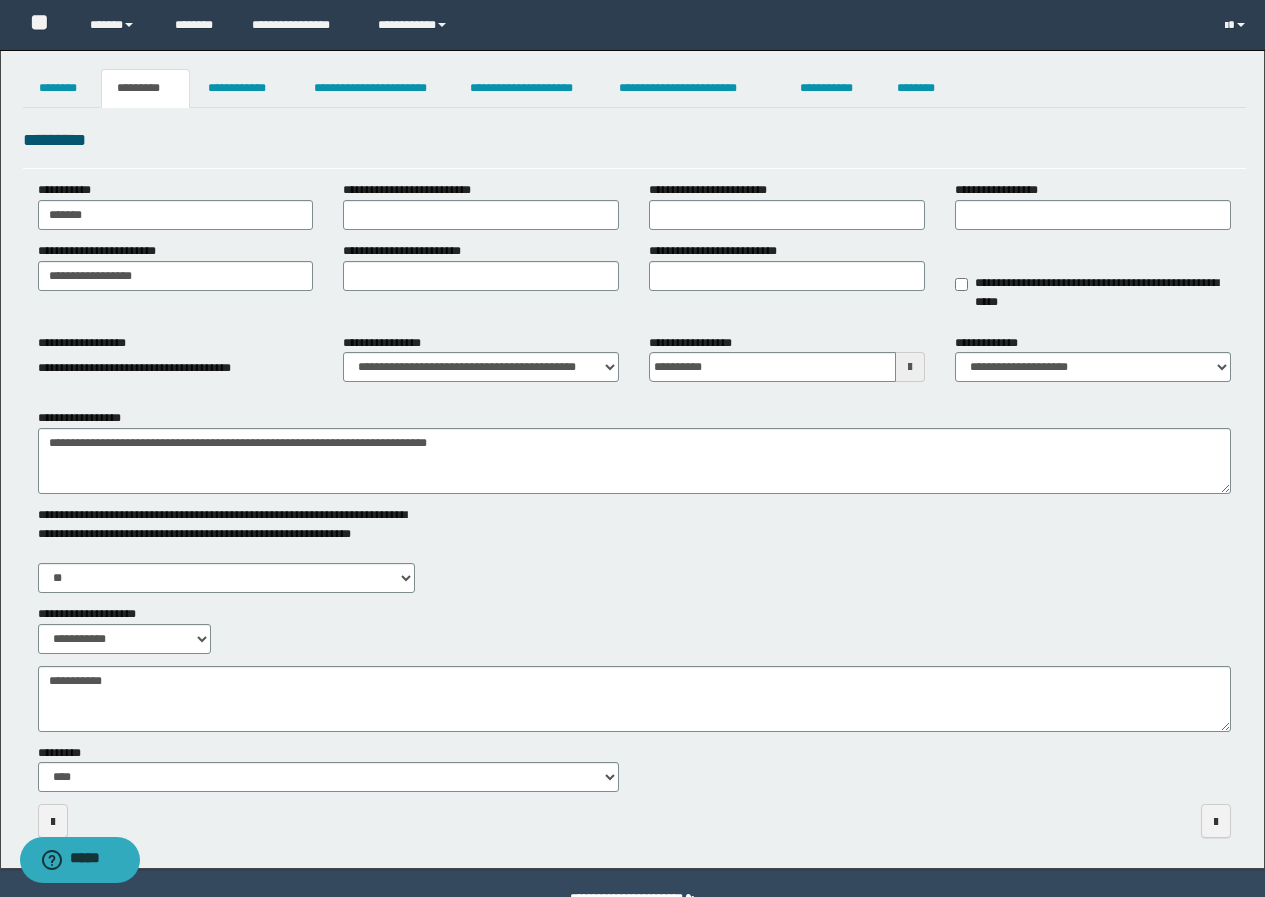 click on "**********" at bounding box center (634, 549) 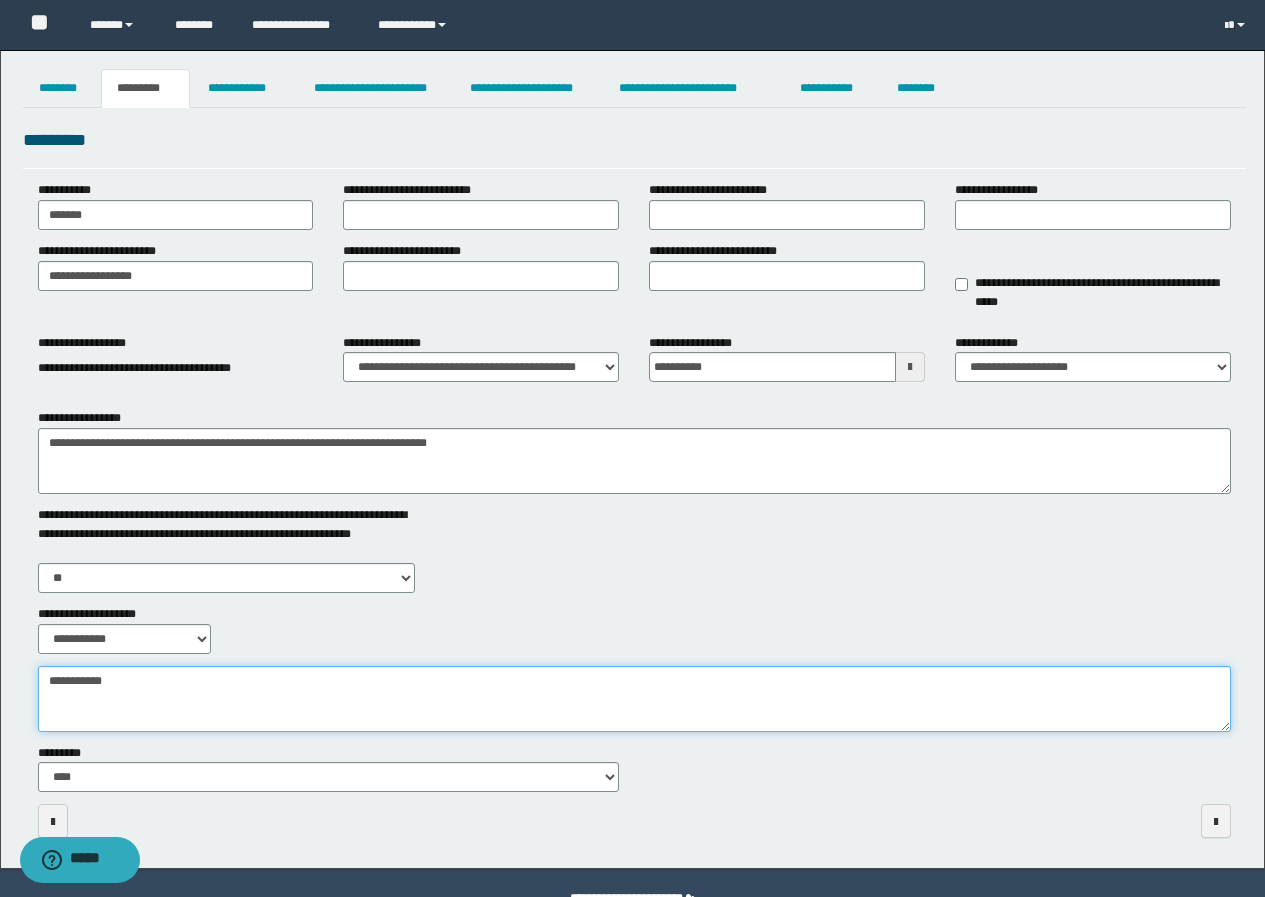 click on "**********" at bounding box center (634, 699) 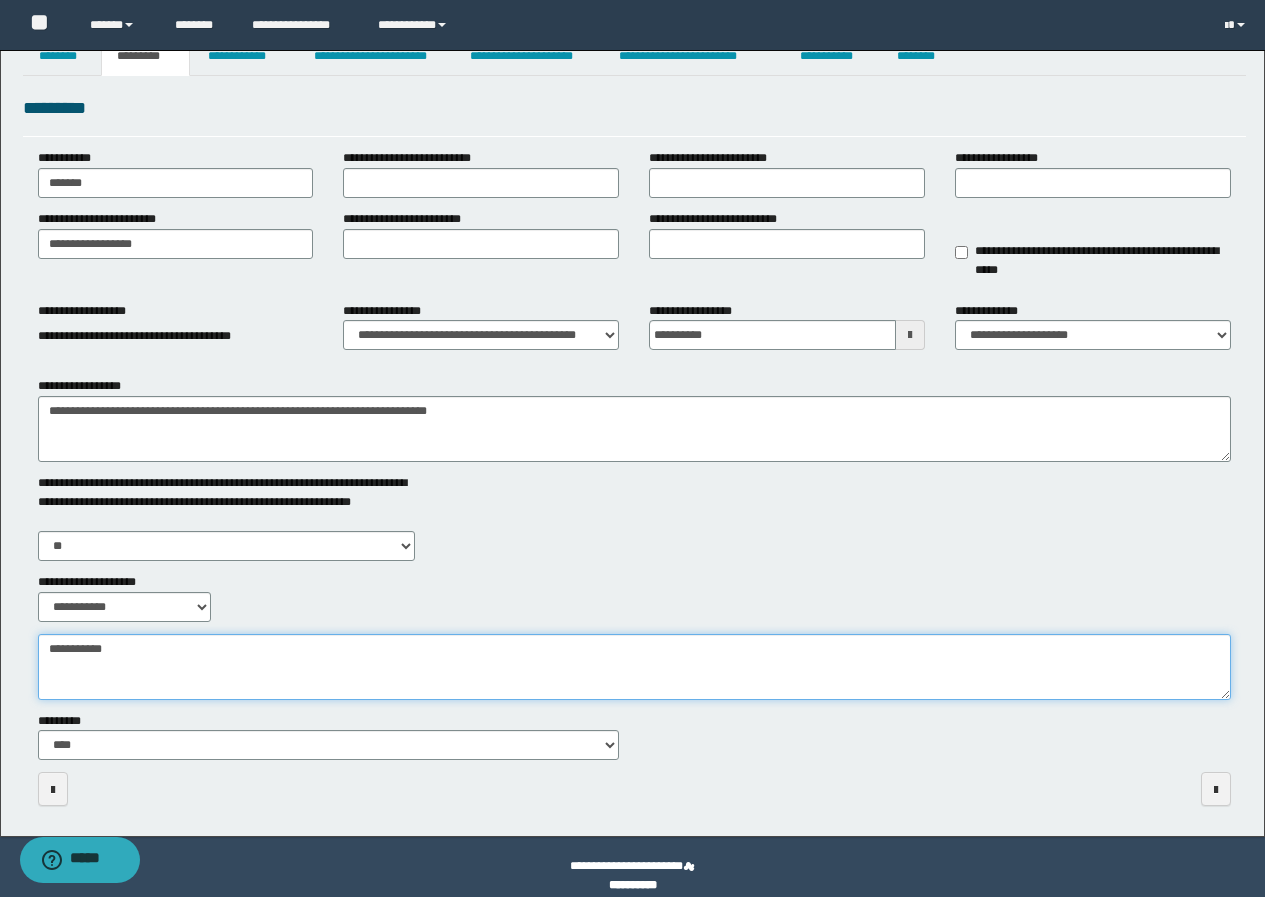 scroll, scrollTop: 50, scrollLeft: 0, axis: vertical 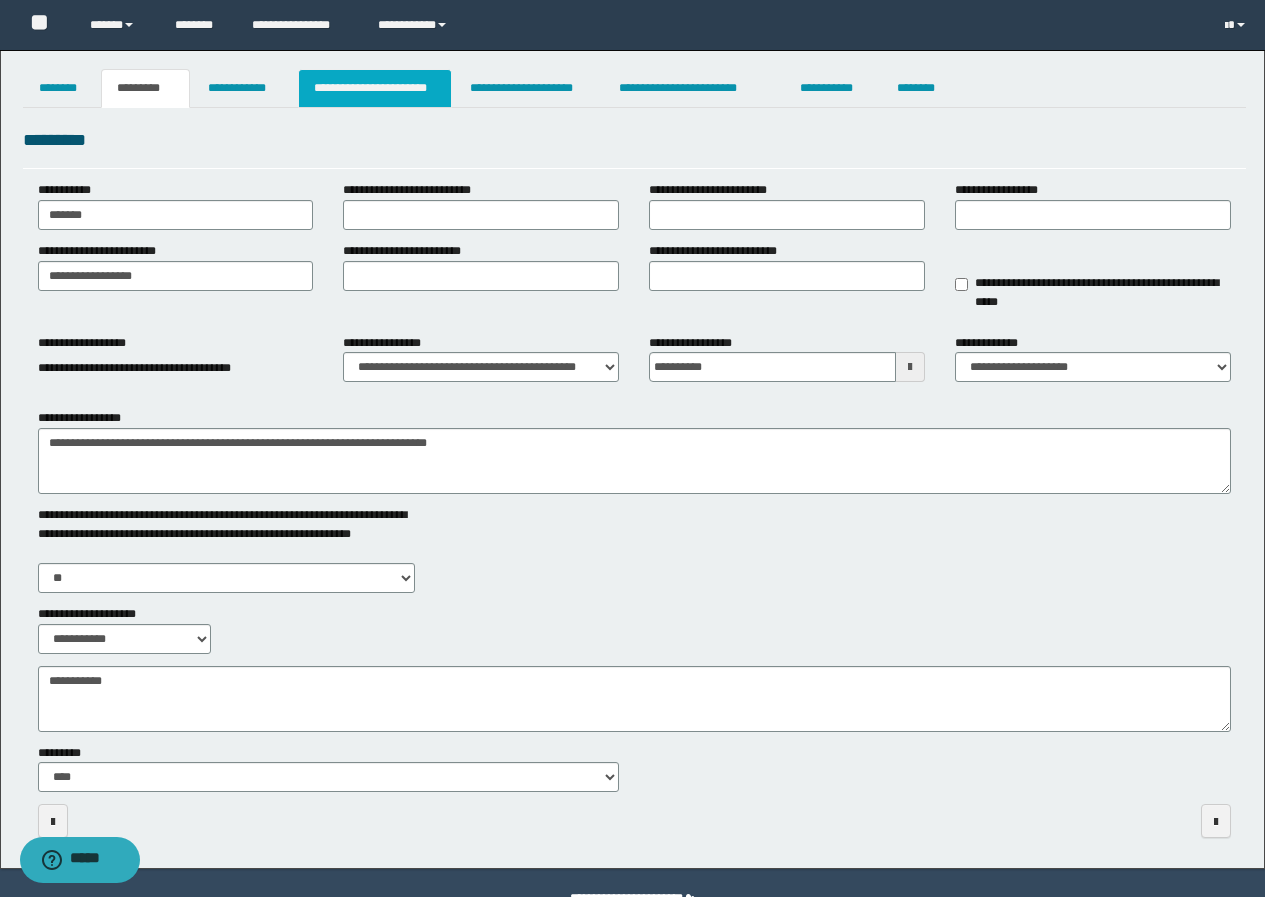 click on "**********" at bounding box center (375, 88) 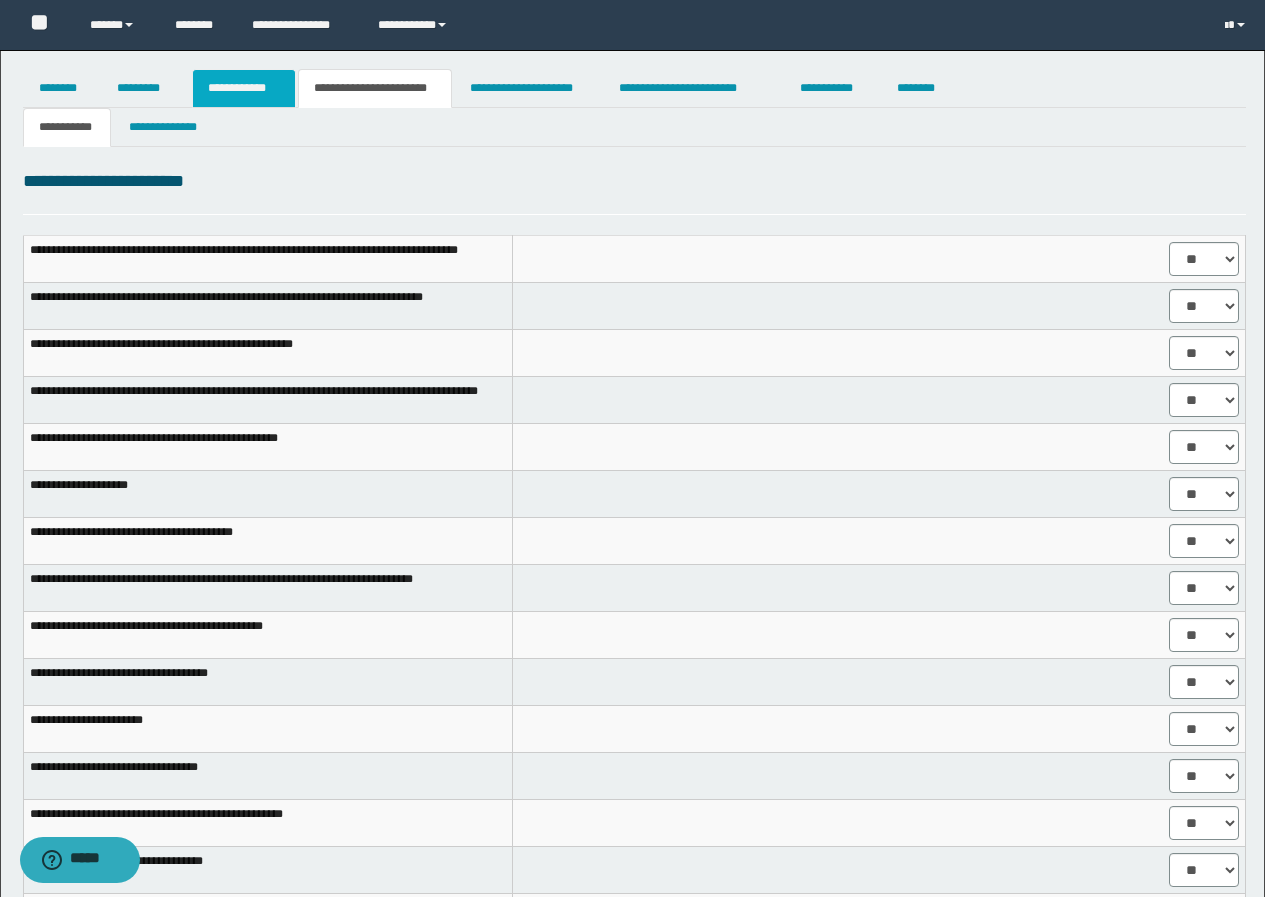 click on "**********" at bounding box center (244, 88) 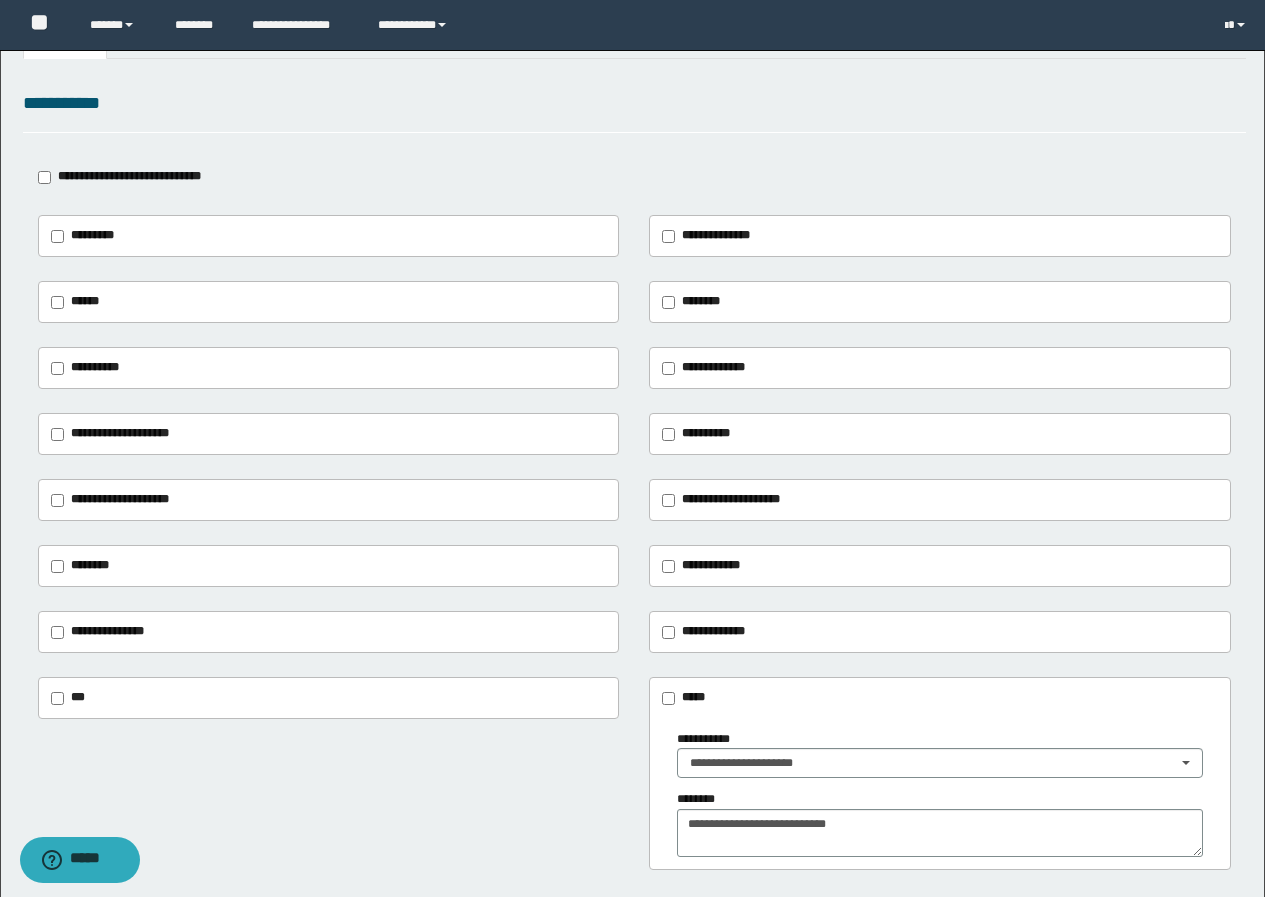 scroll, scrollTop: 200, scrollLeft: 0, axis: vertical 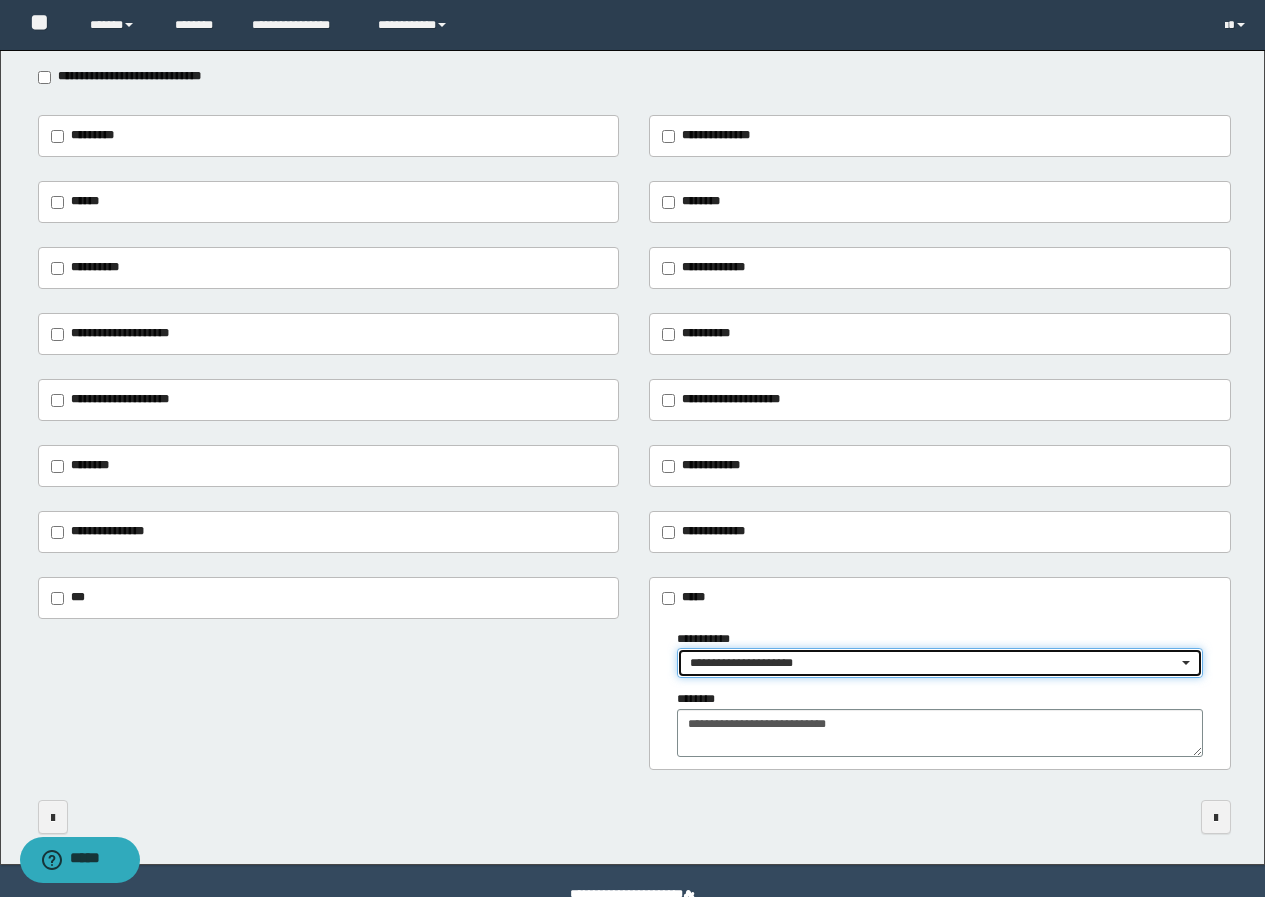 click on "**********" at bounding box center (933, 663) 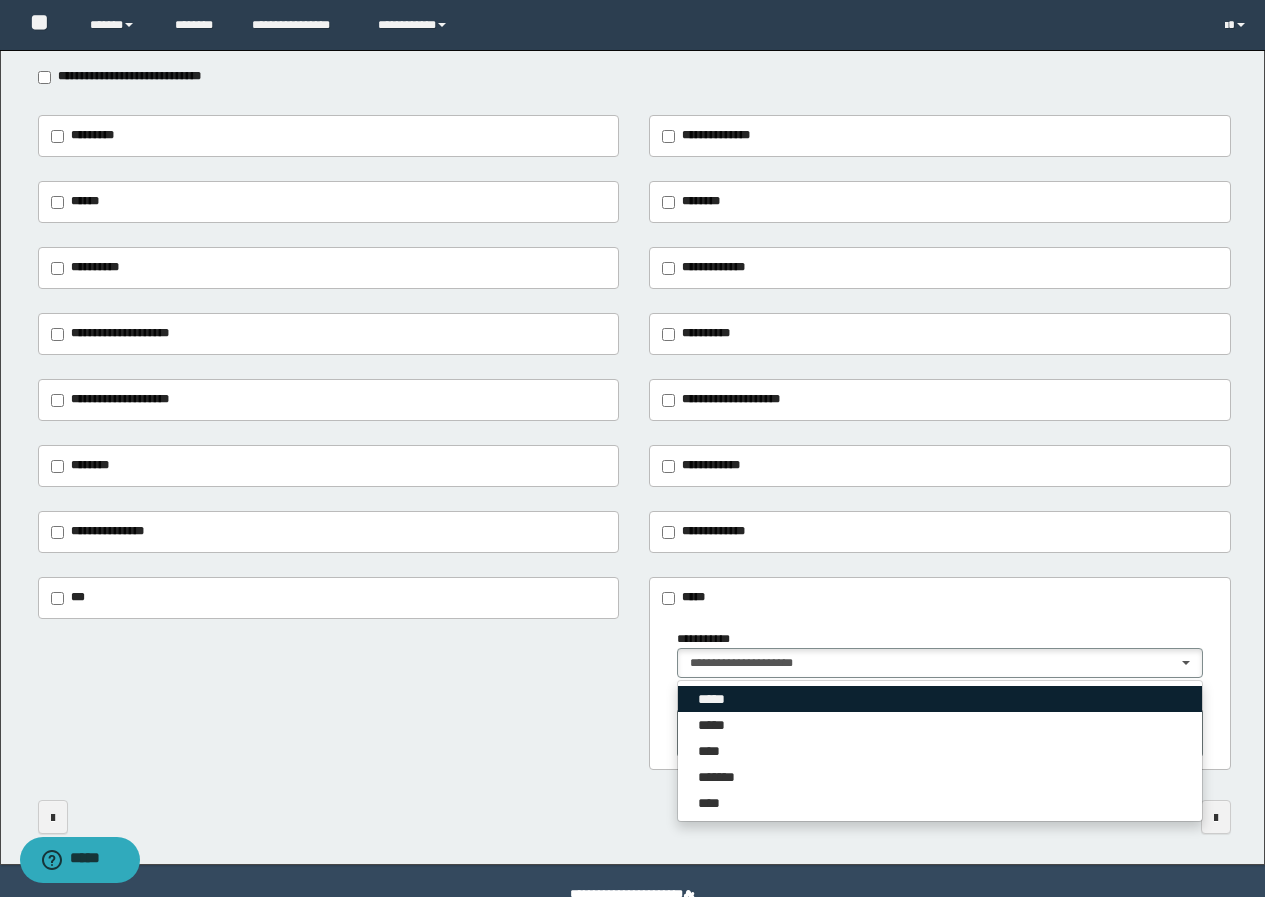 click on "*****" at bounding box center (715, 699) 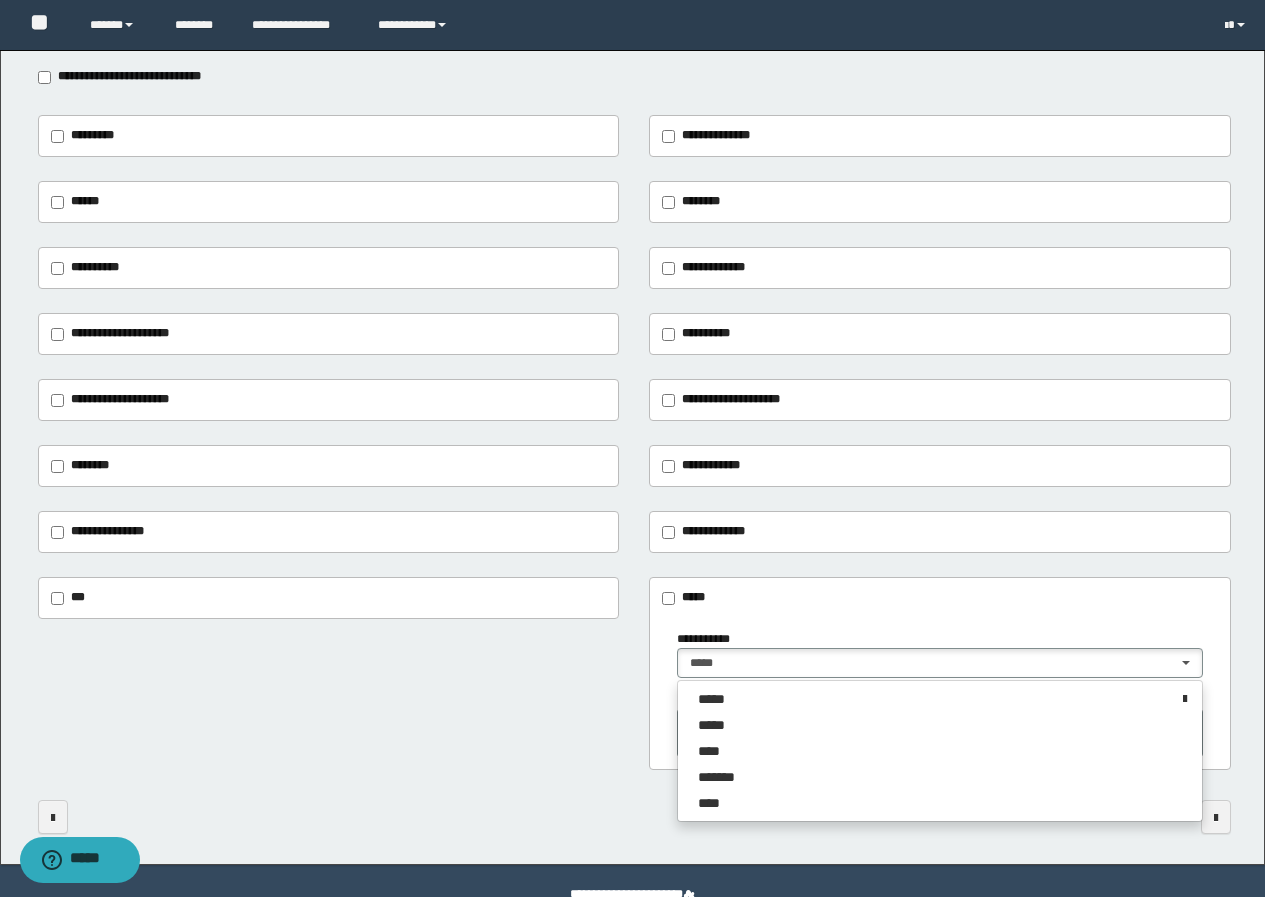 click on "**********" at bounding box center (634, 674) 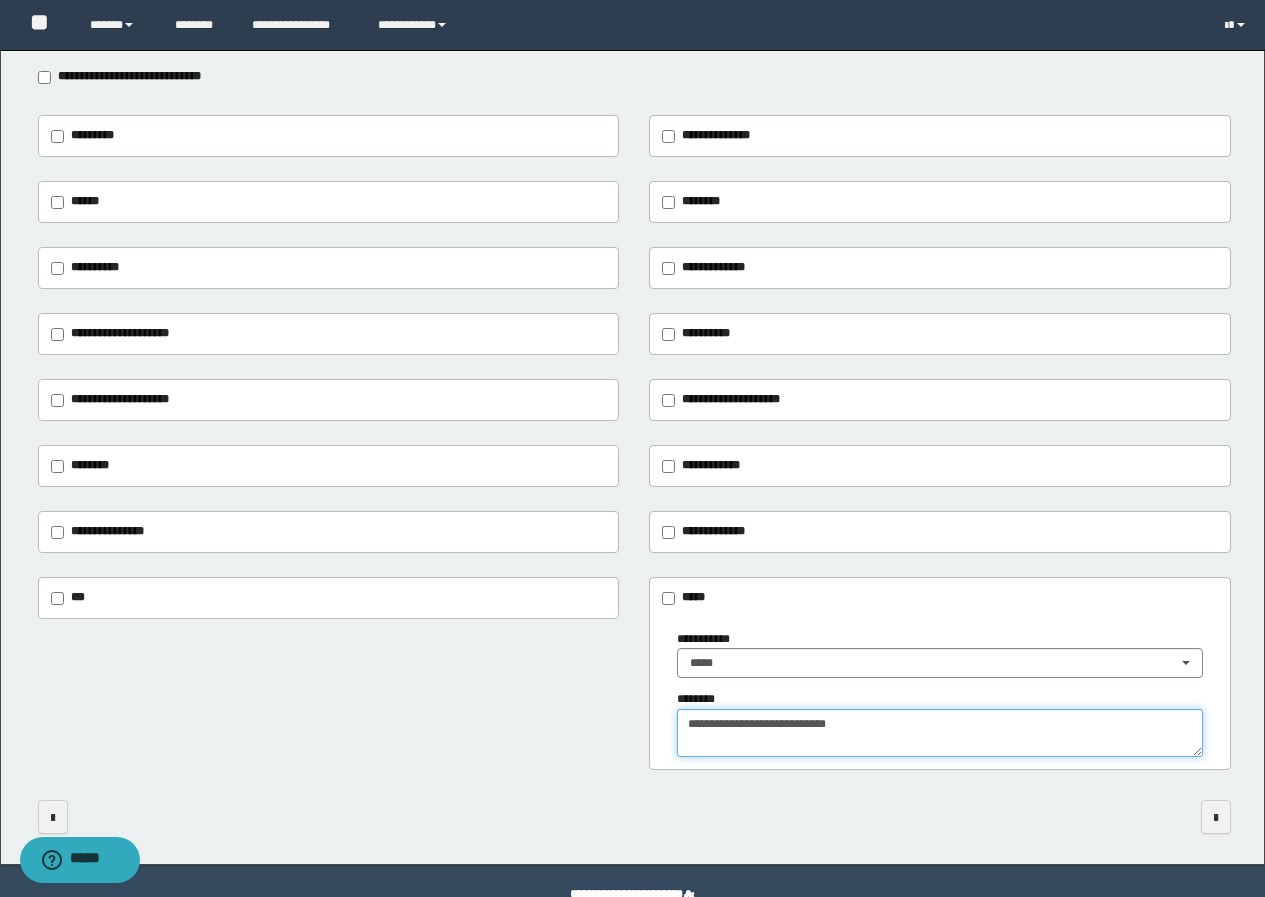 drag, startPoint x: 875, startPoint y: 724, endPoint x: 525, endPoint y: 751, distance: 351.0399 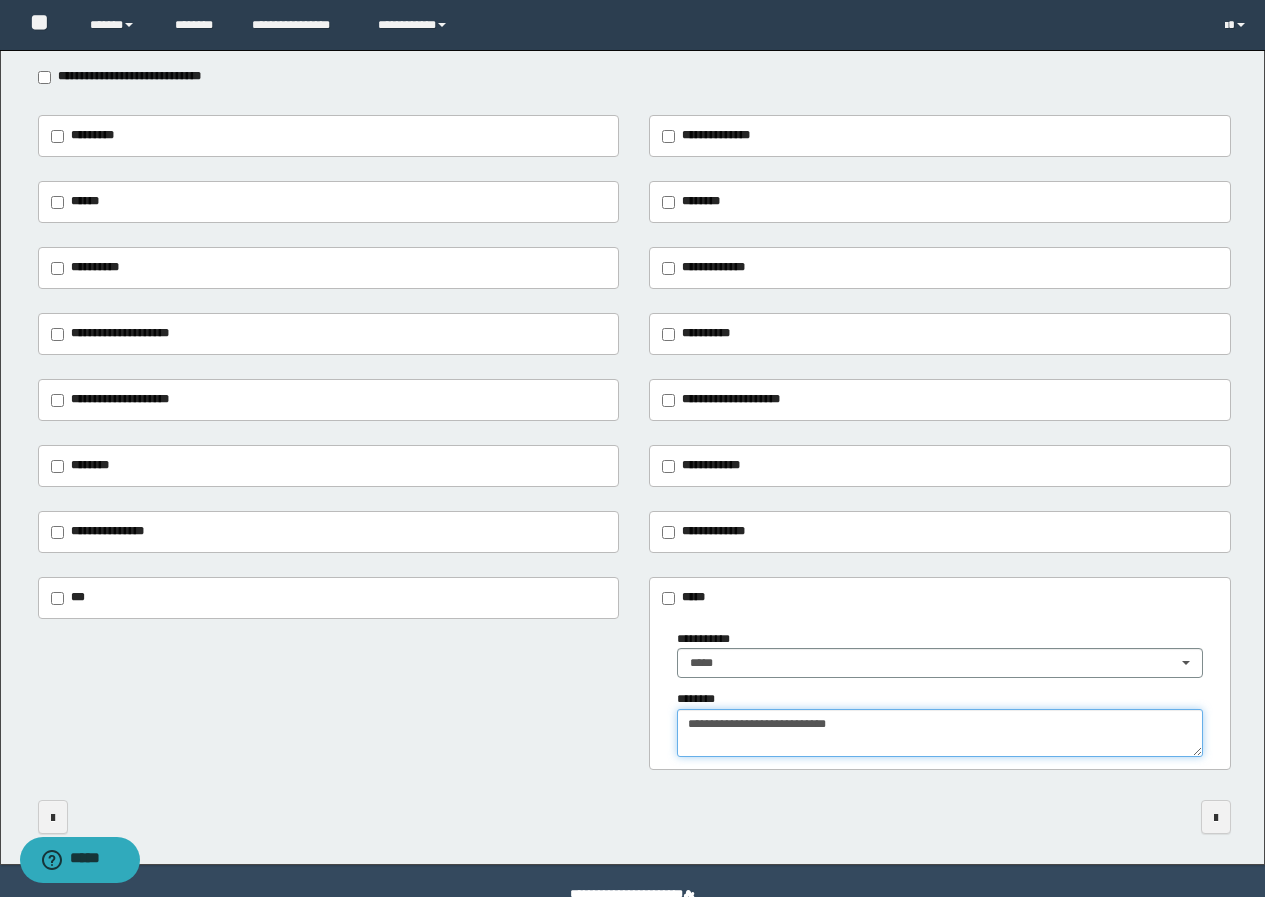 type on "*" 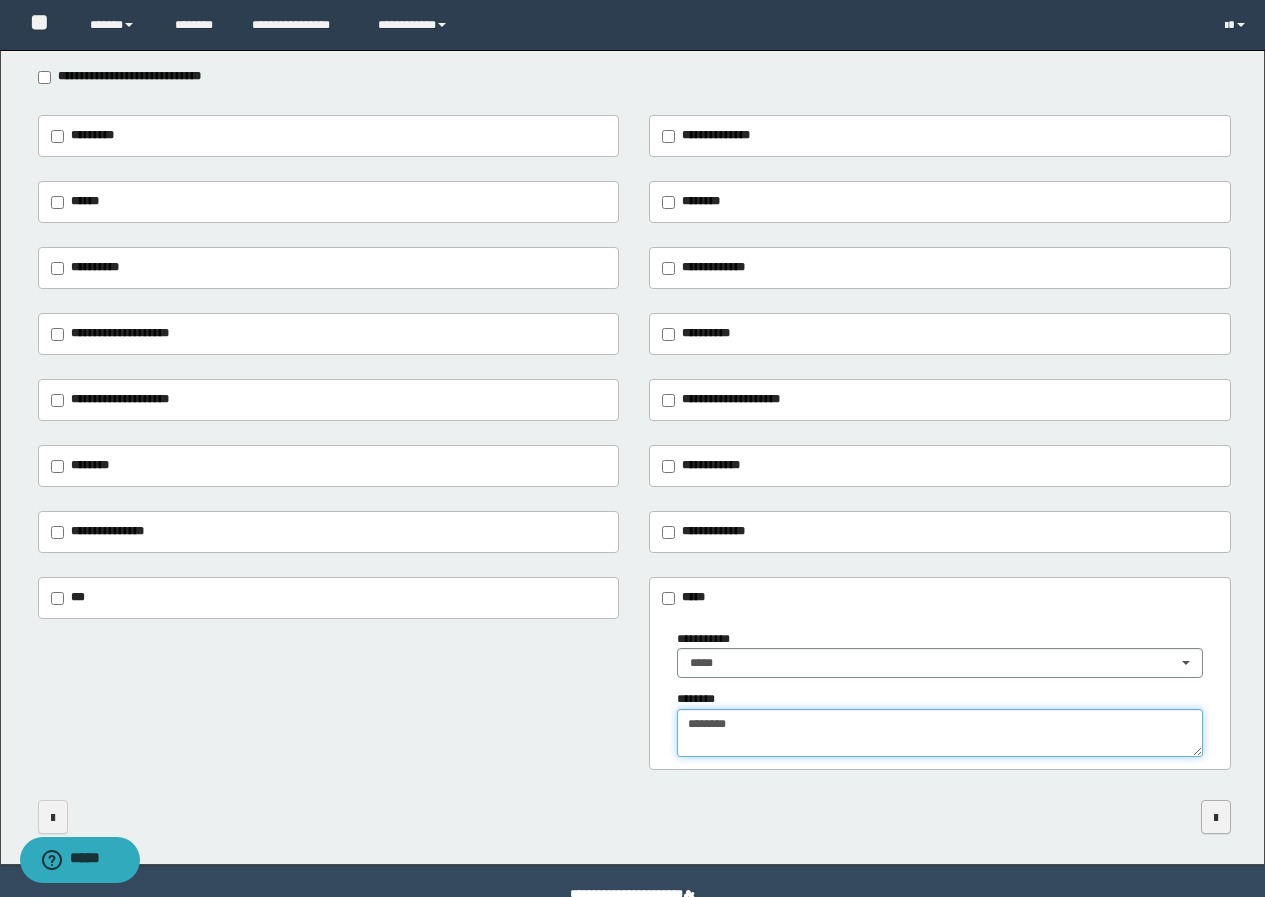 type on "********" 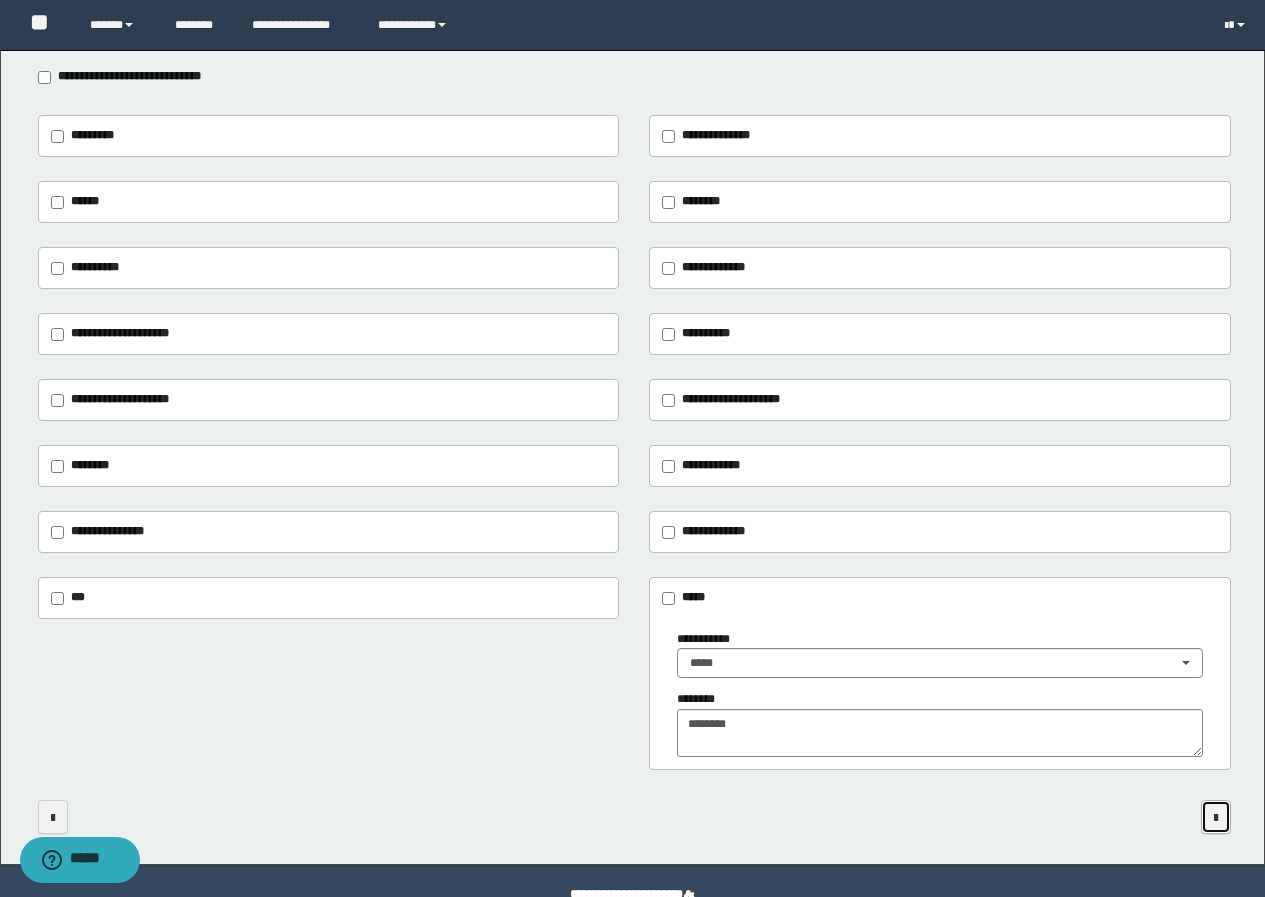 click at bounding box center [1216, 818] 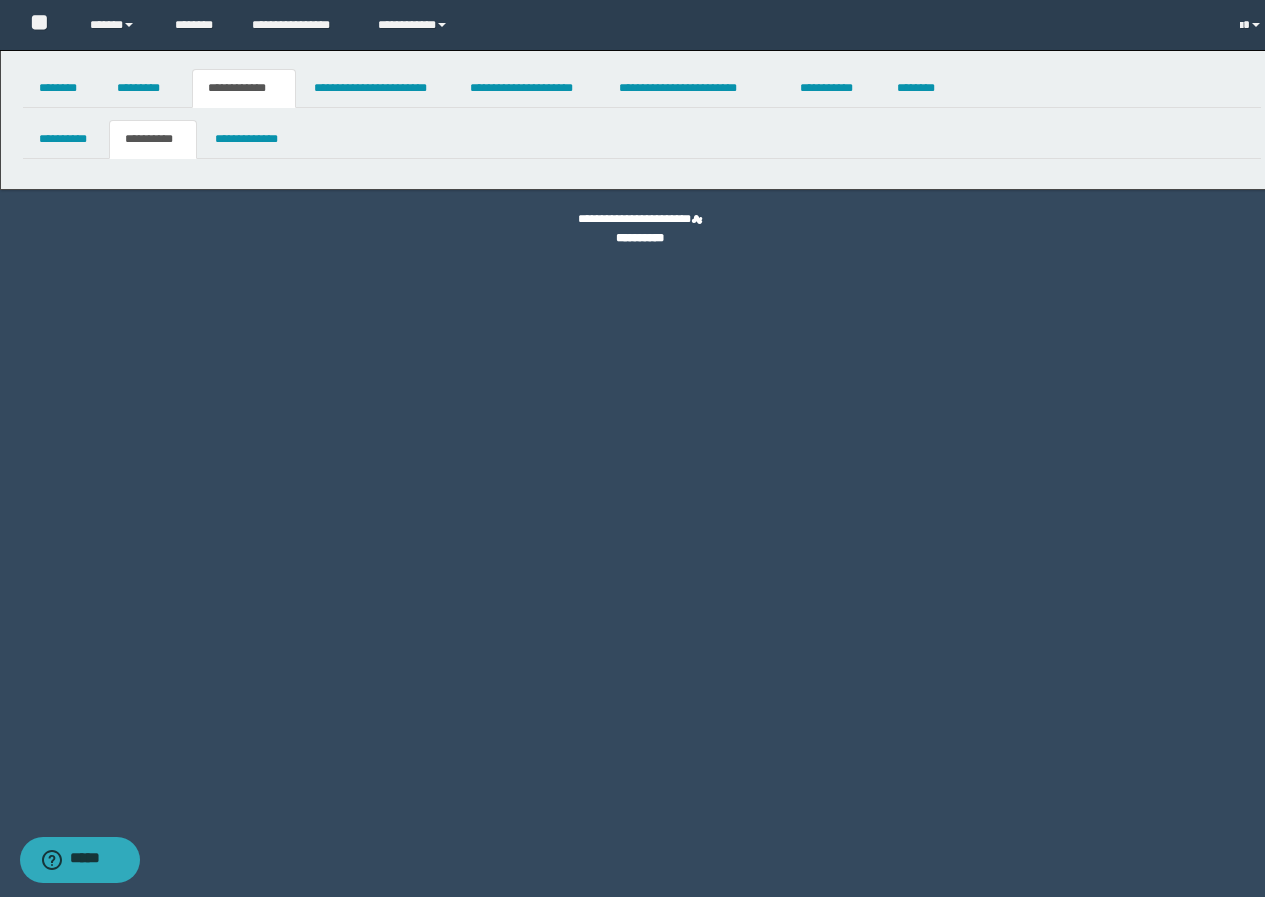 scroll, scrollTop: 0, scrollLeft: 0, axis: both 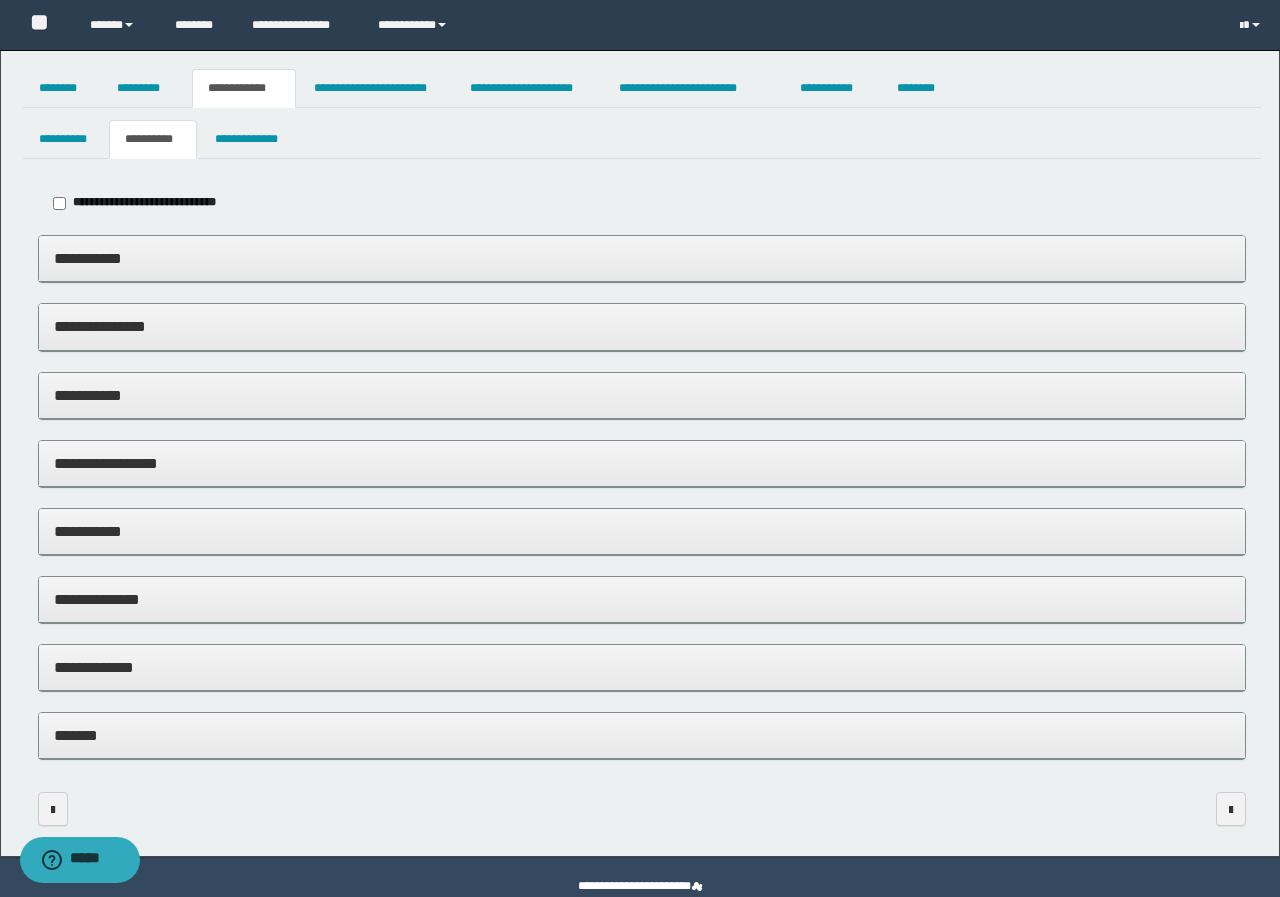 type on "**********" 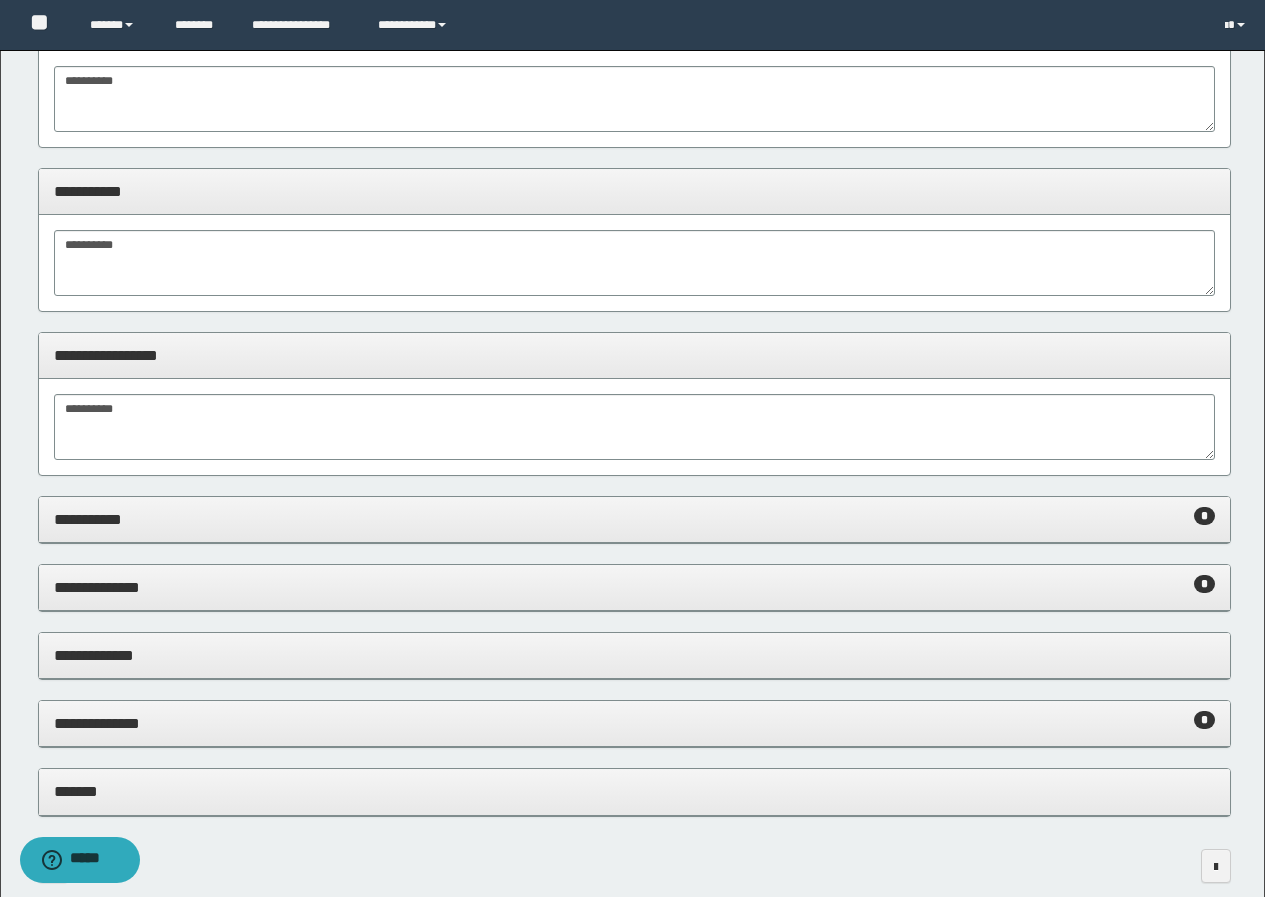 scroll, scrollTop: 394, scrollLeft: 0, axis: vertical 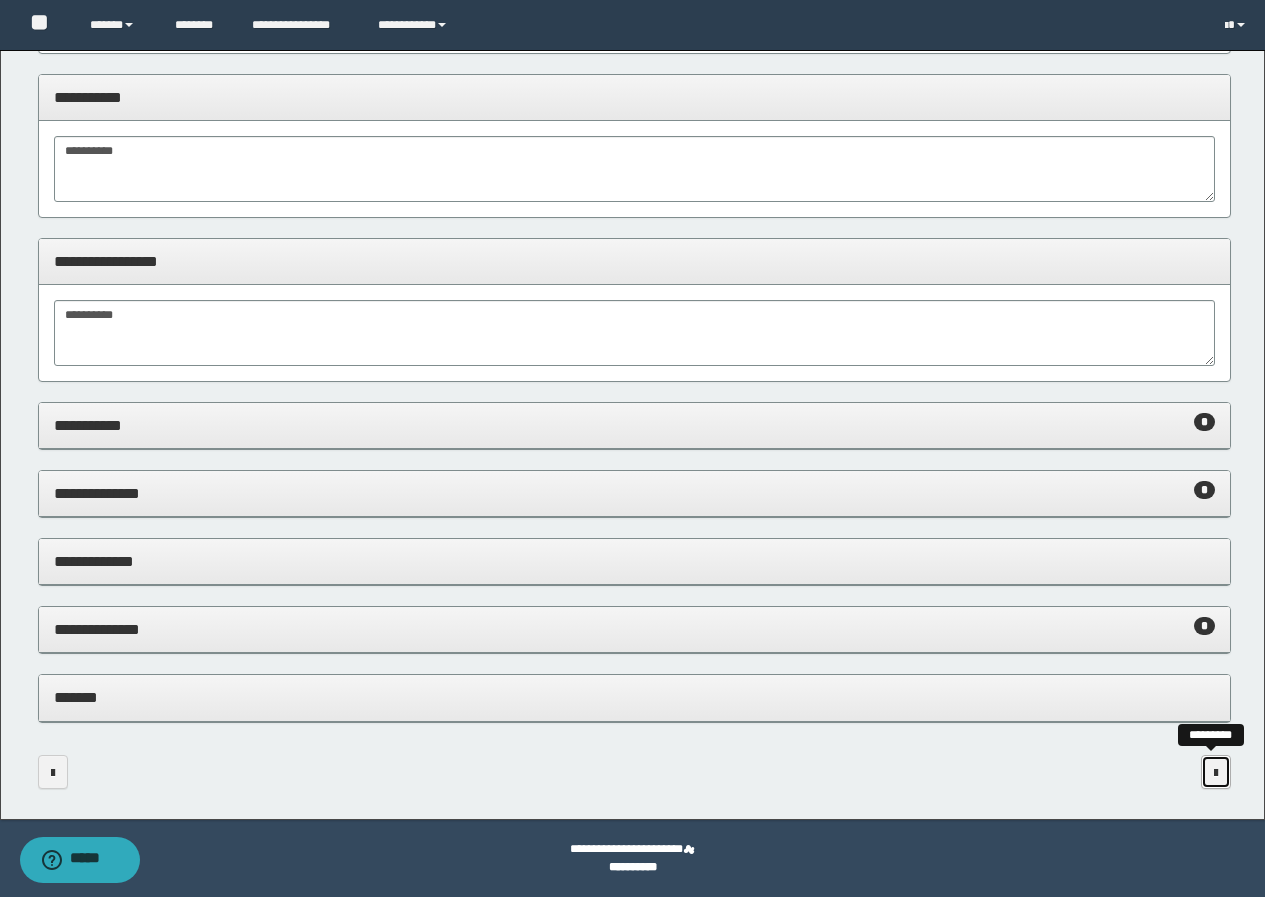 click at bounding box center [1216, 773] 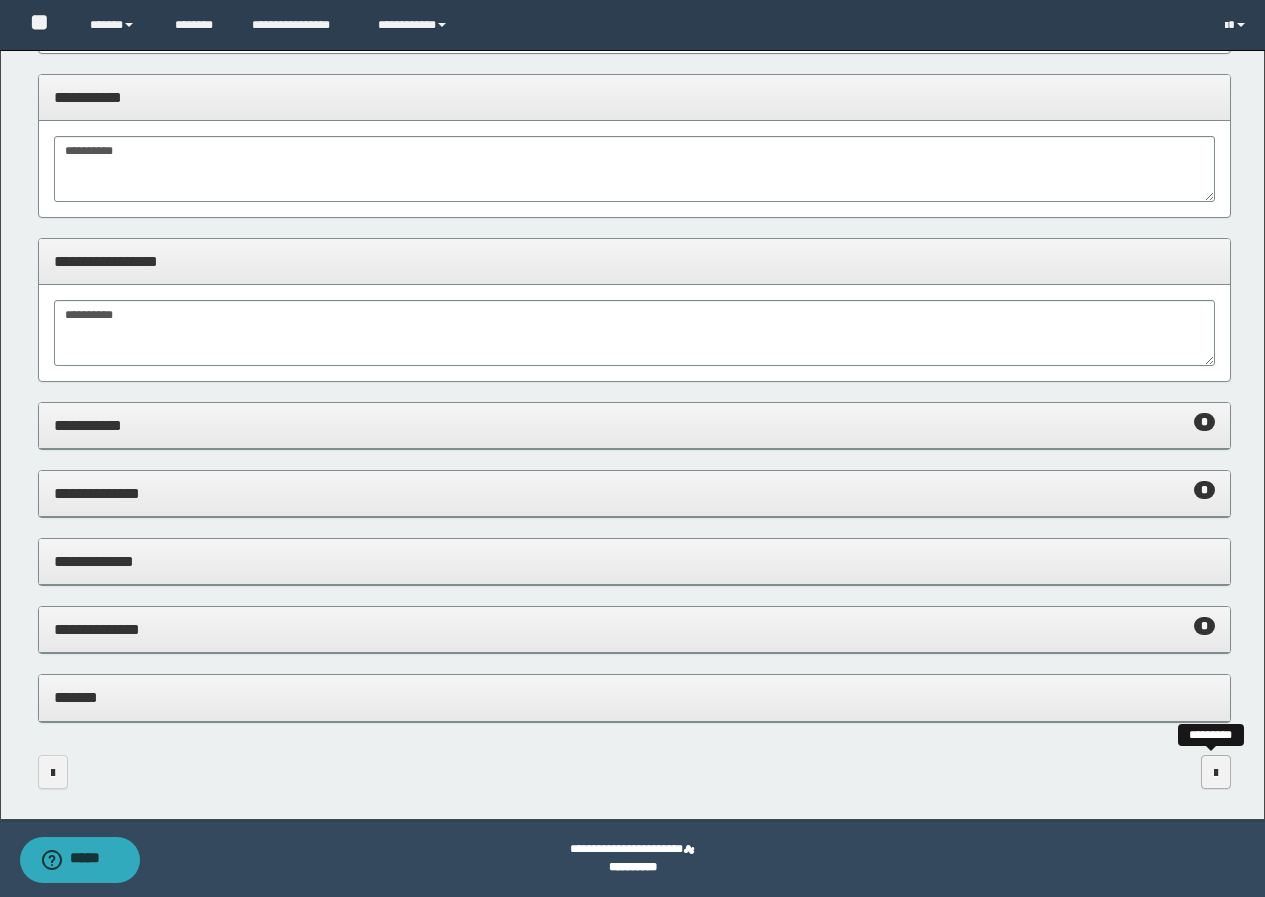 scroll, scrollTop: 0, scrollLeft: 0, axis: both 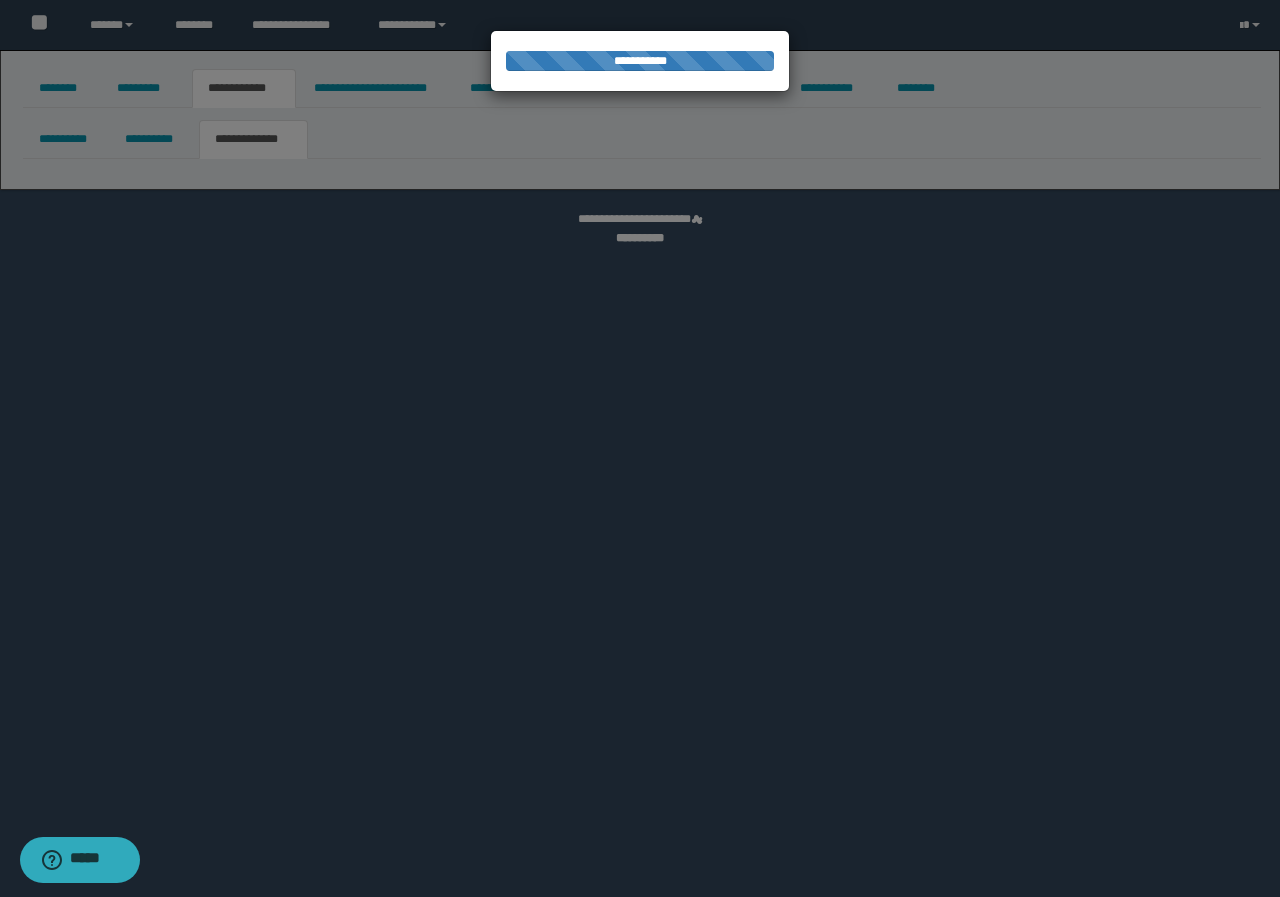select on "*" 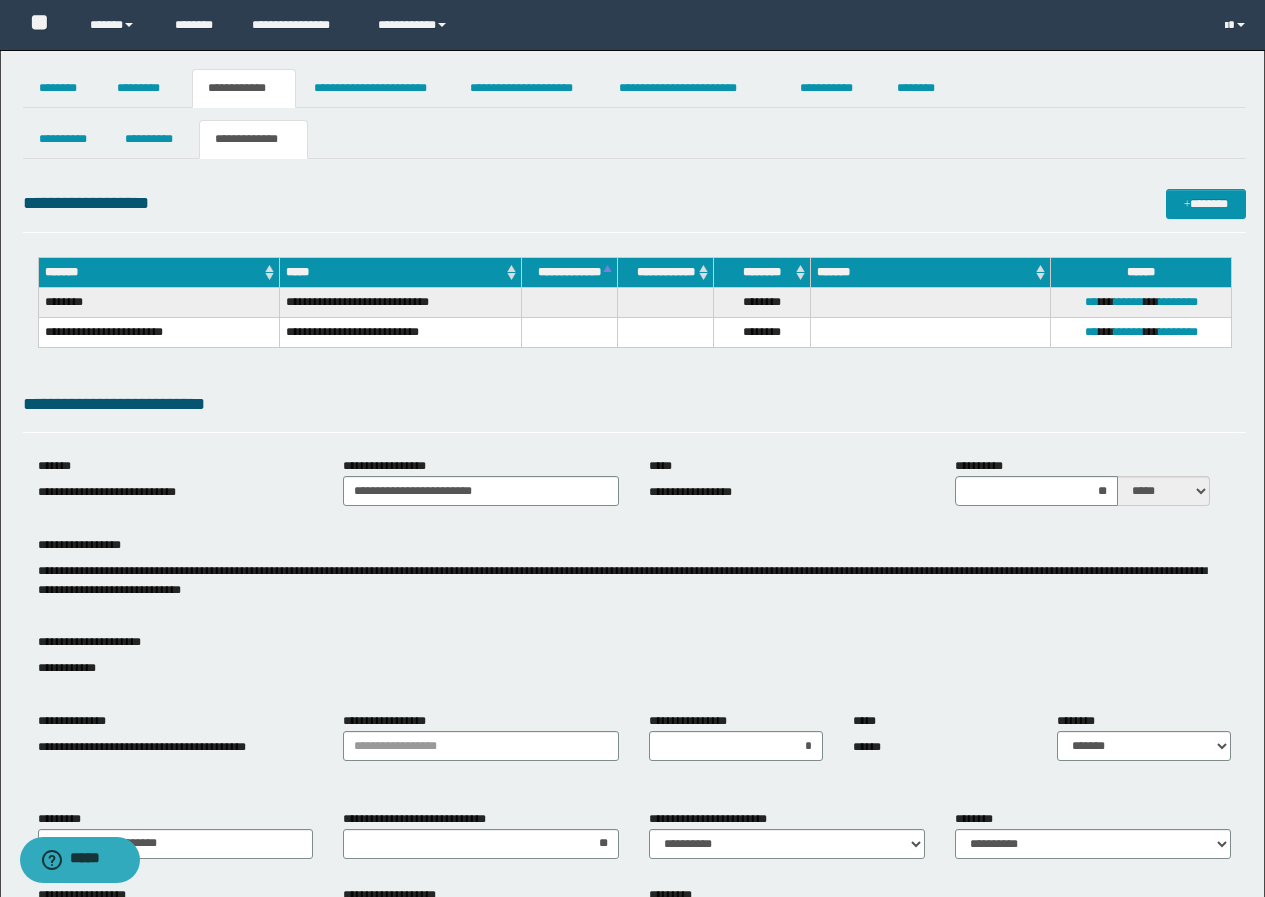 scroll, scrollTop: 100, scrollLeft: 0, axis: vertical 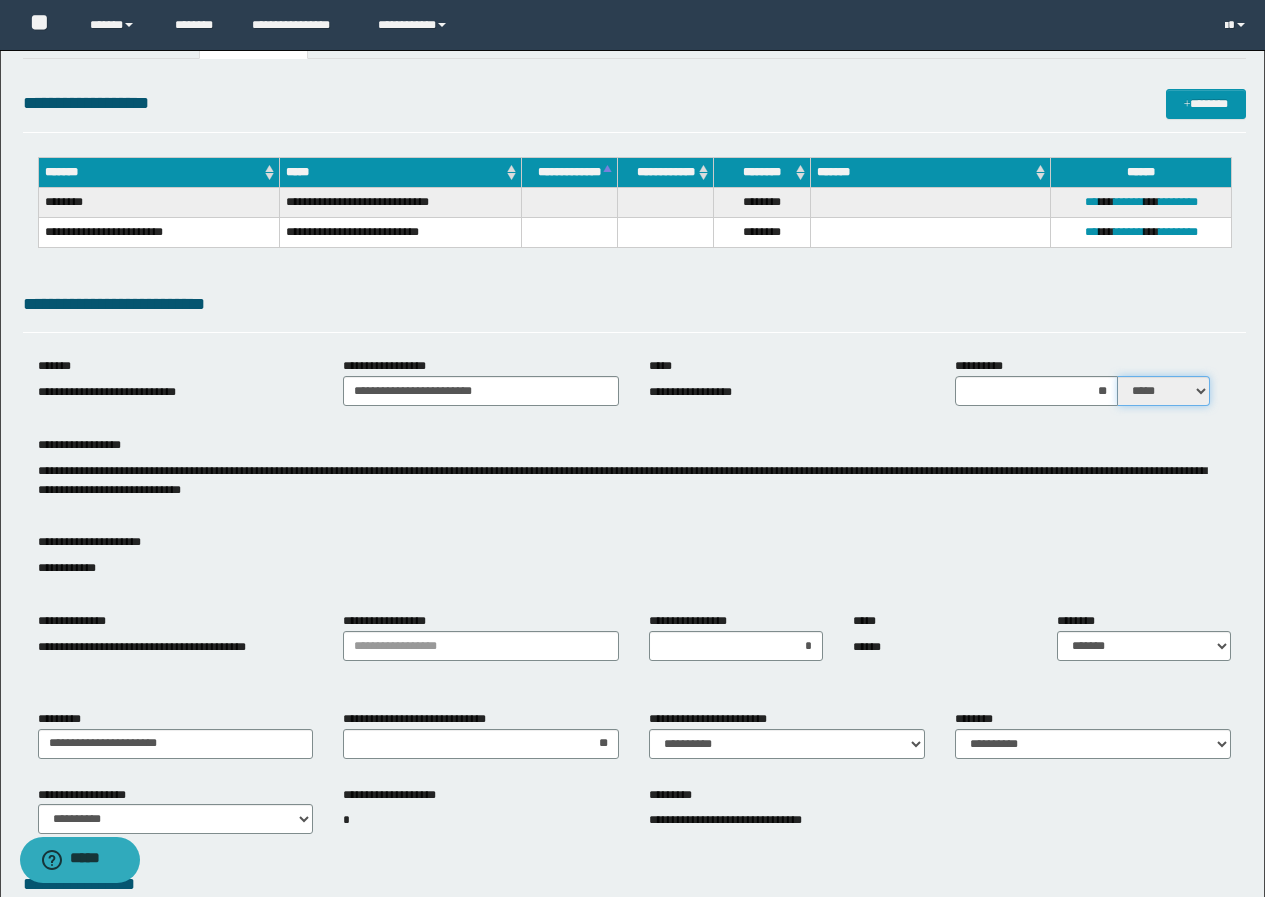click on "*****
****" at bounding box center [1164, 391] 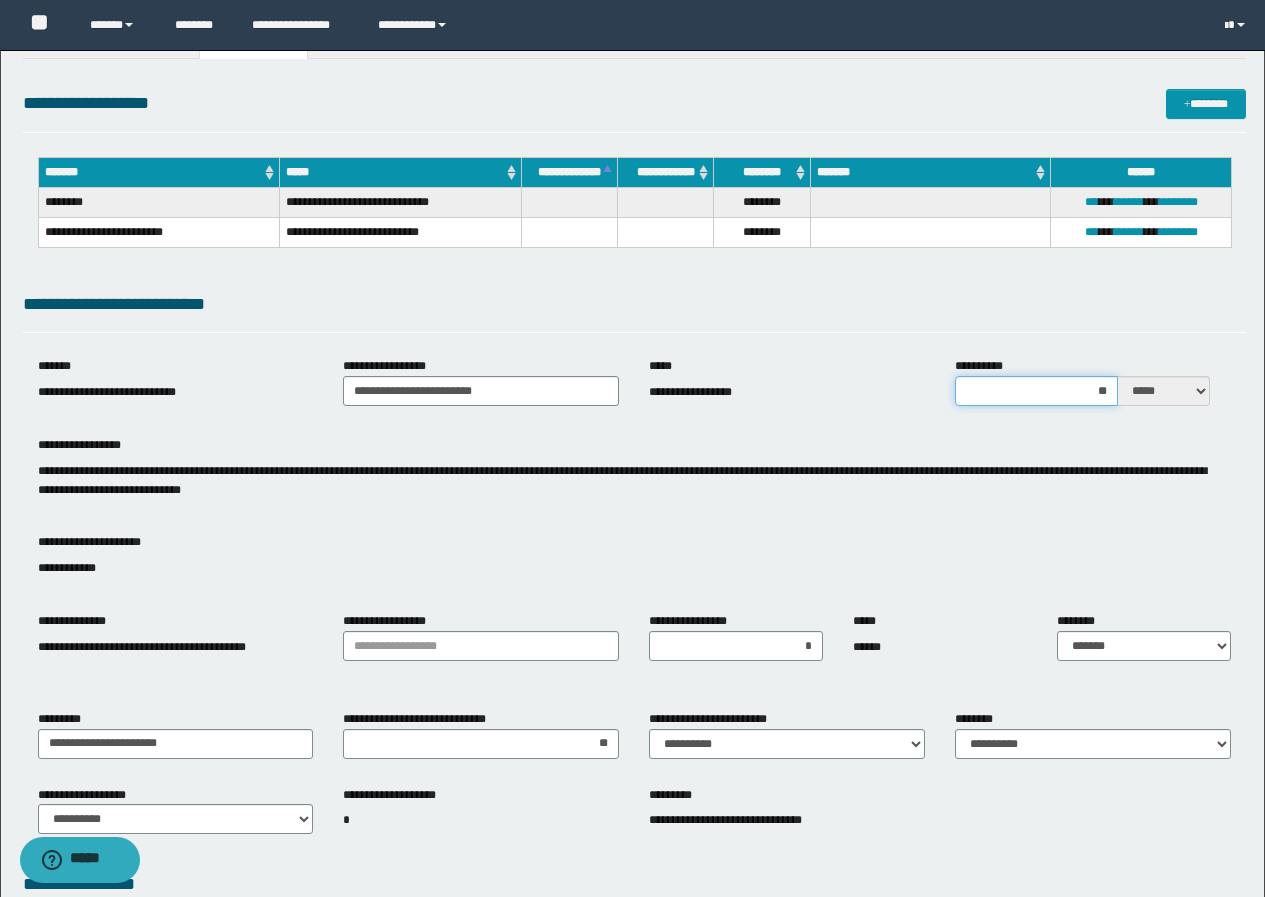 drag, startPoint x: 1106, startPoint y: 399, endPoint x: 1052, endPoint y: 410, distance: 55.108982 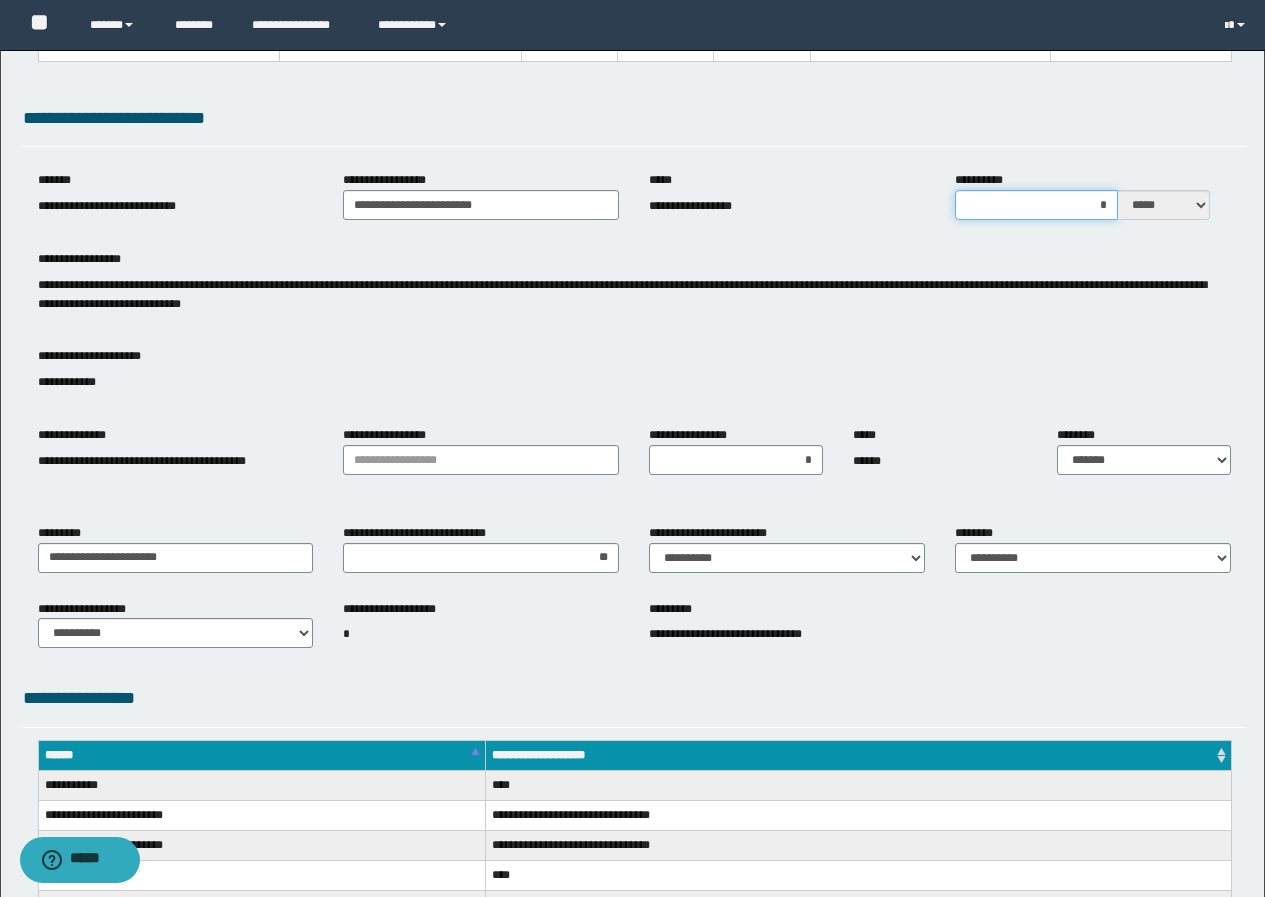 scroll, scrollTop: 300, scrollLeft: 0, axis: vertical 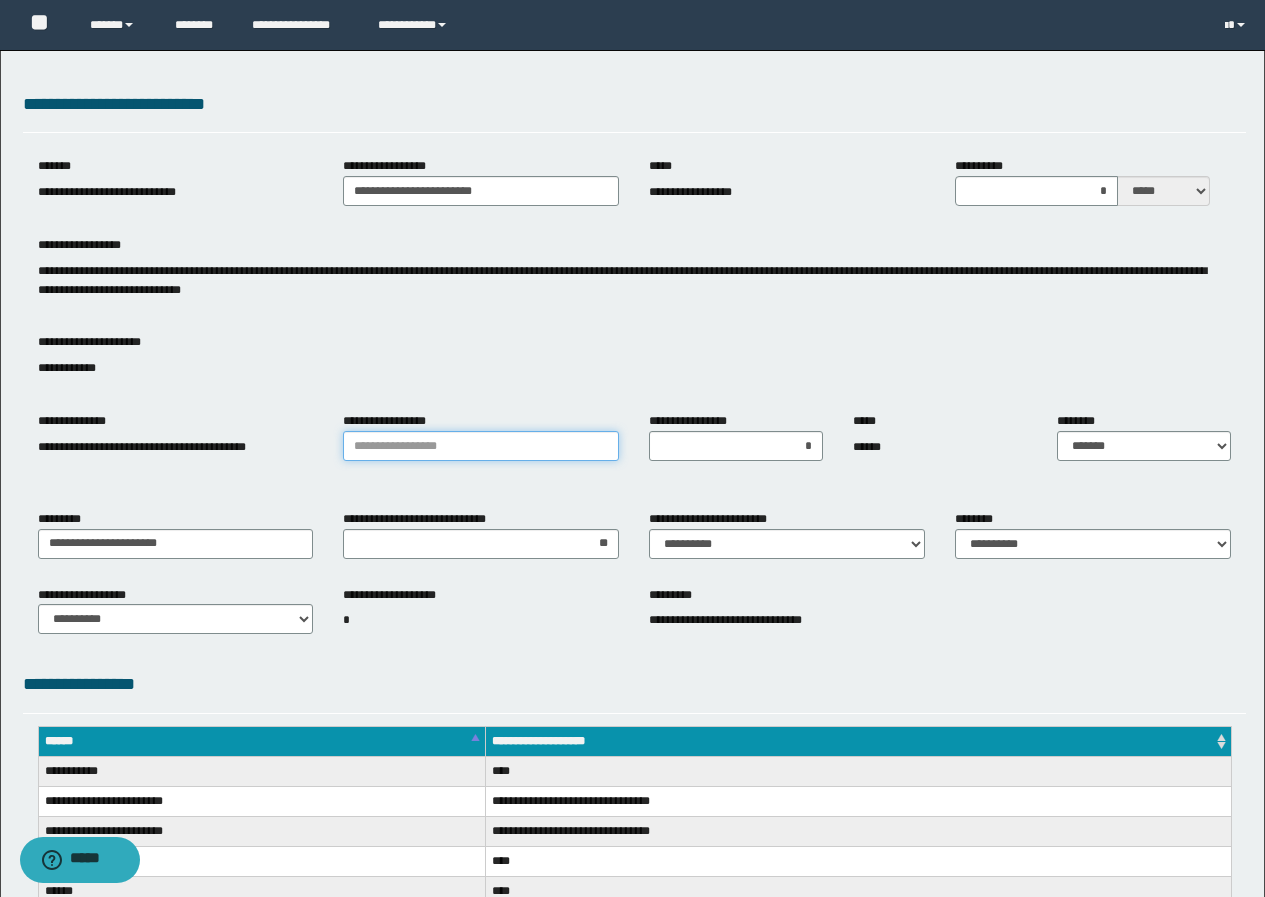 click on "**********" at bounding box center (481, 446) 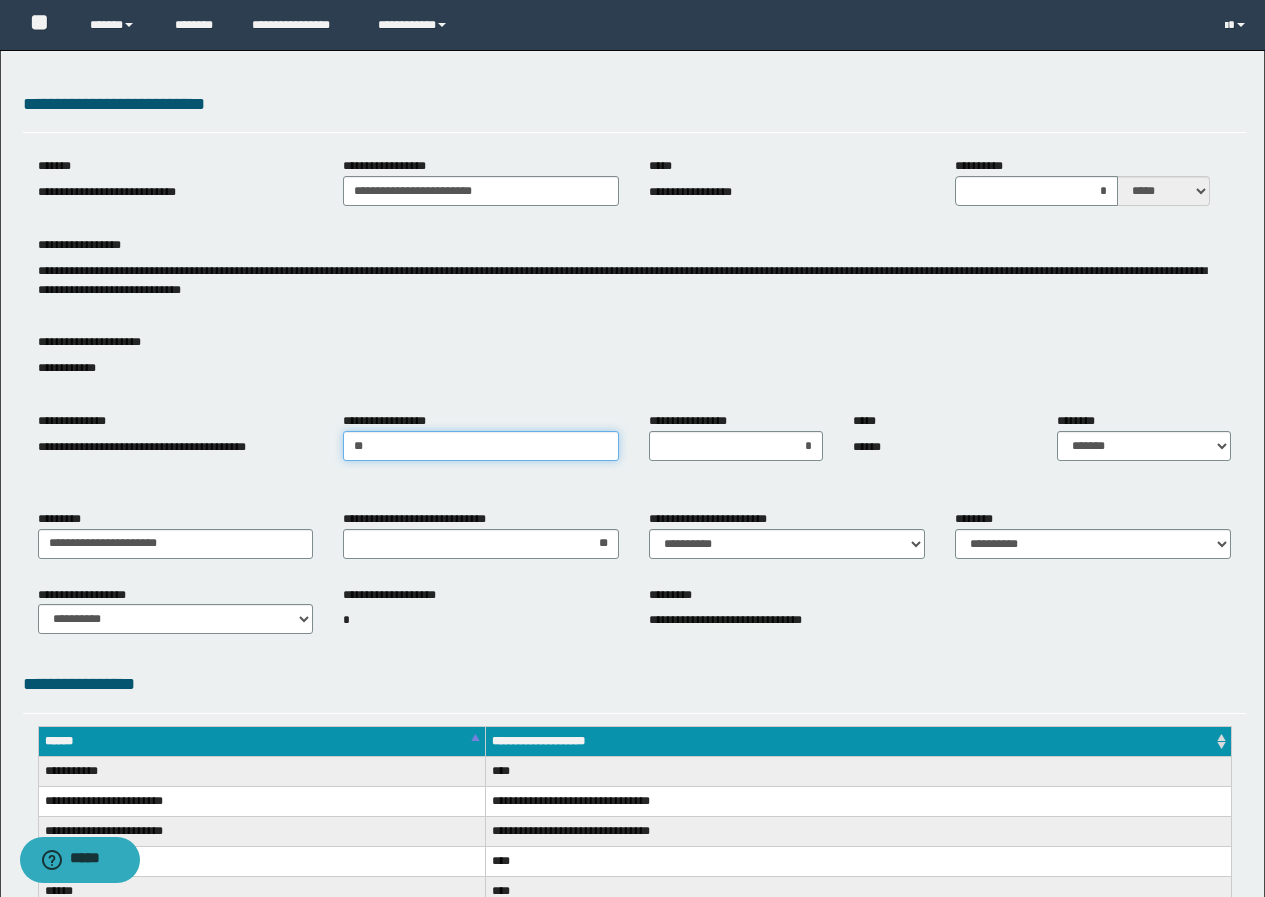 type on "*" 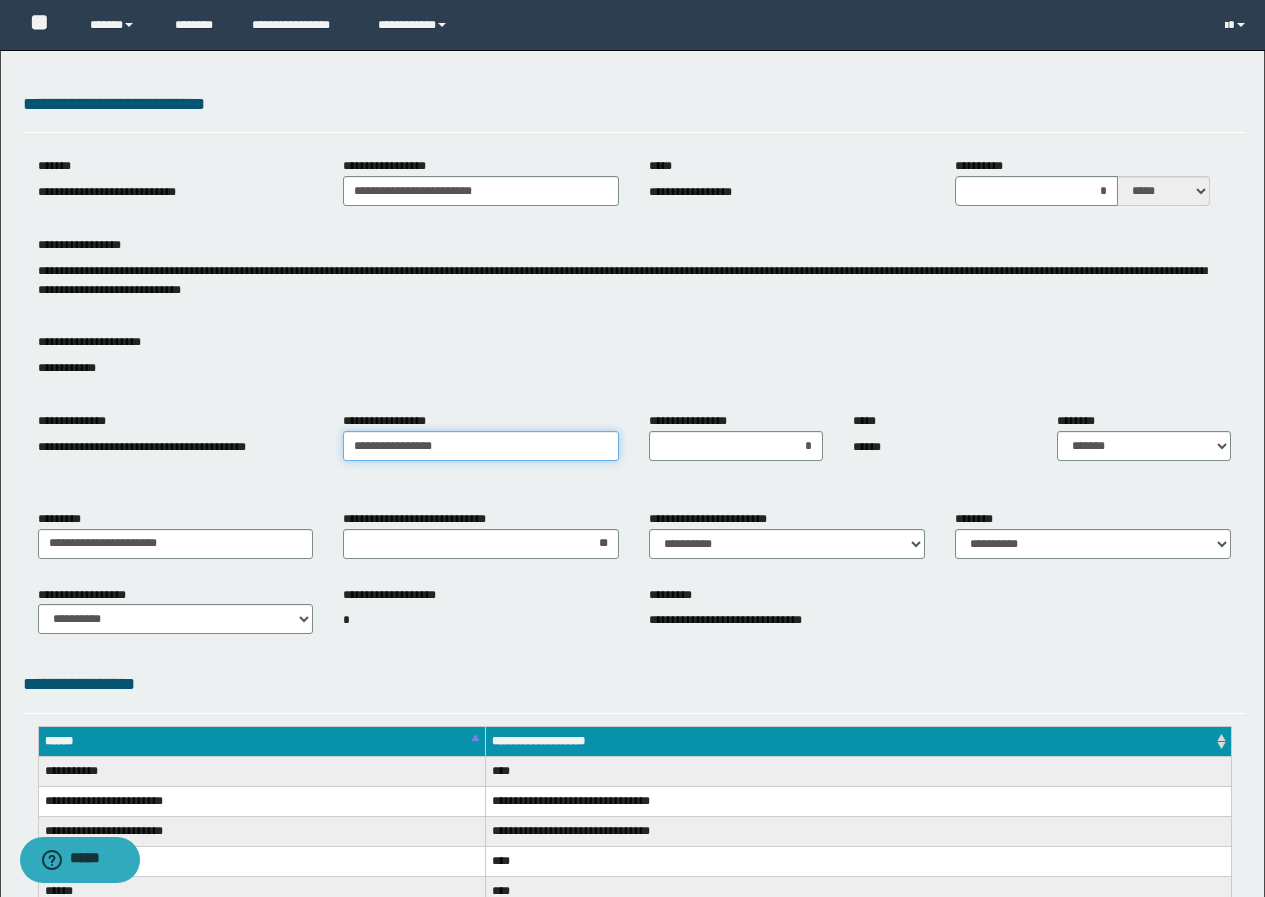 type on "**********" 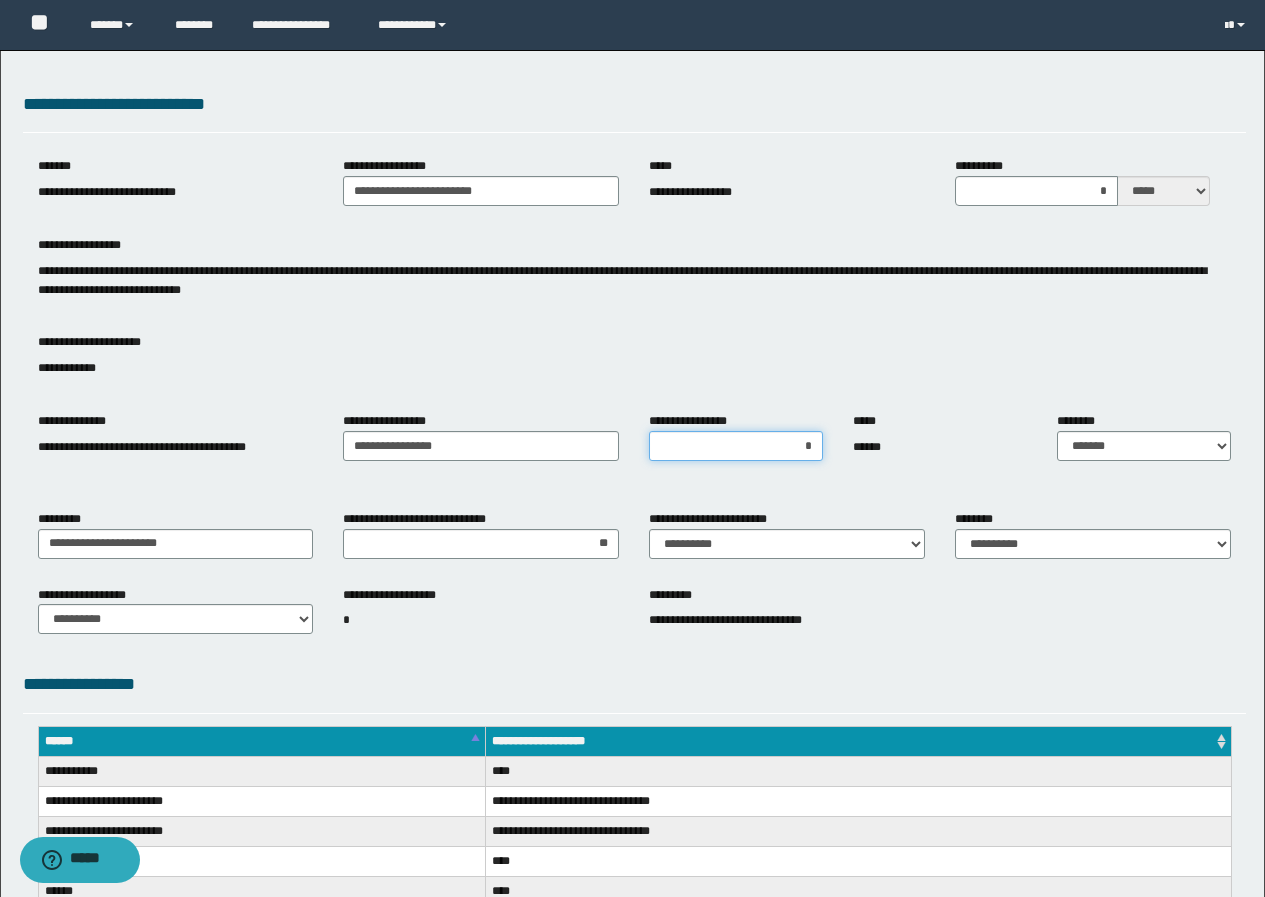 click on "*" at bounding box center [736, 446] 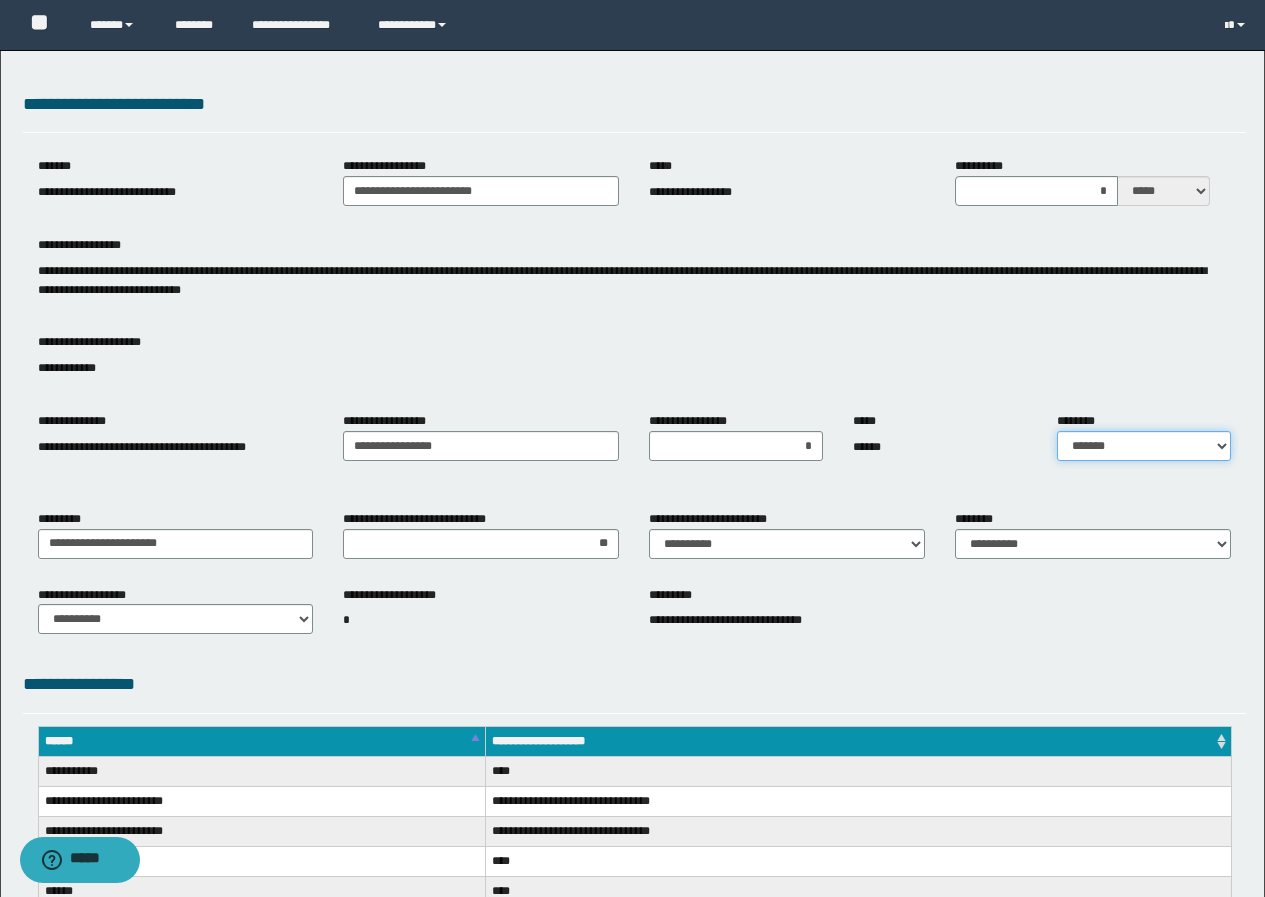 click on "**********" at bounding box center (1144, 446) 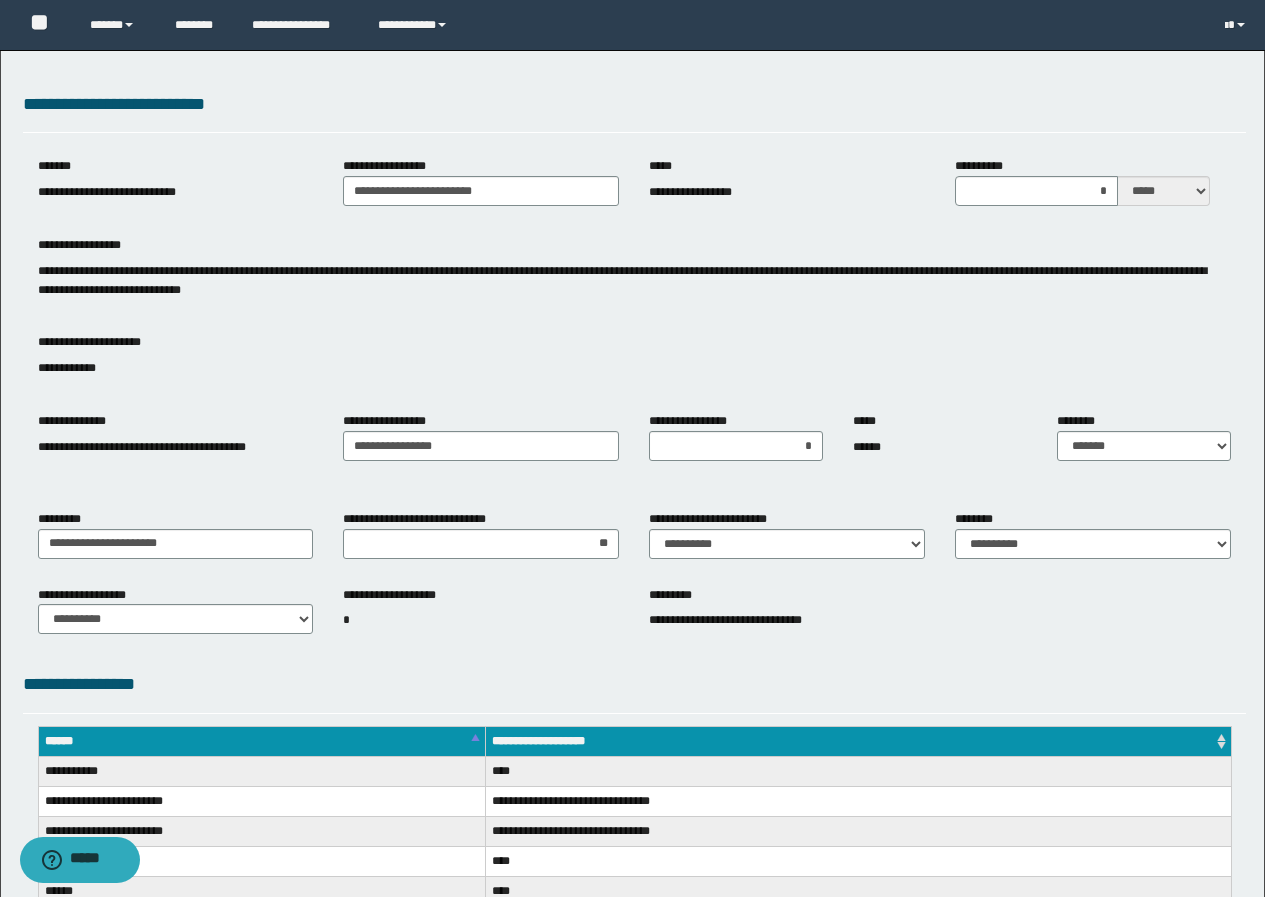 click on "*" at bounding box center [481, 620] 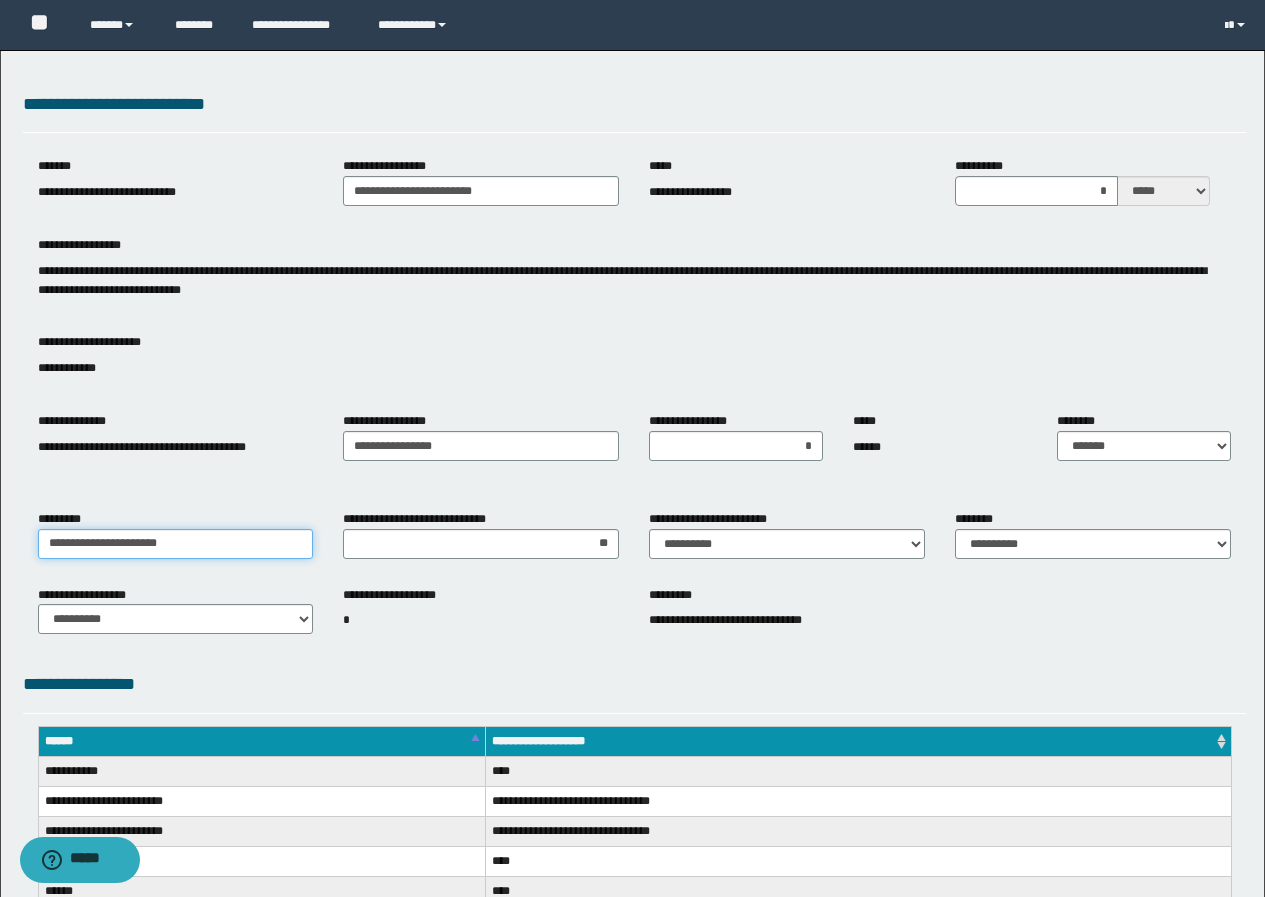 click on "**********" at bounding box center (176, 544) 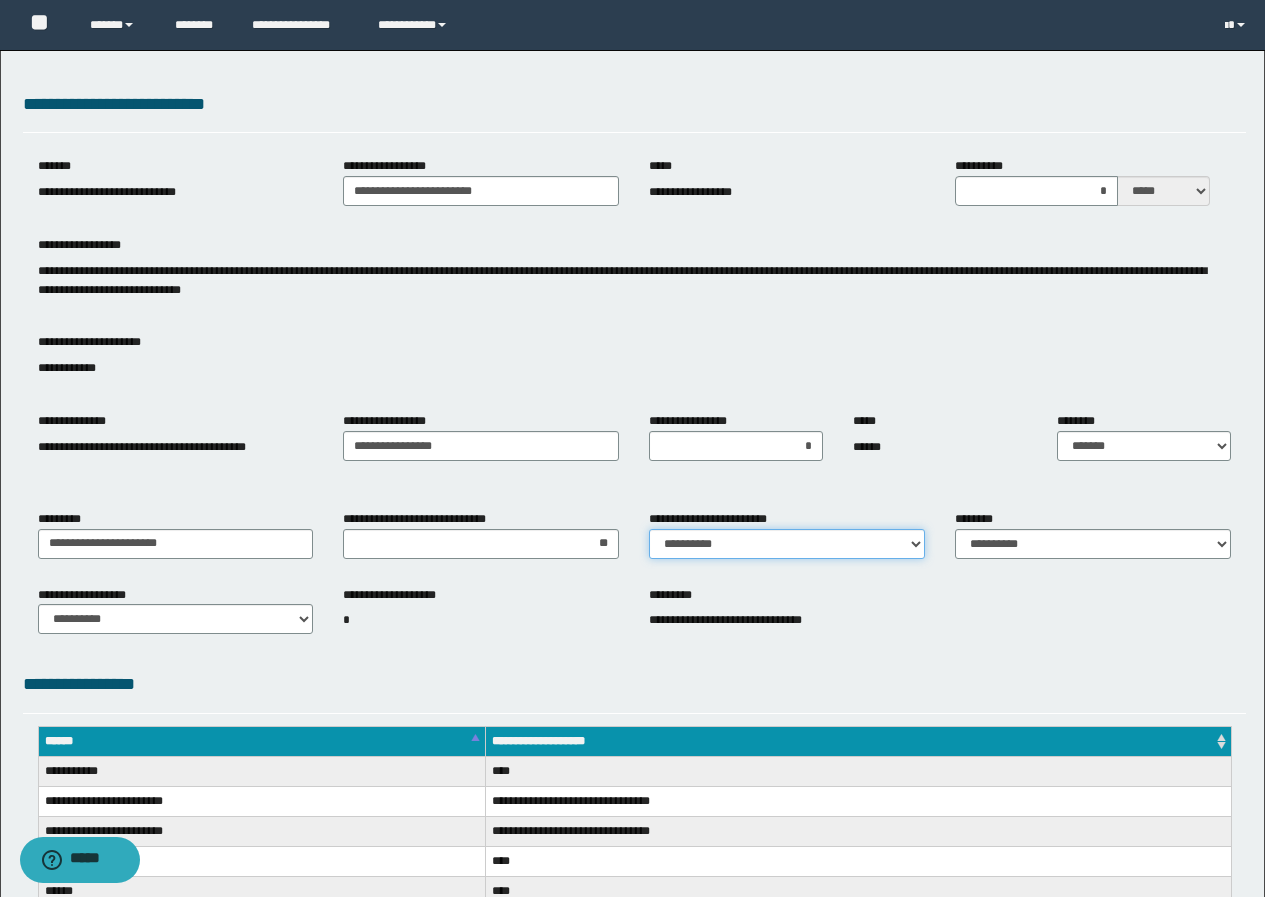 click on "**********" at bounding box center [787, 544] 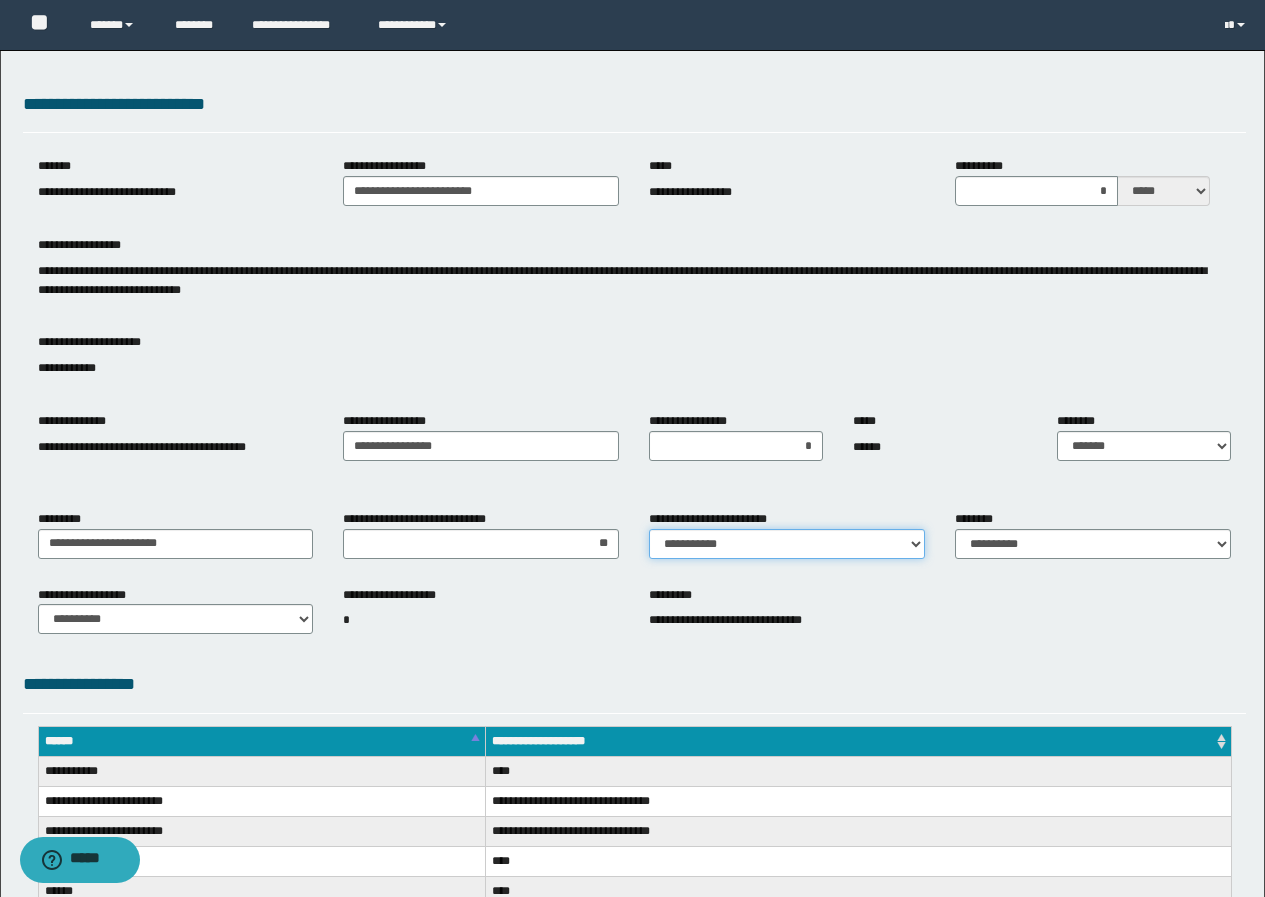 click on "**********" at bounding box center [787, 544] 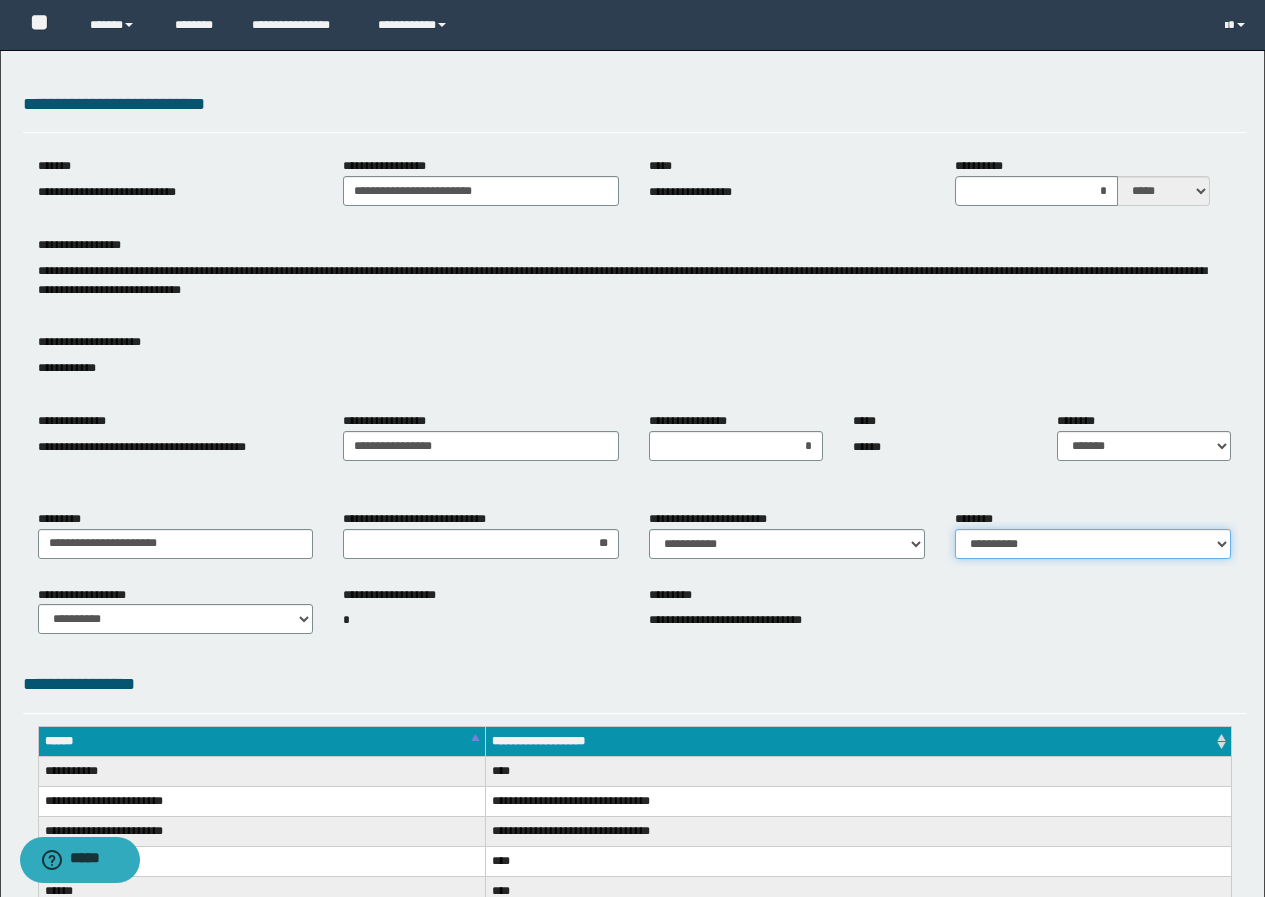 click on "**********" at bounding box center [1093, 544] 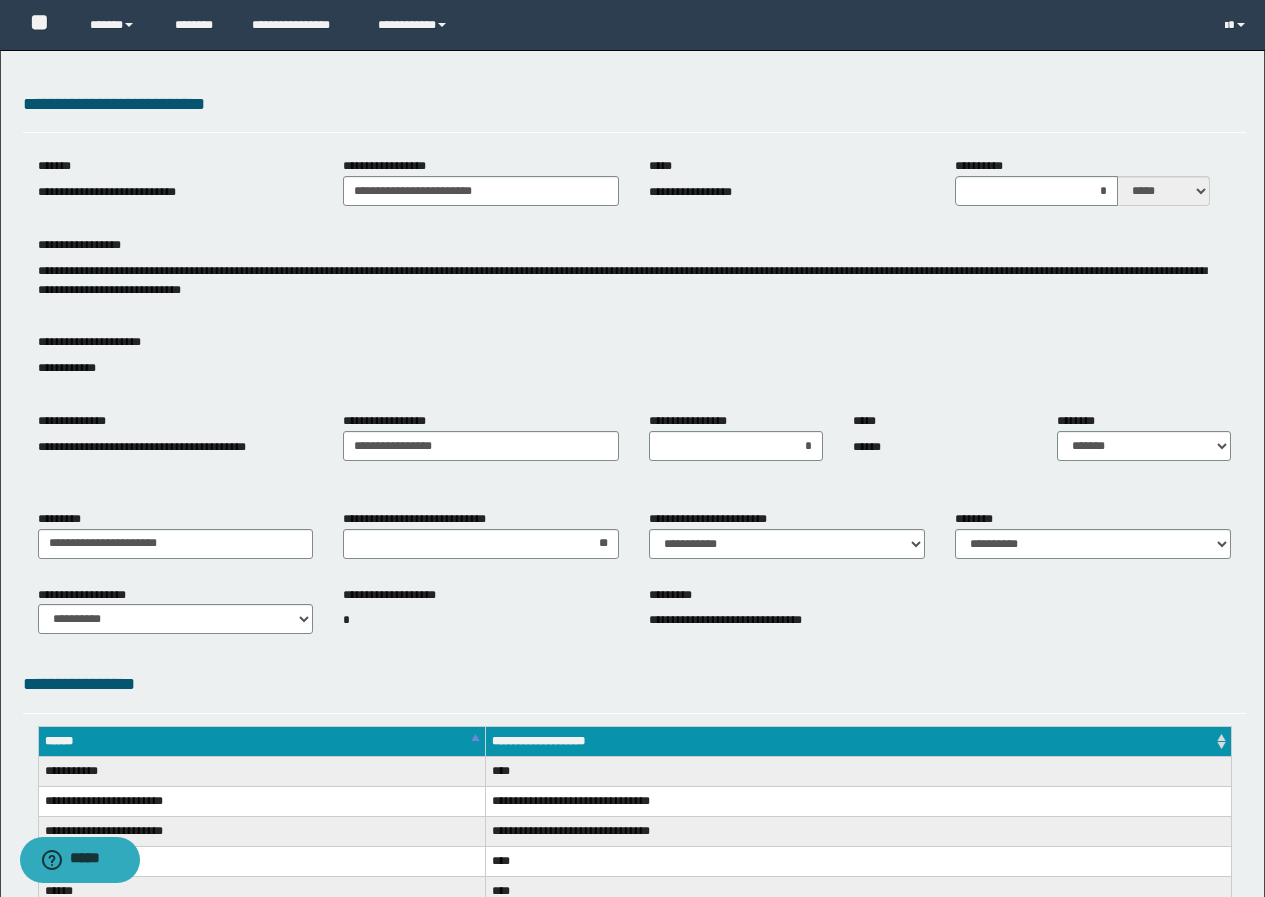 click on "[FIRST] [LAST]
[CITY]
[STREET]
[STATE]
[ZIP]
[COUNTRY]" at bounding box center [634, 619] 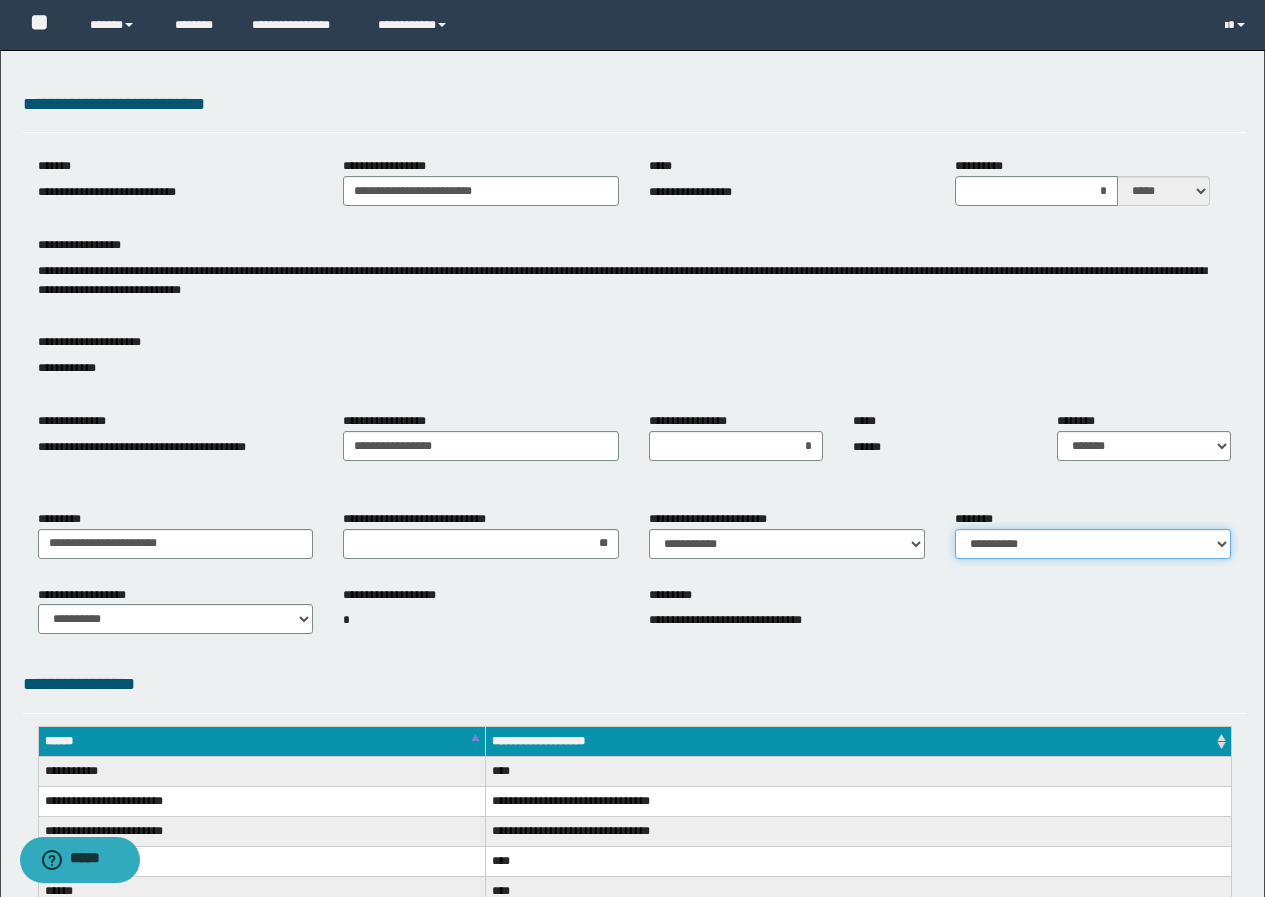 click on "**********" at bounding box center (1093, 544) 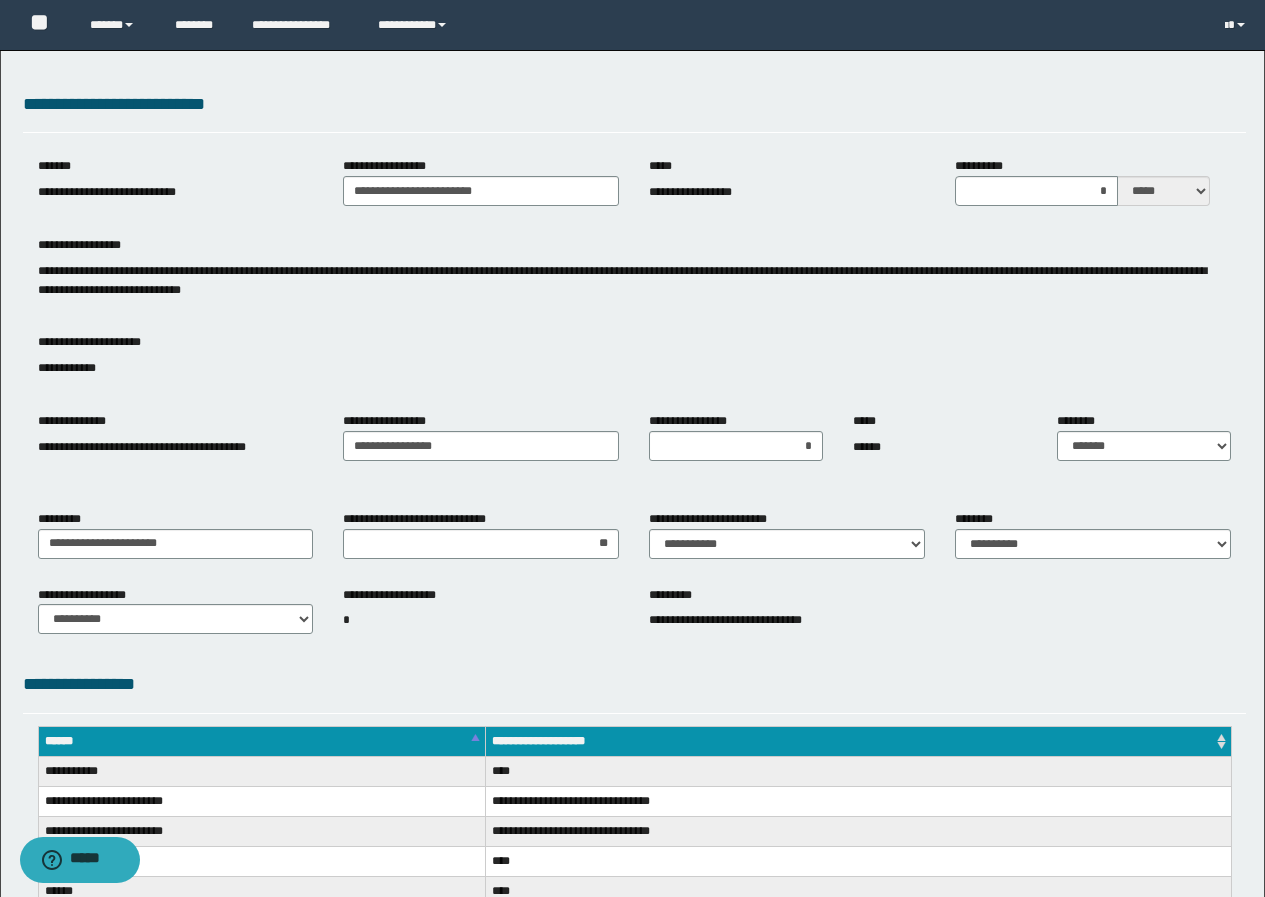 click on "[FIRST] [LAST]
[STREET] [CITY] [STATE] [ZIP] [COUNTRY] [PHONE]
[STREET] [CITY] [STATE] [ZIP] [COUNTRY] [PHONE]
[EMAIL]
[FIRST]
[LAST]
[PHONE]
[EMAIL]
[FIRST]
[LAST]
[PHONE]" at bounding box center (634, 770) 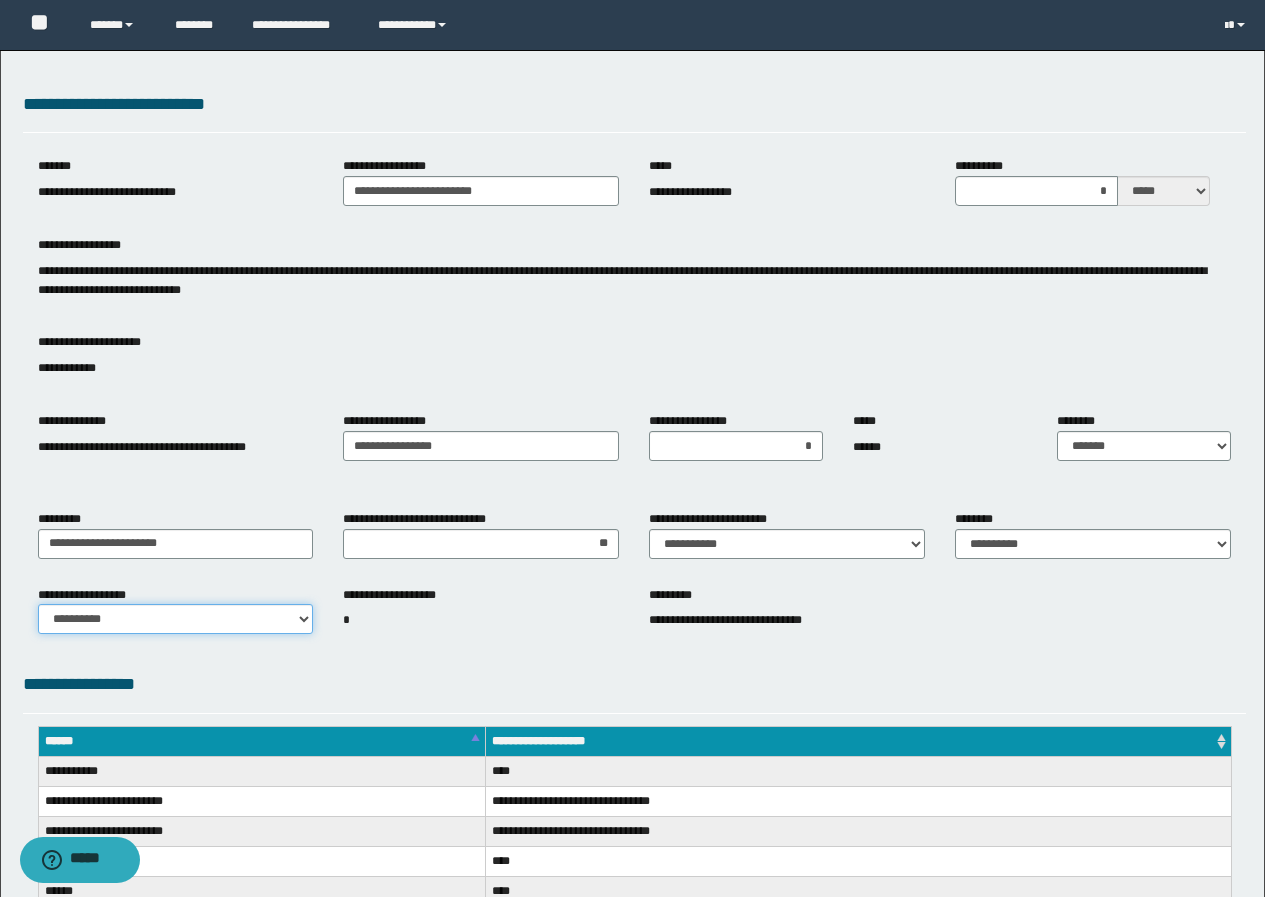 click on "**********" at bounding box center (176, 619) 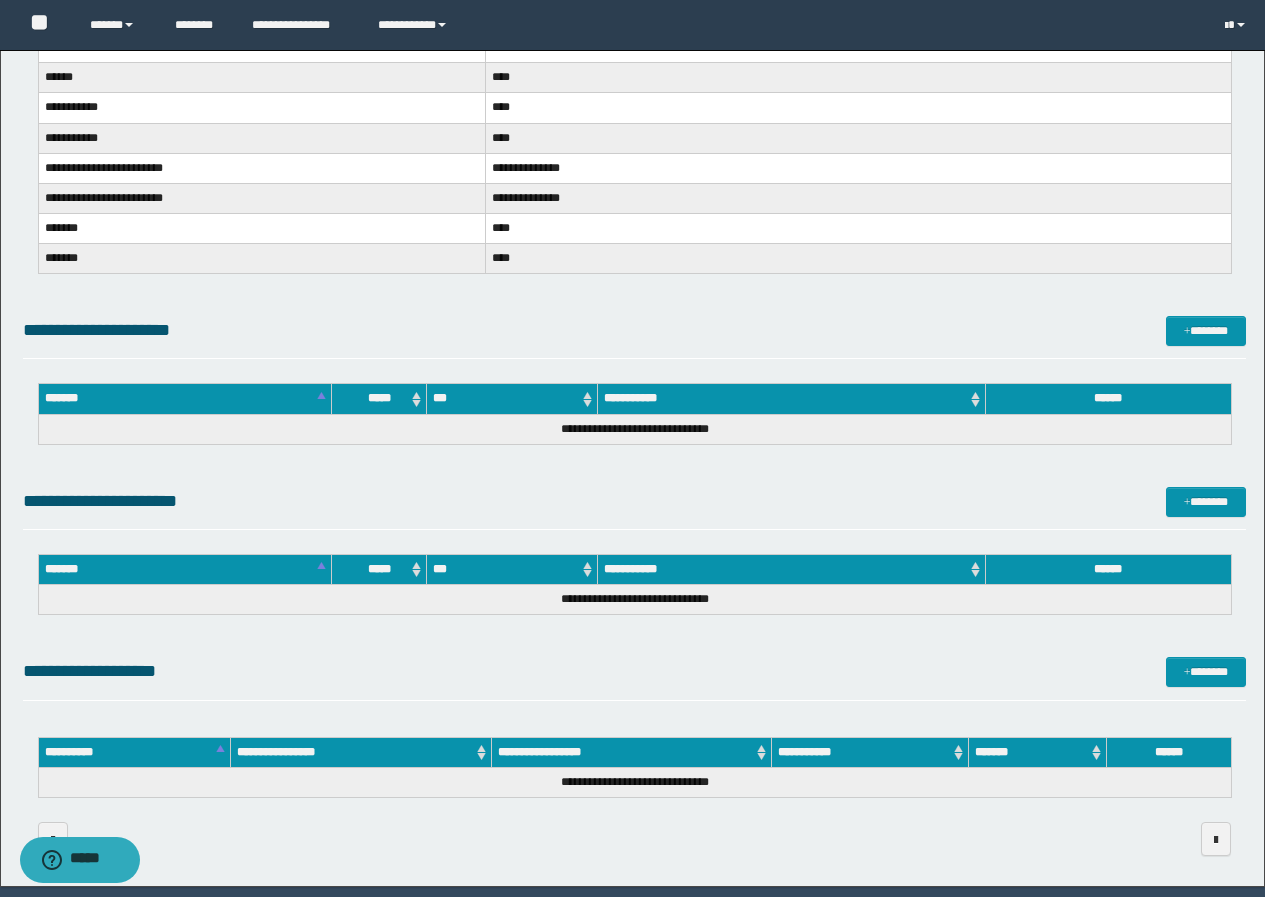 scroll, scrollTop: 1182, scrollLeft: 0, axis: vertical 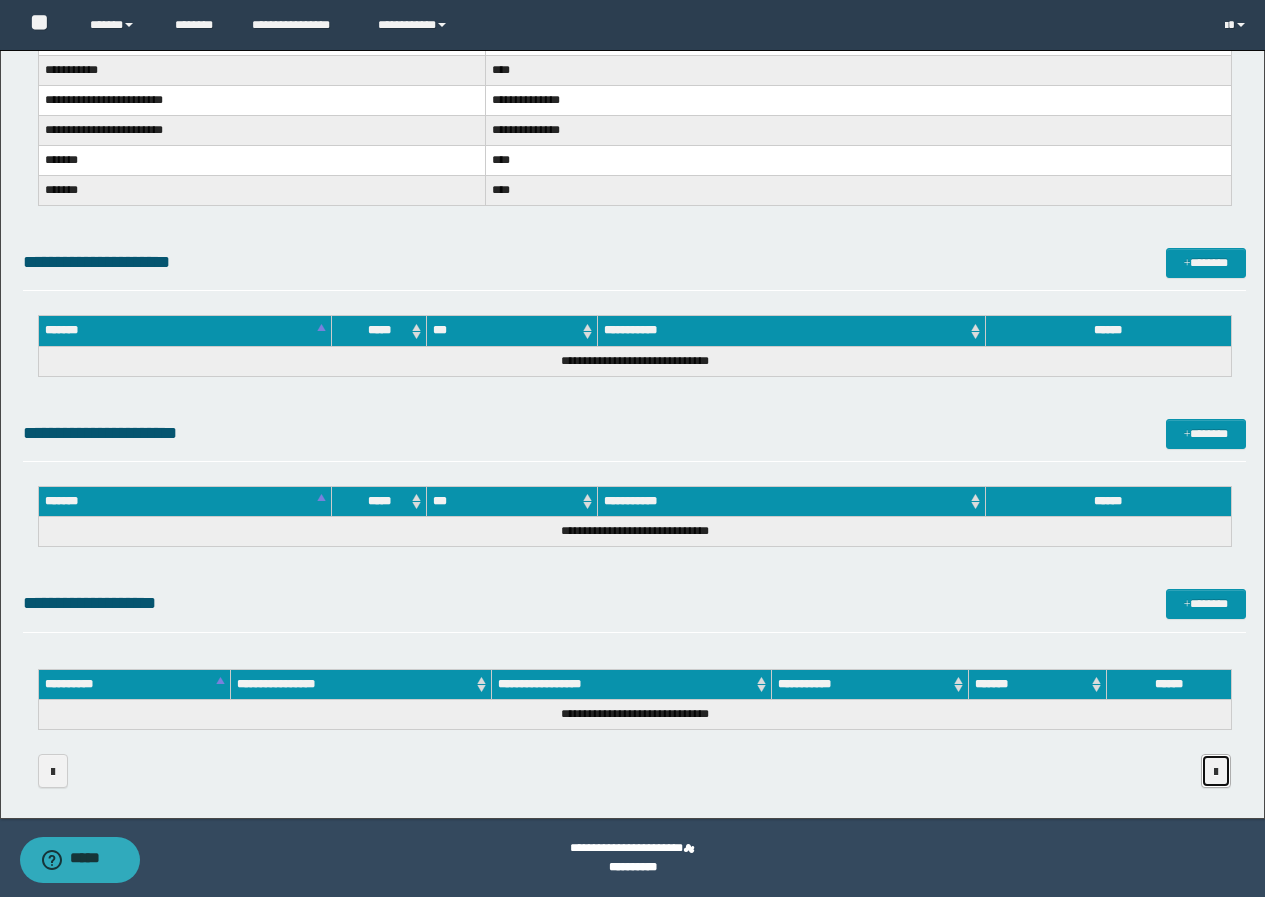 click at bounding box center (1216, 772) 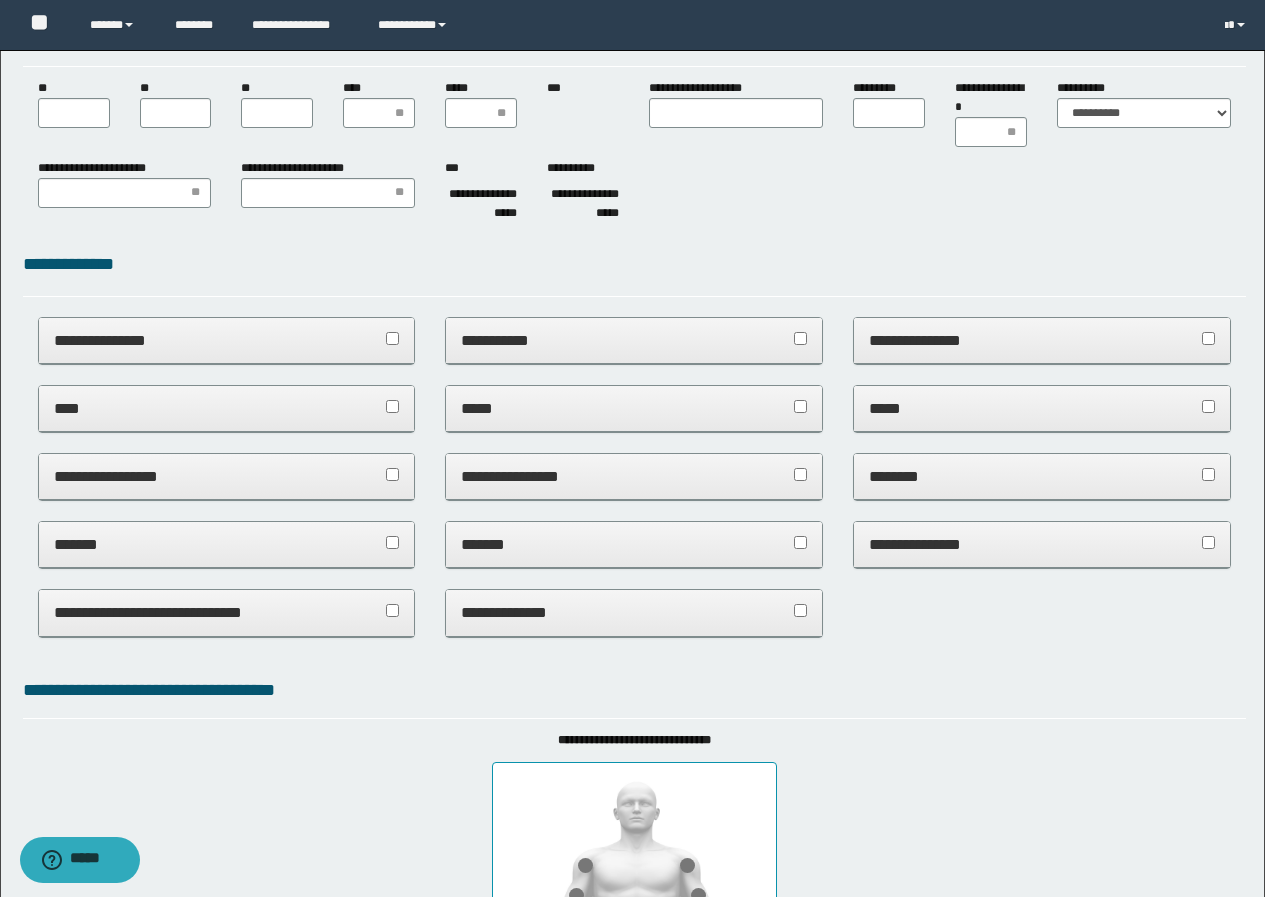 scroll, scrollTop: 0, scrollLeft: 0, axis: both 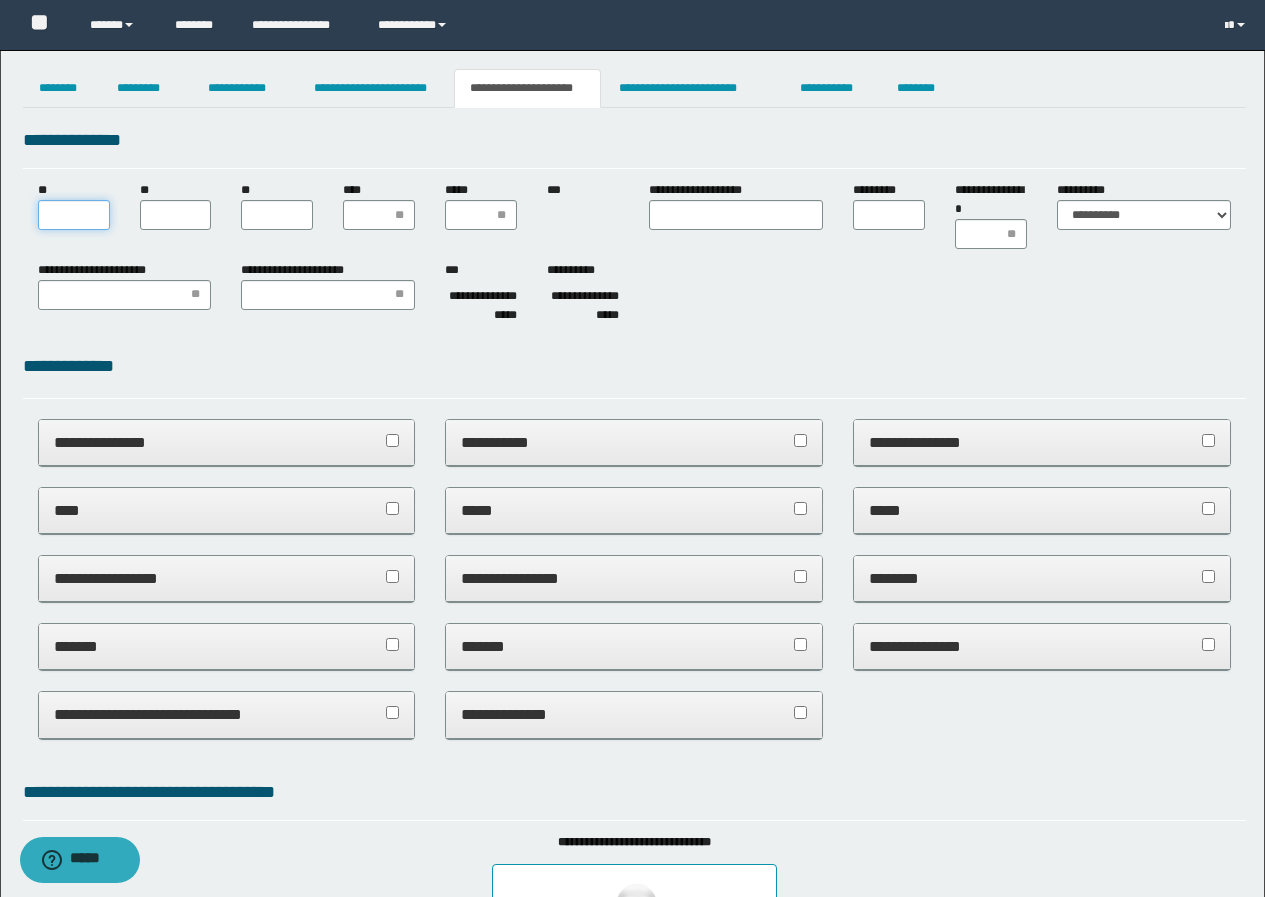 click on "**" at bounding box center [74, 215] 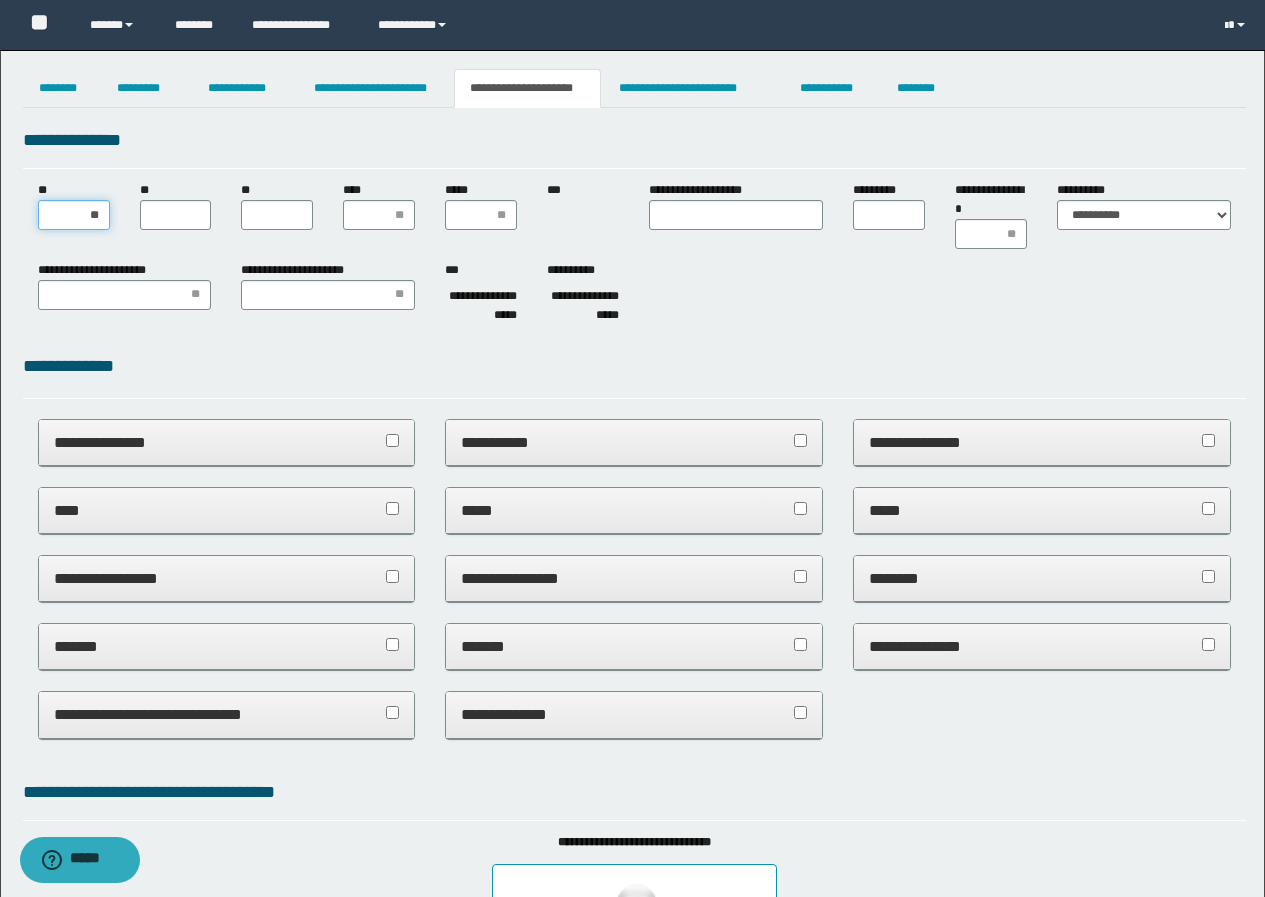 type on "***" 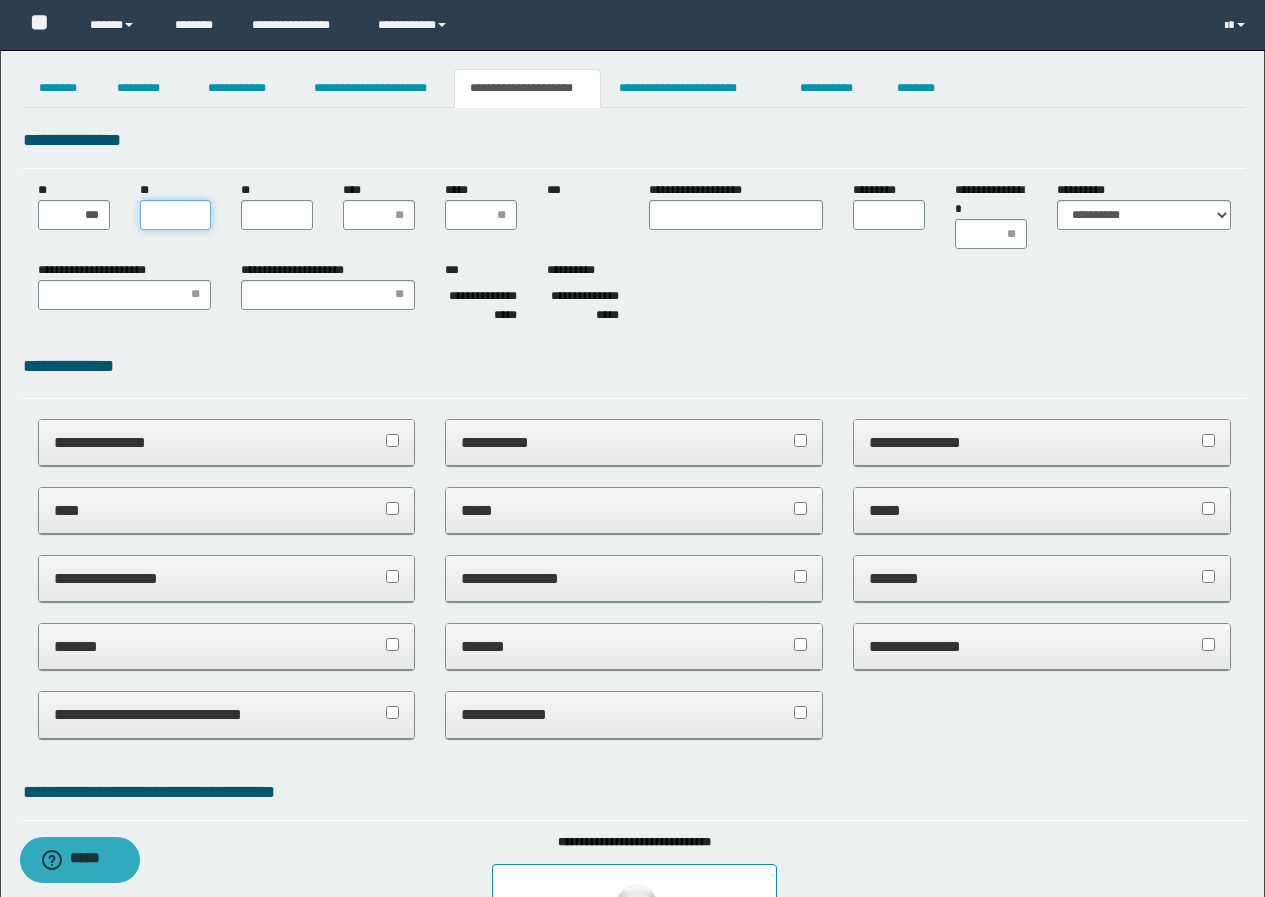 click on "**" at bounding box center [176, 215] 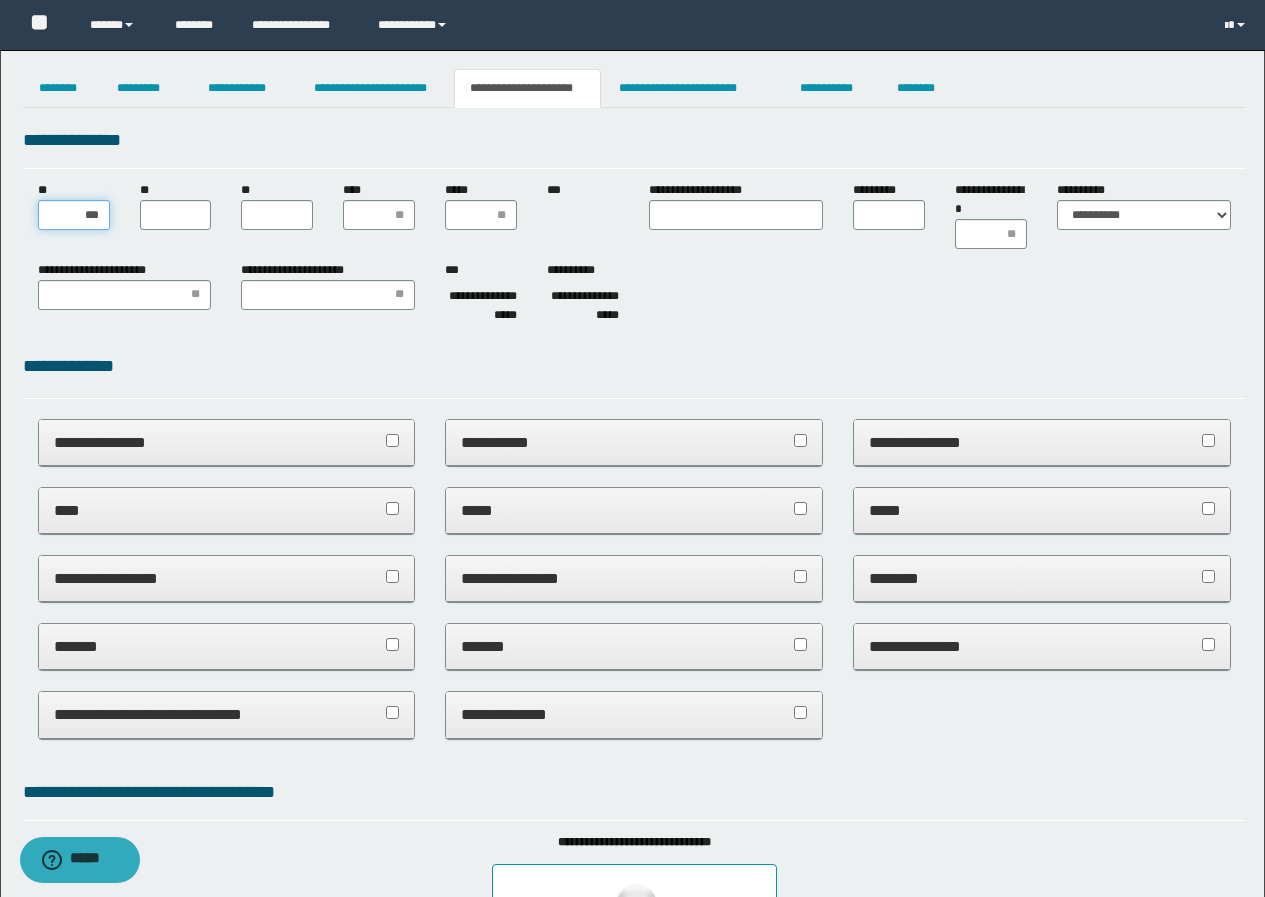 click on "***" at bounding box center (74, 215) 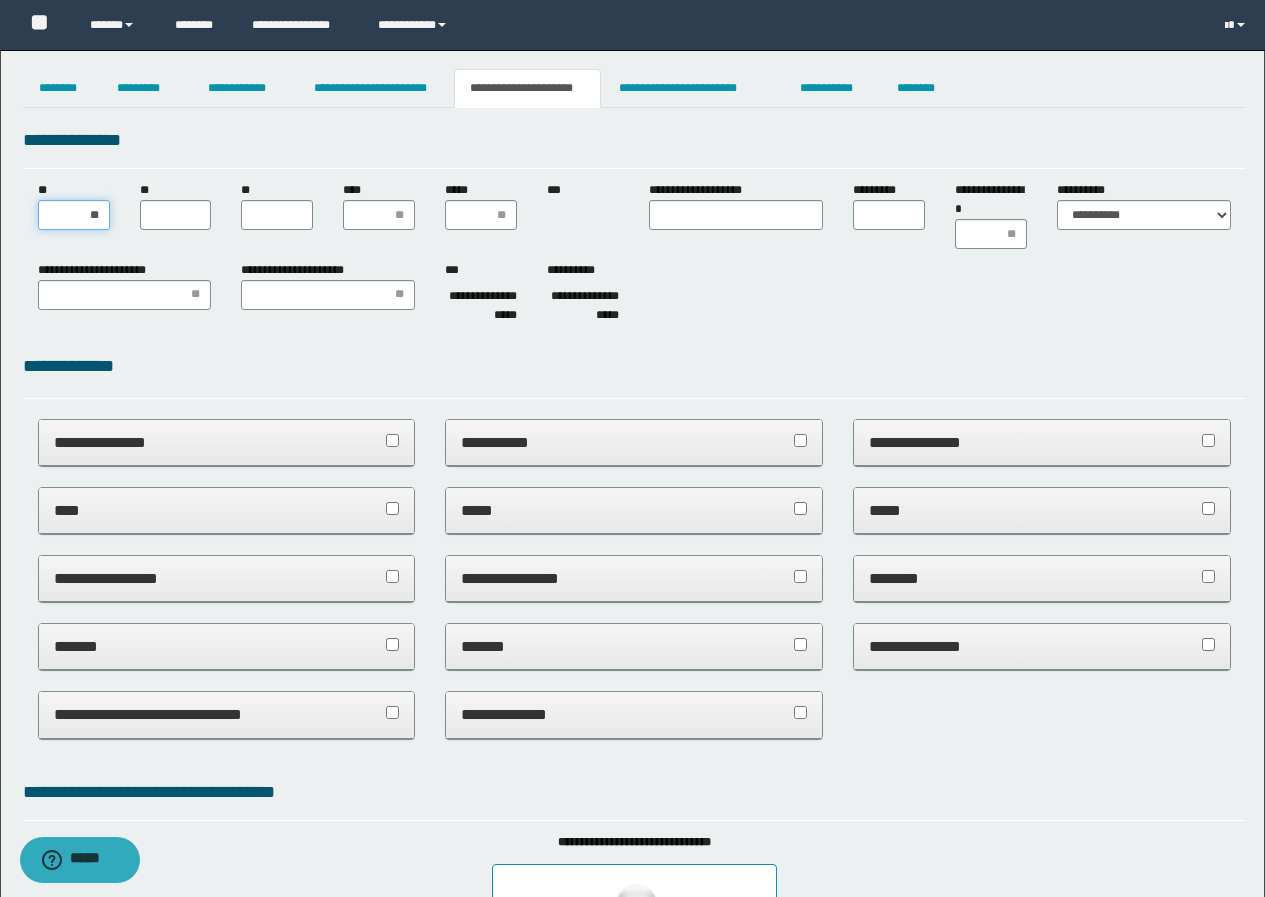type on "*" 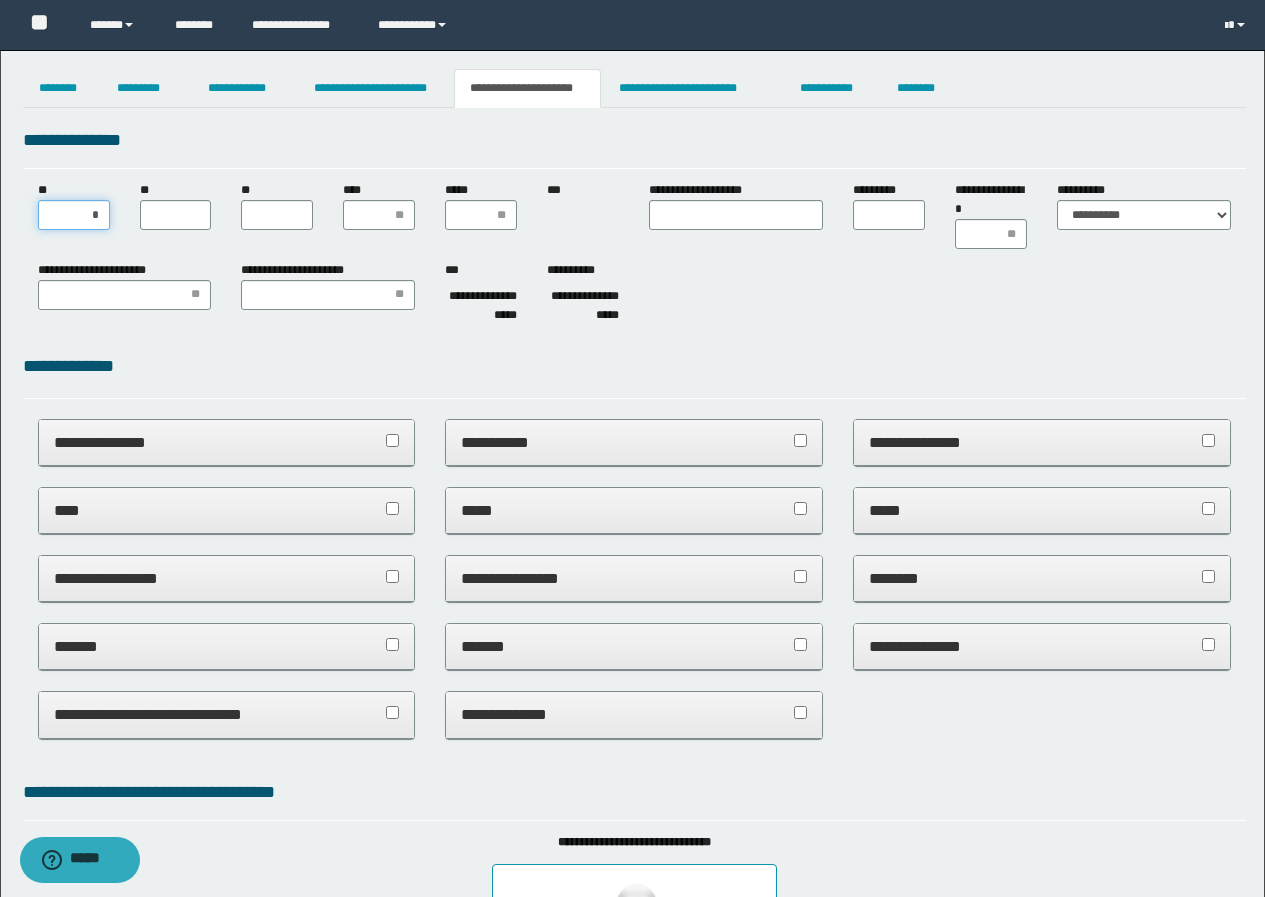 click on "*" at bounding box center (74, 215) 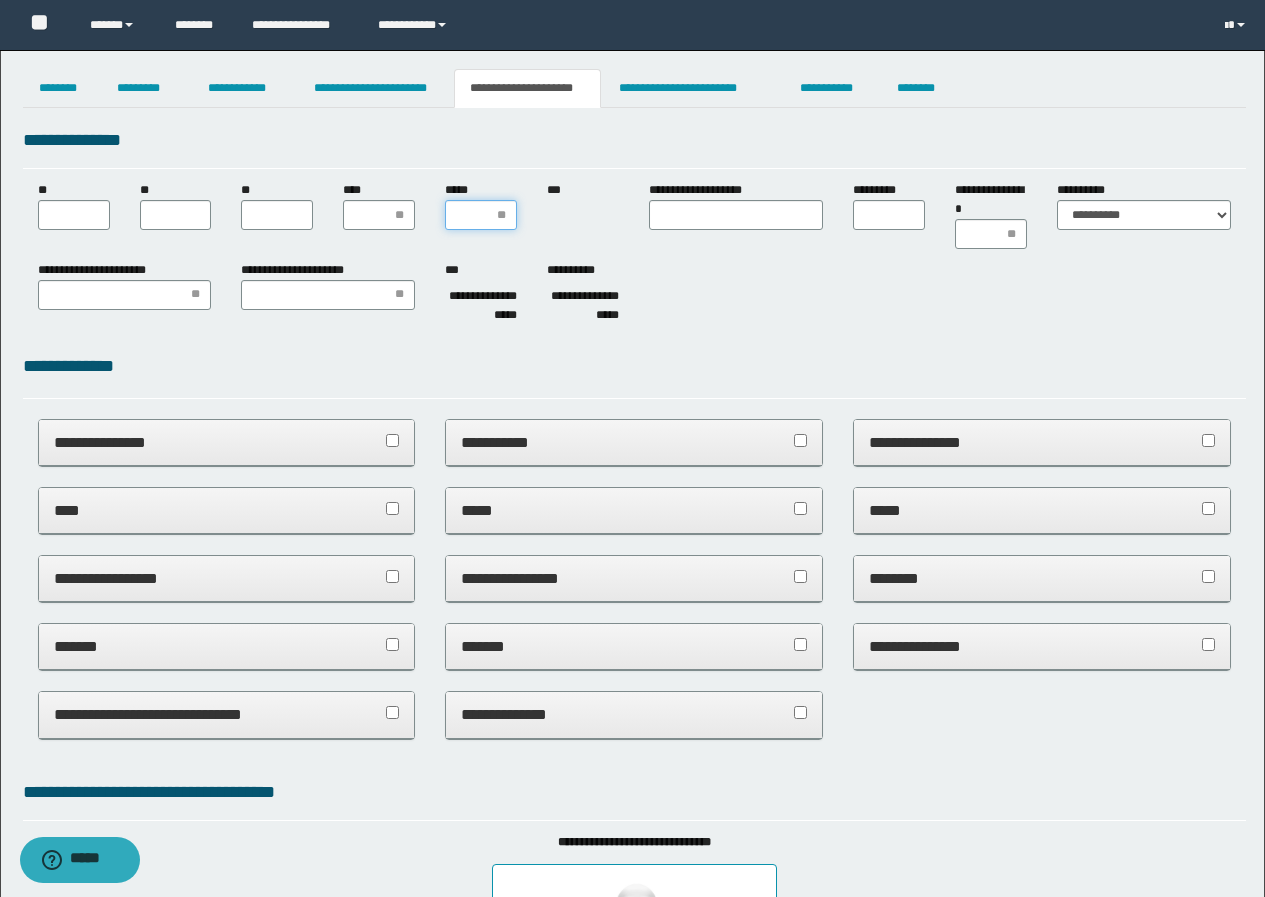 click on "*****" at bounding box center (481, 215) 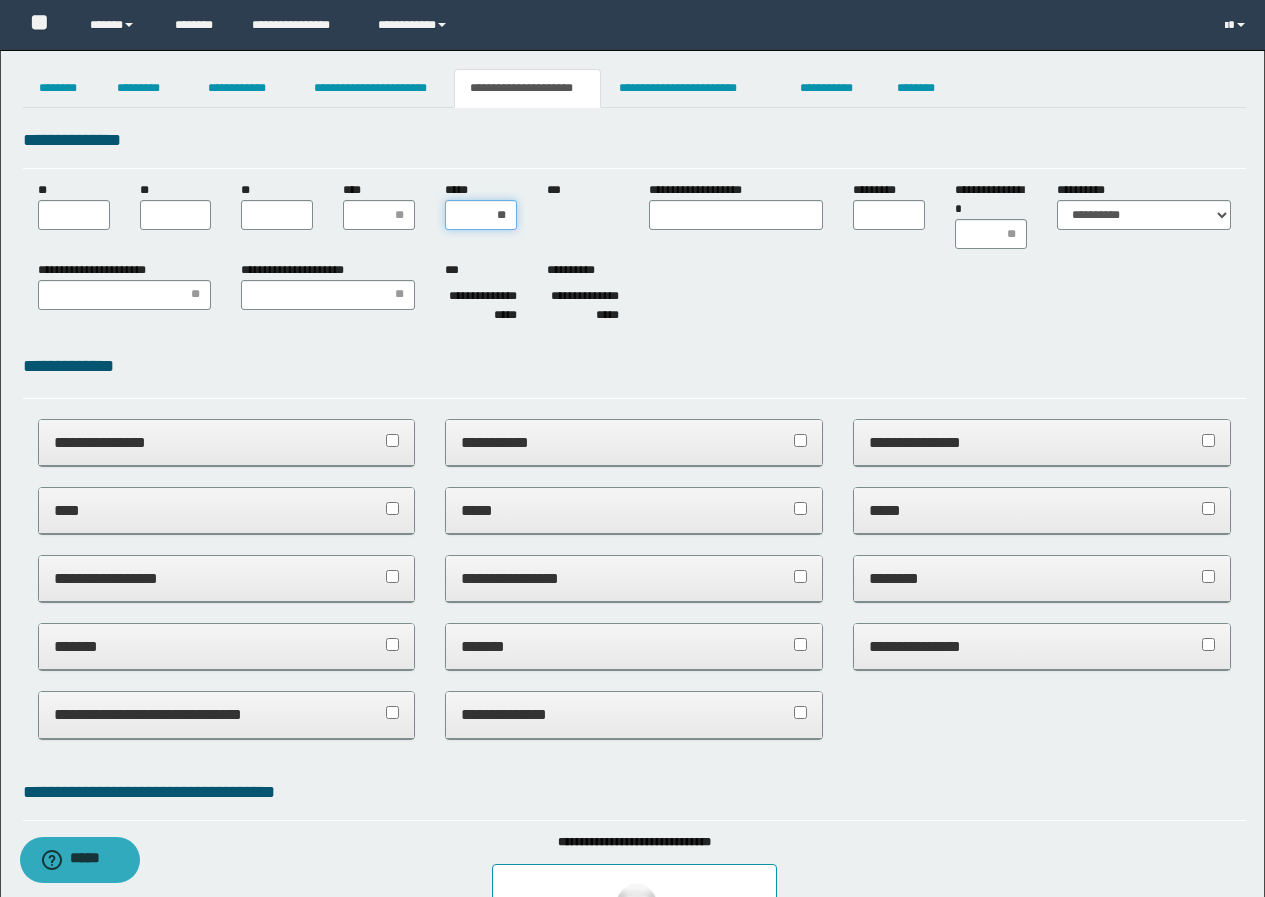 type on "***" 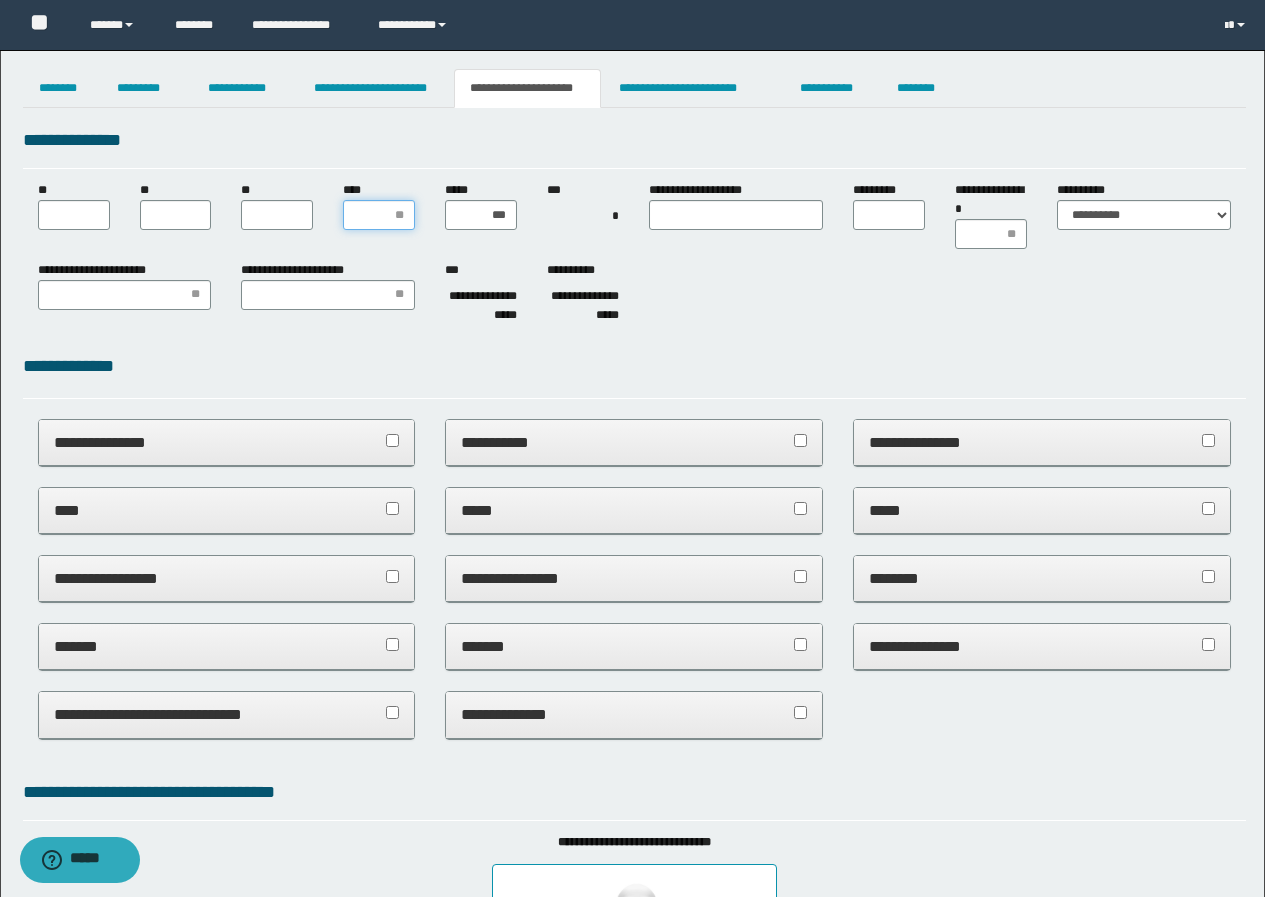 click on "****" at bounding box center [379, 215] 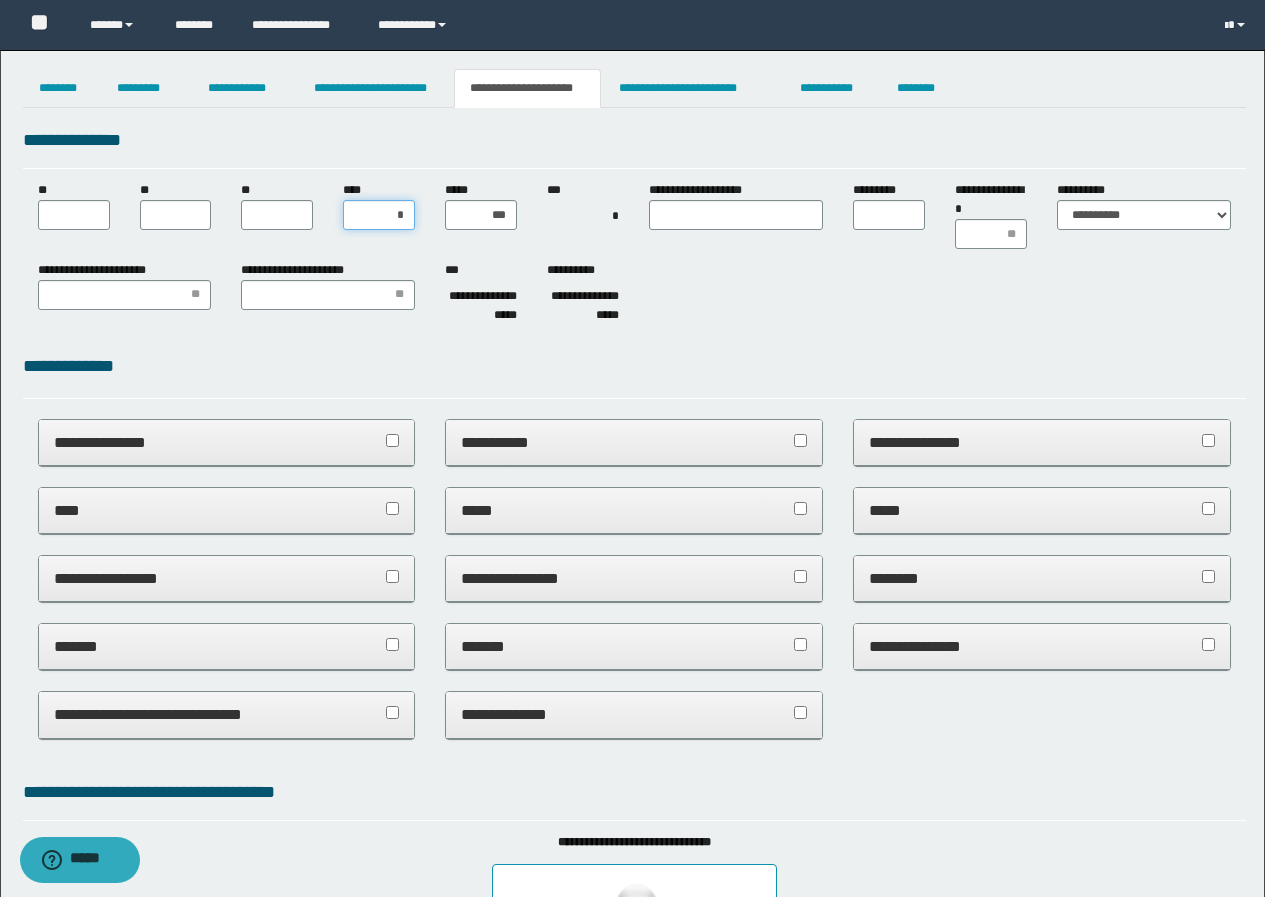 type on "**" 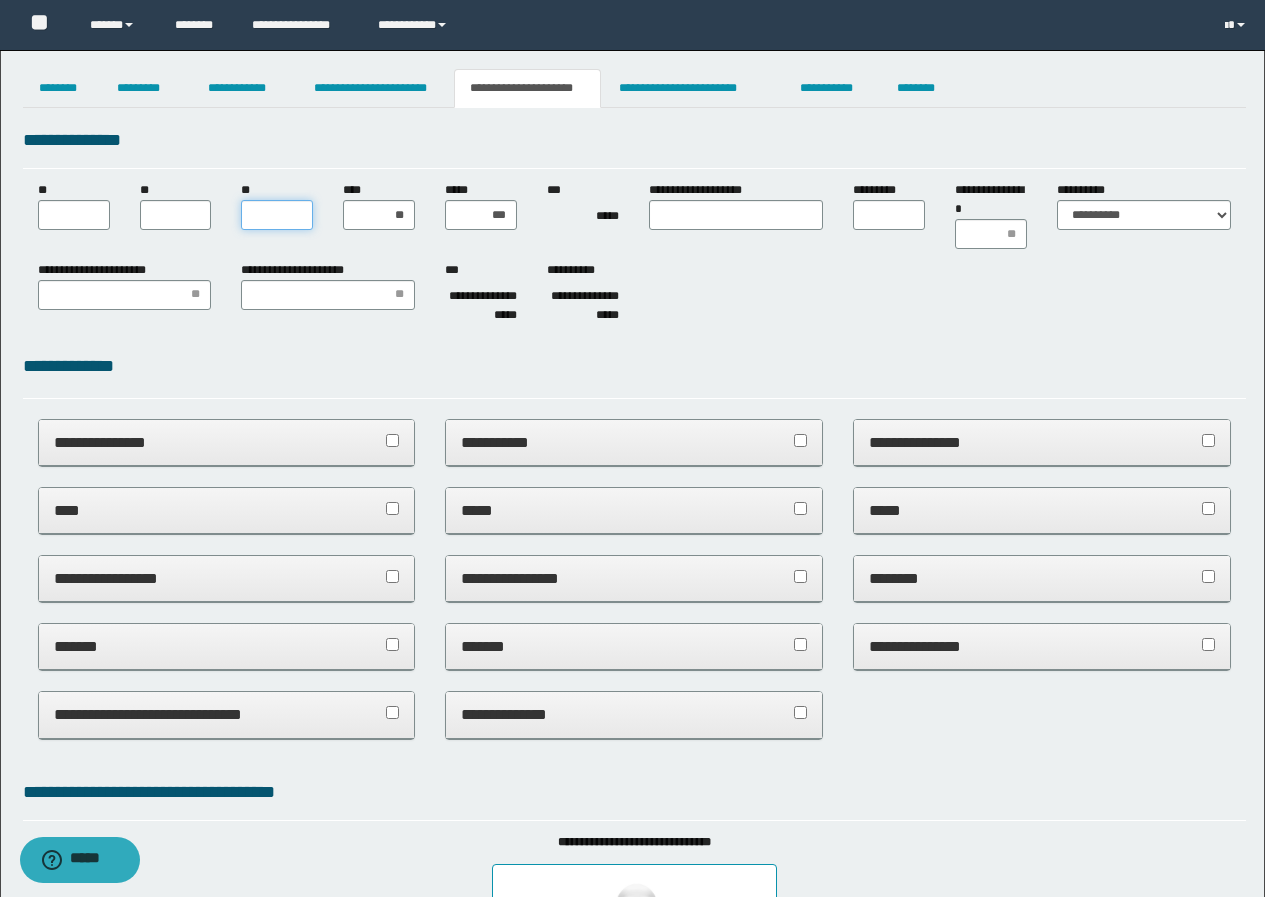 click on "**" at bounding box center (277, 215) 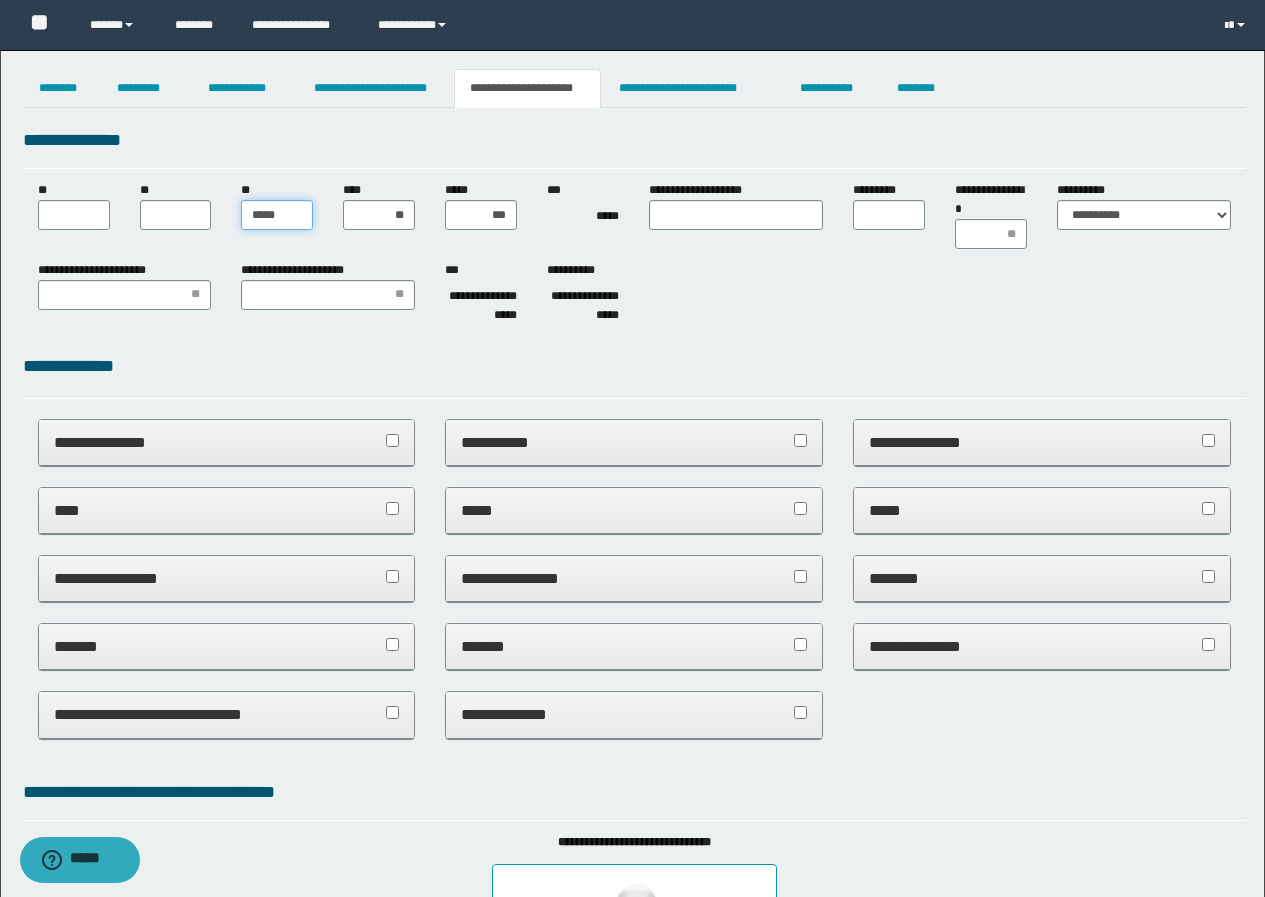 type on "******" 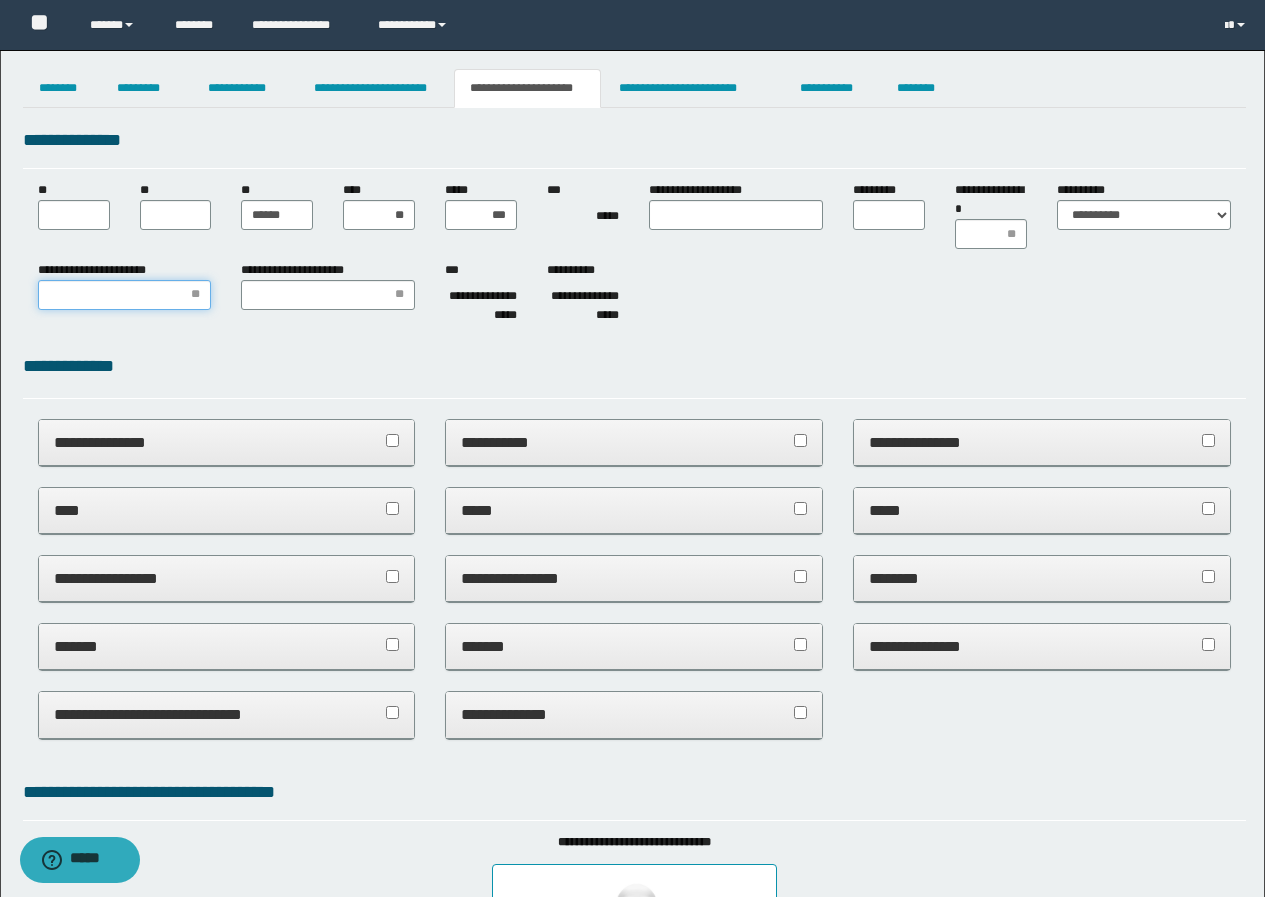 click on "**********" at bounding box center [125, 295] 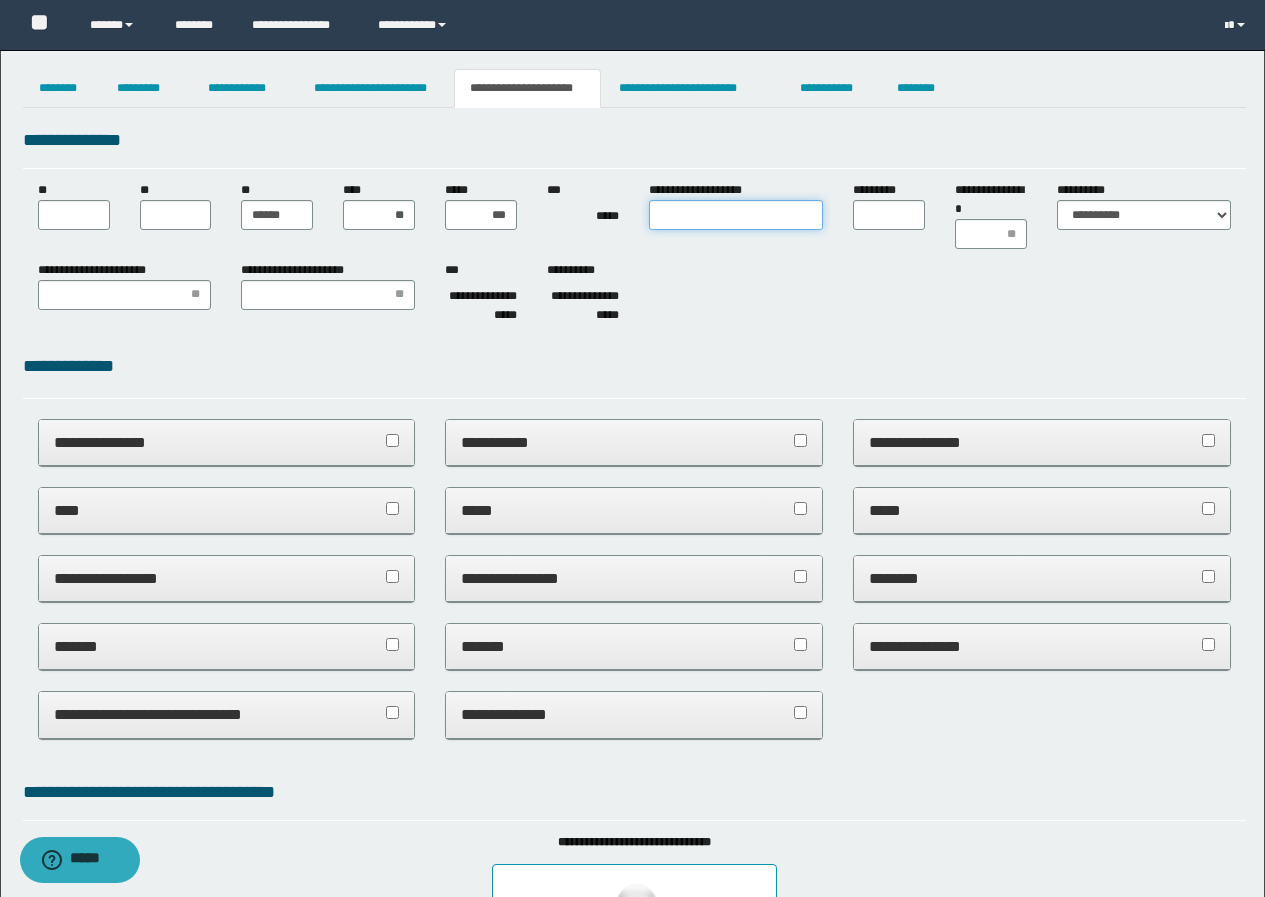 click on "**********" at bounding box center (736, 215) 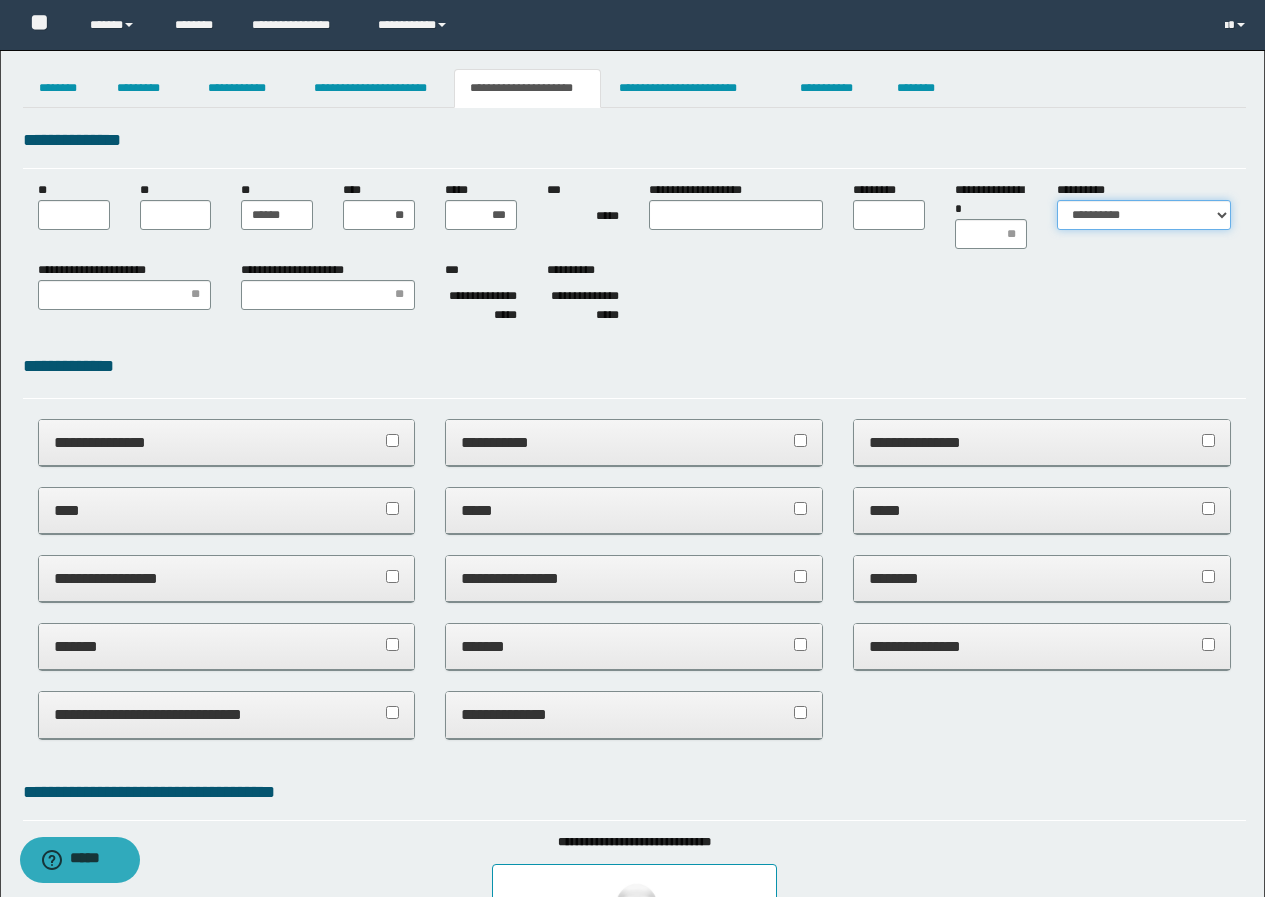 click on "**********" at bounding box center [1144, 215] 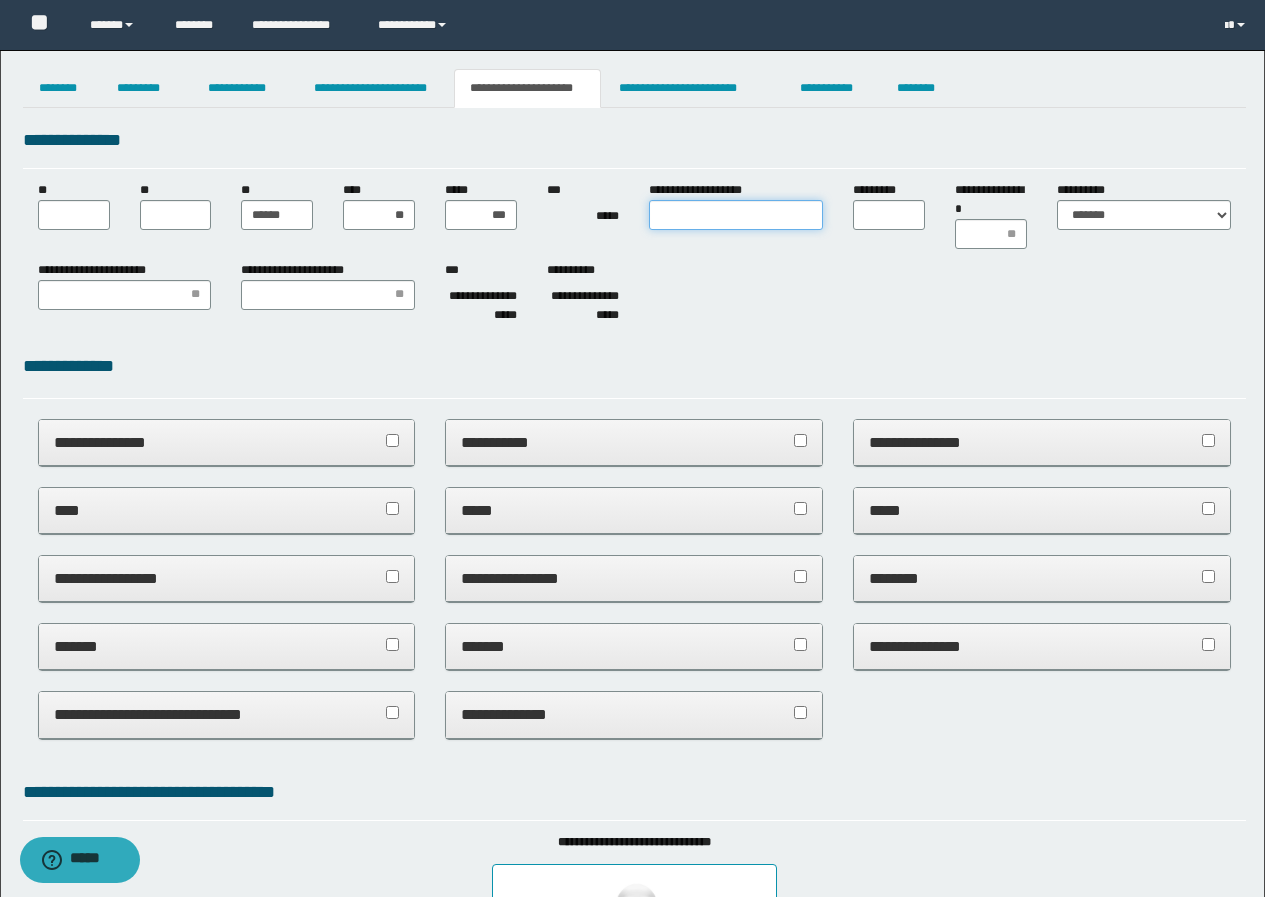 click on "**********" at bounding box center [736, 215] 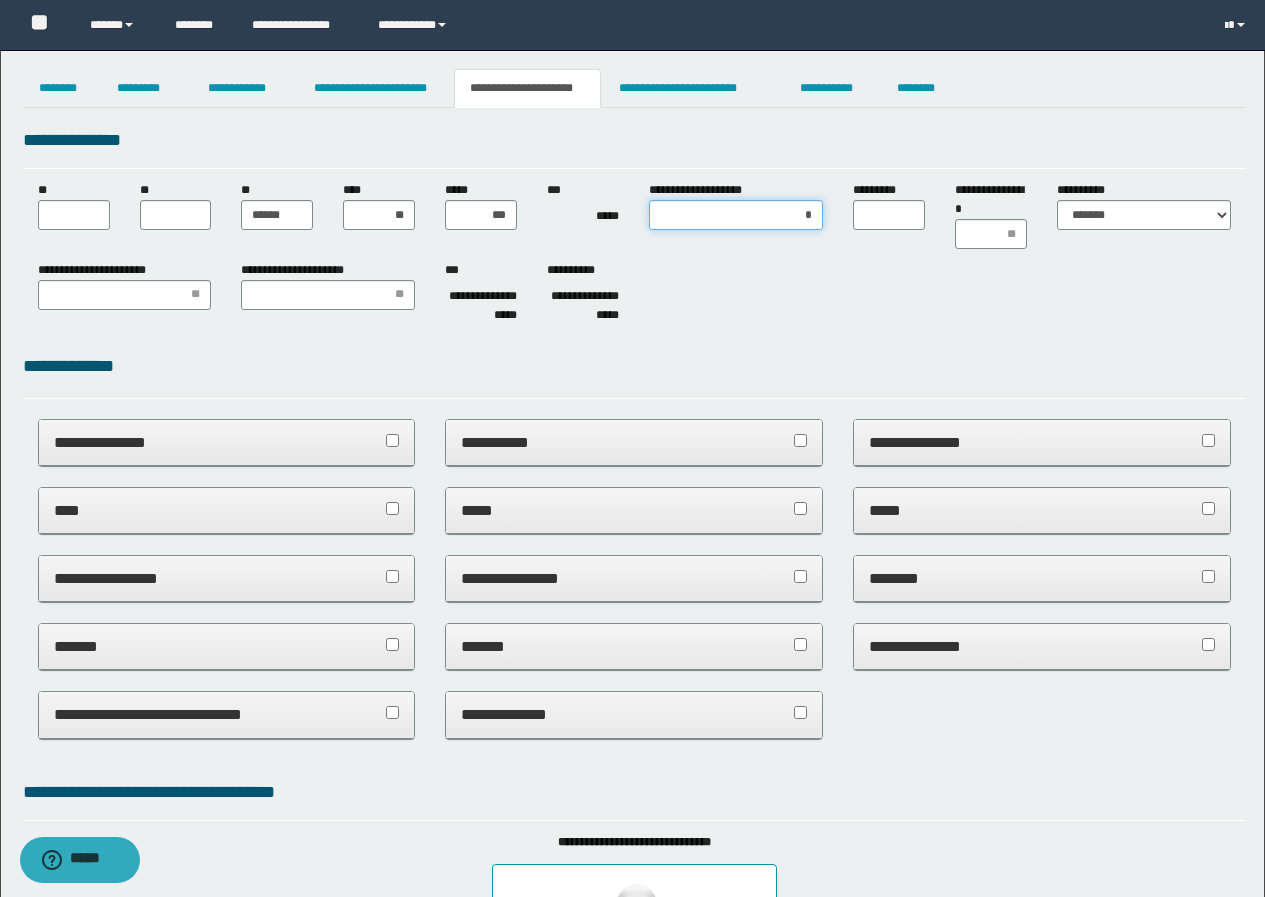 type on "**" 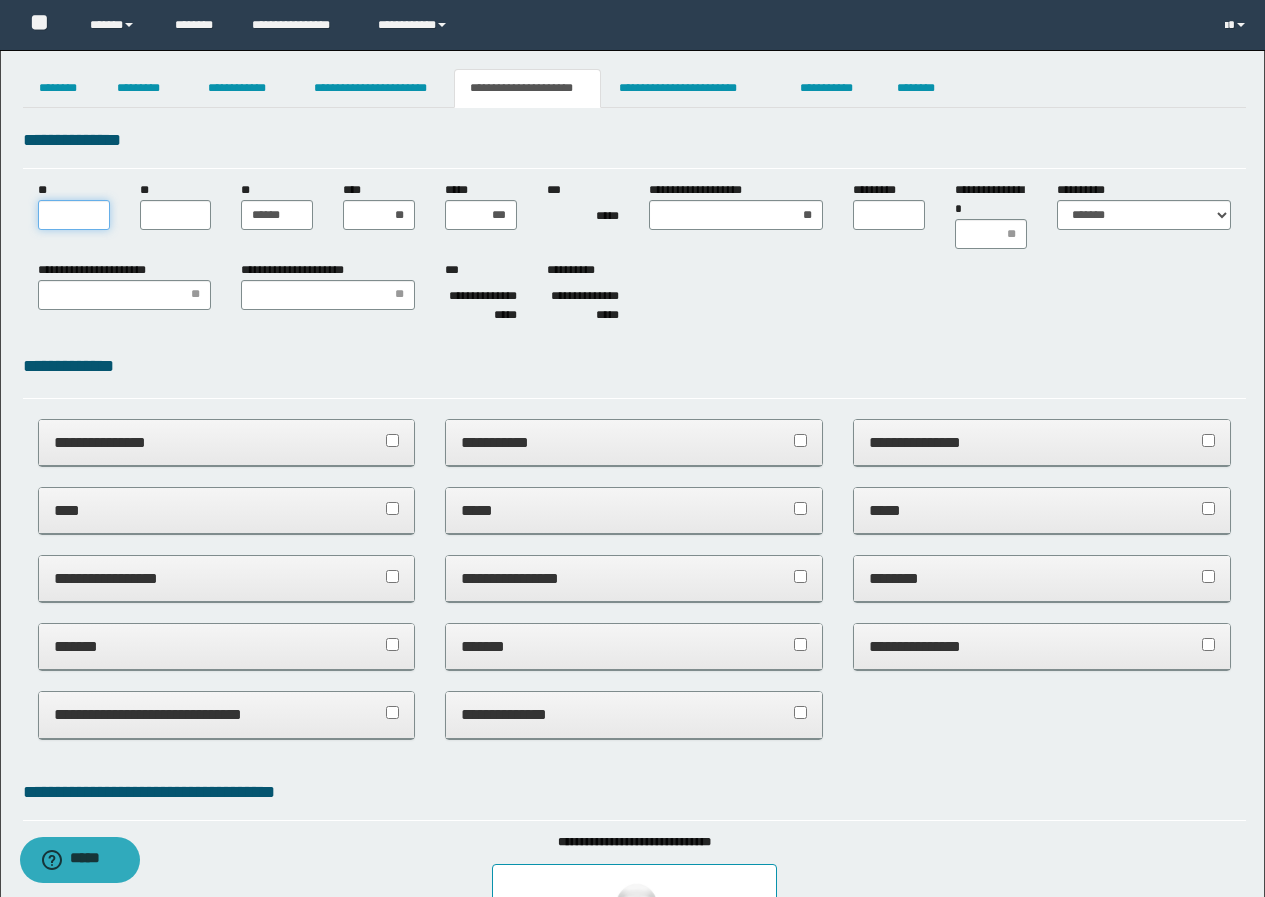click on "**" at bounding box center [74, 215] 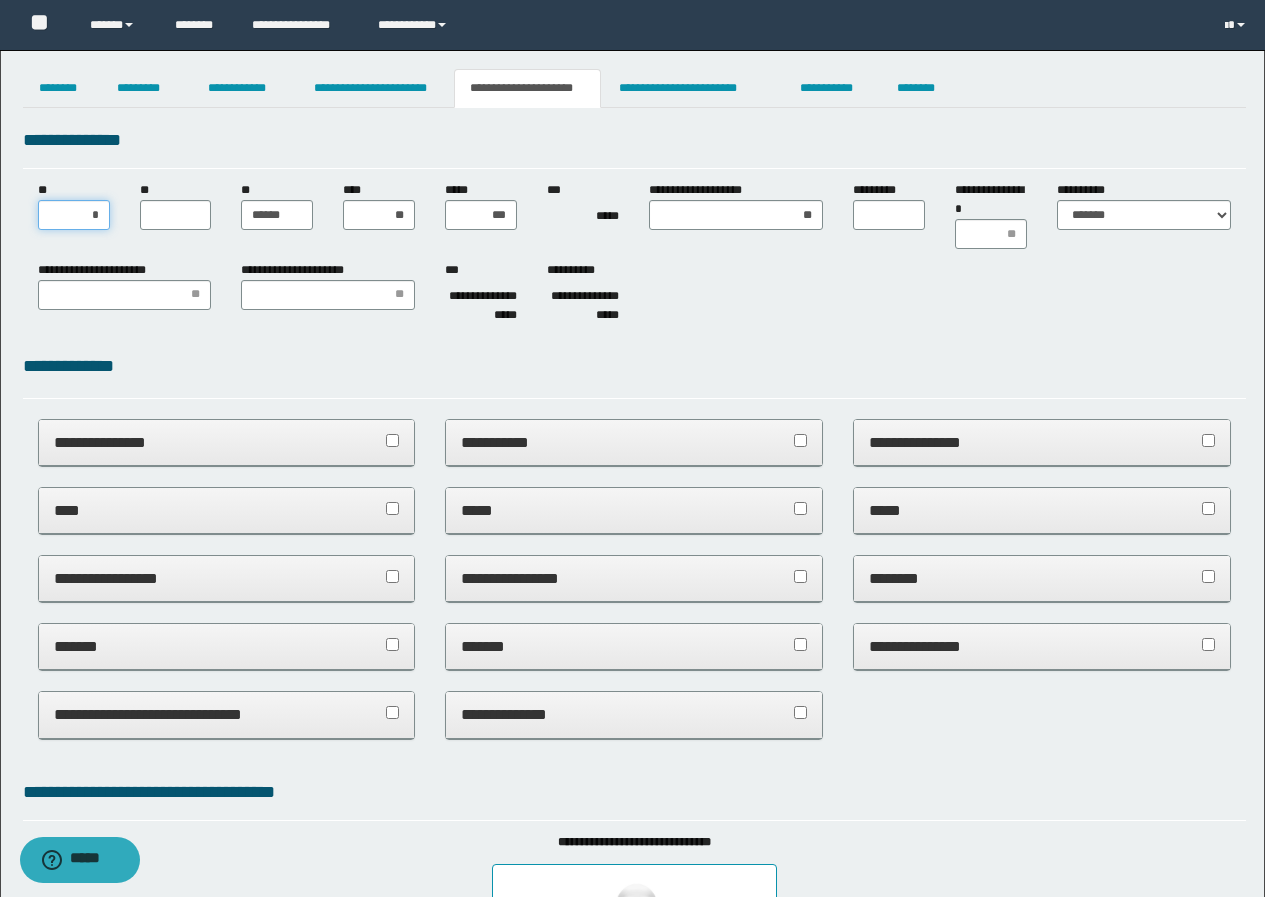 type on "**" 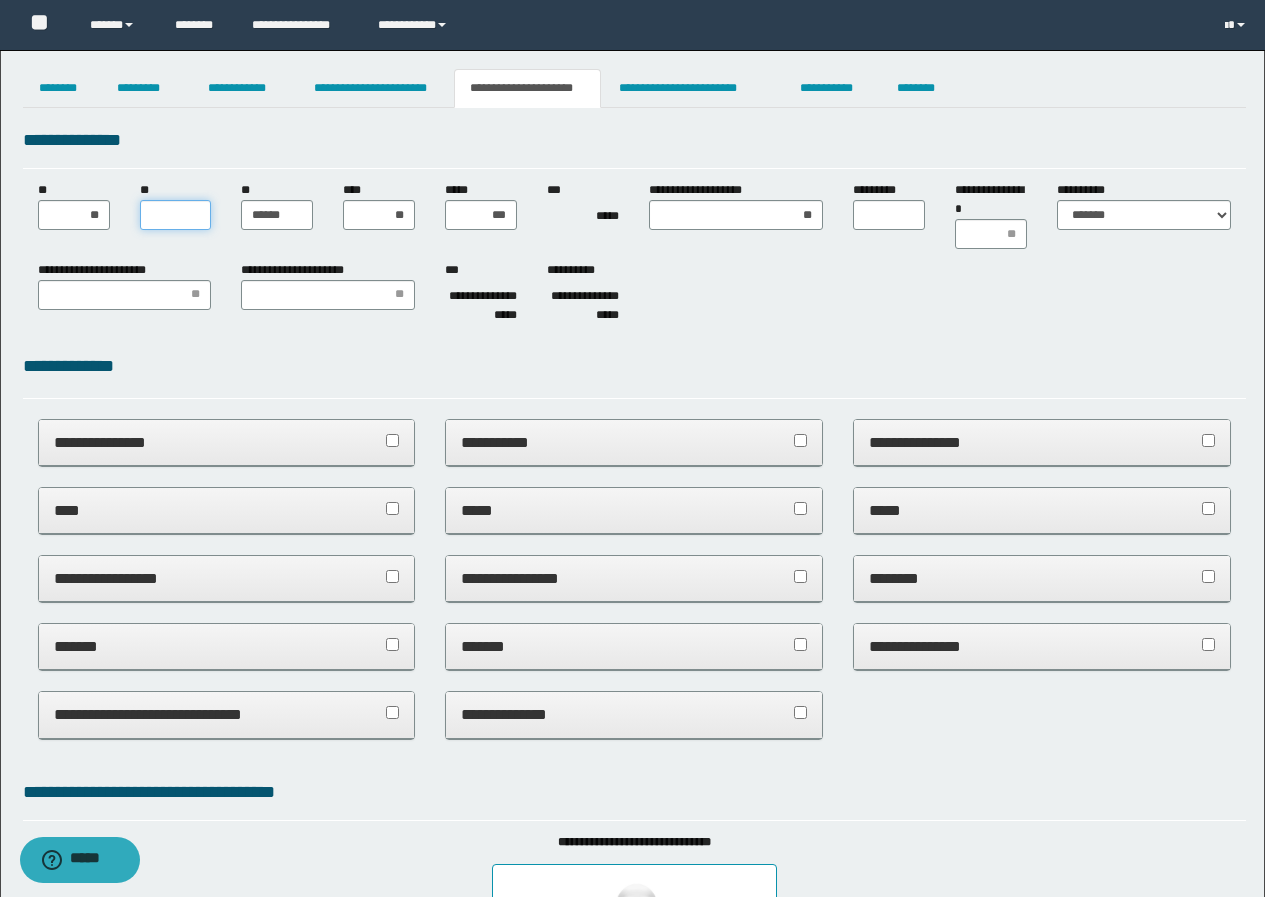 click on "**" at bounding box center [176, 215] 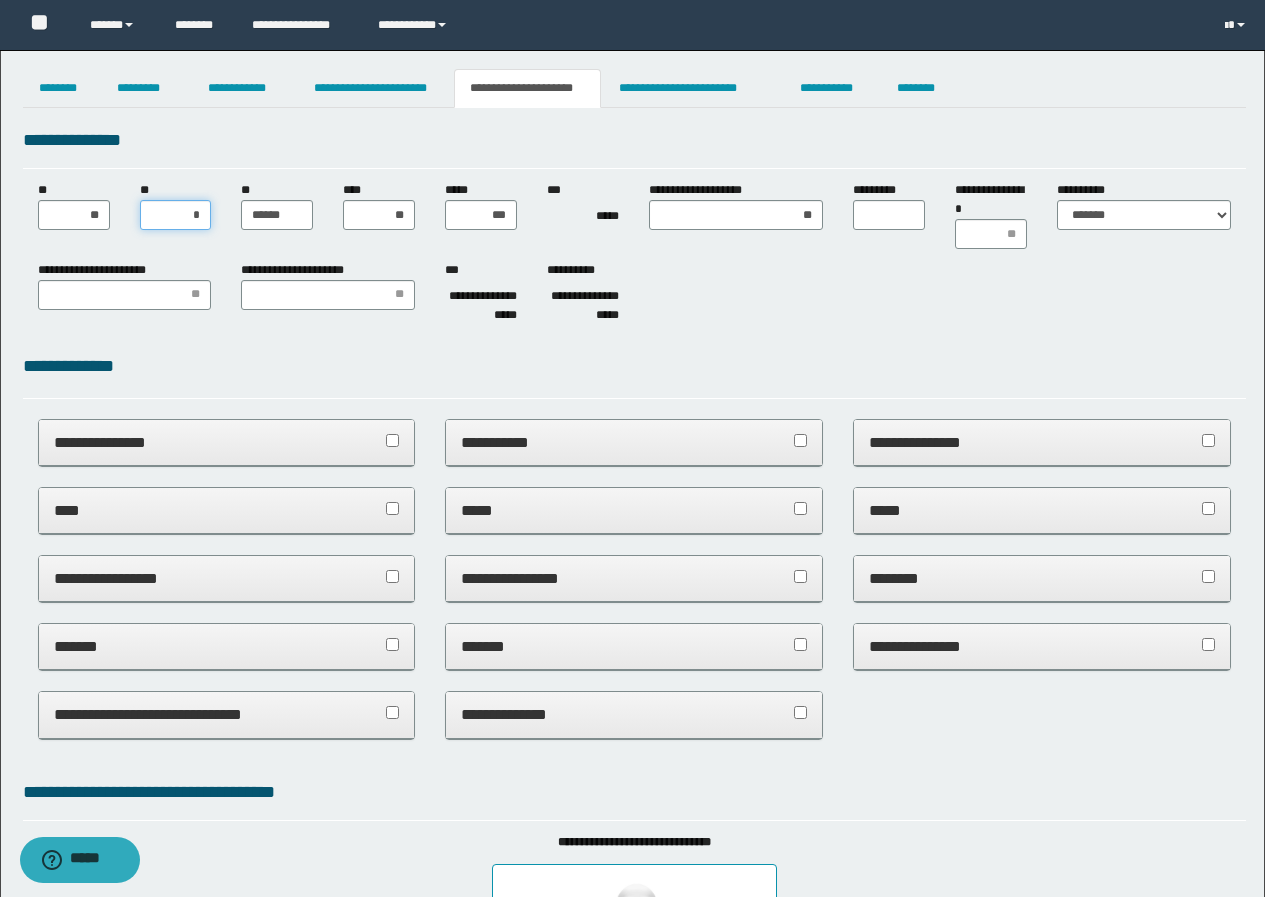 type on "**" 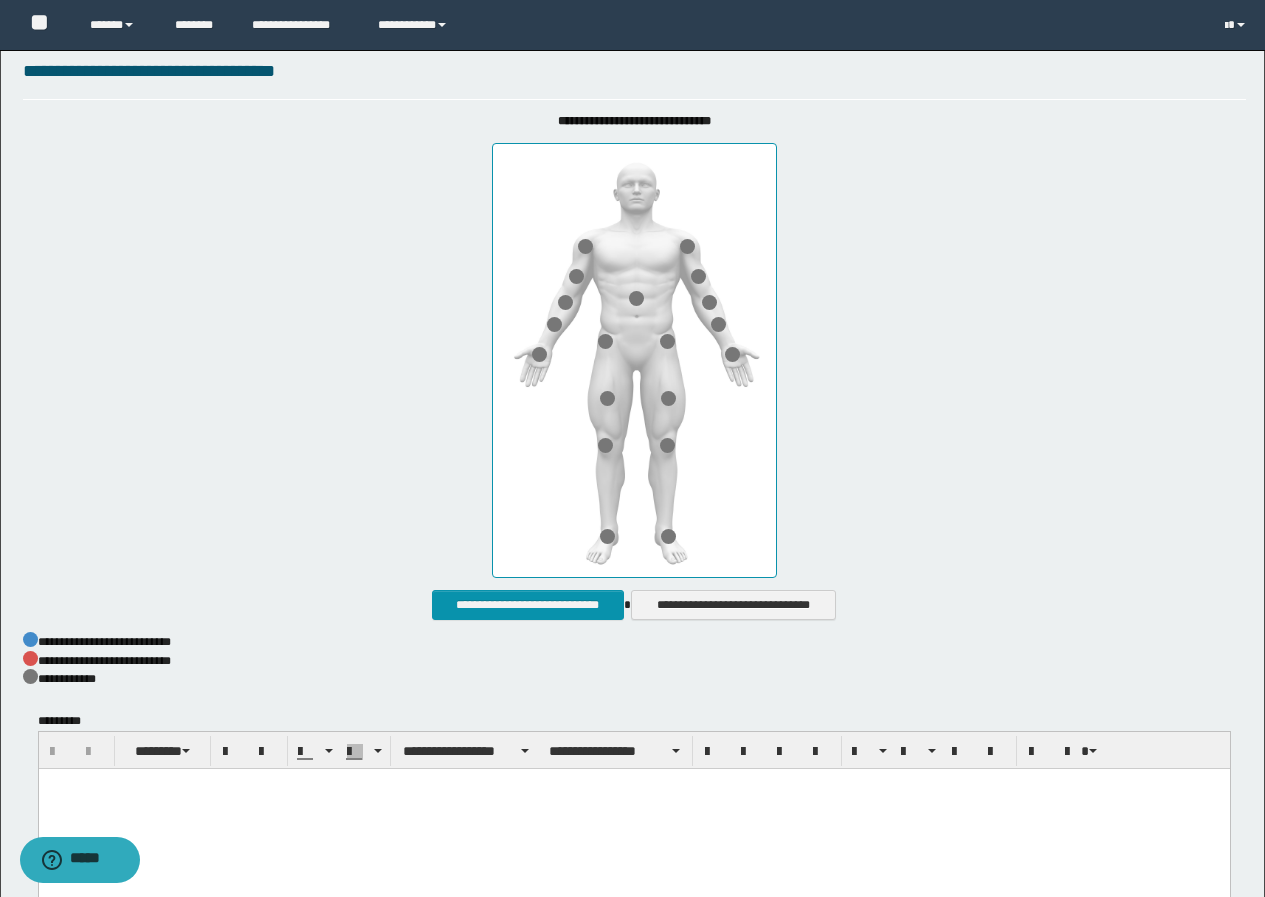 scroll, scrollTop: 800, scrollLeft: 0, axis: vertical 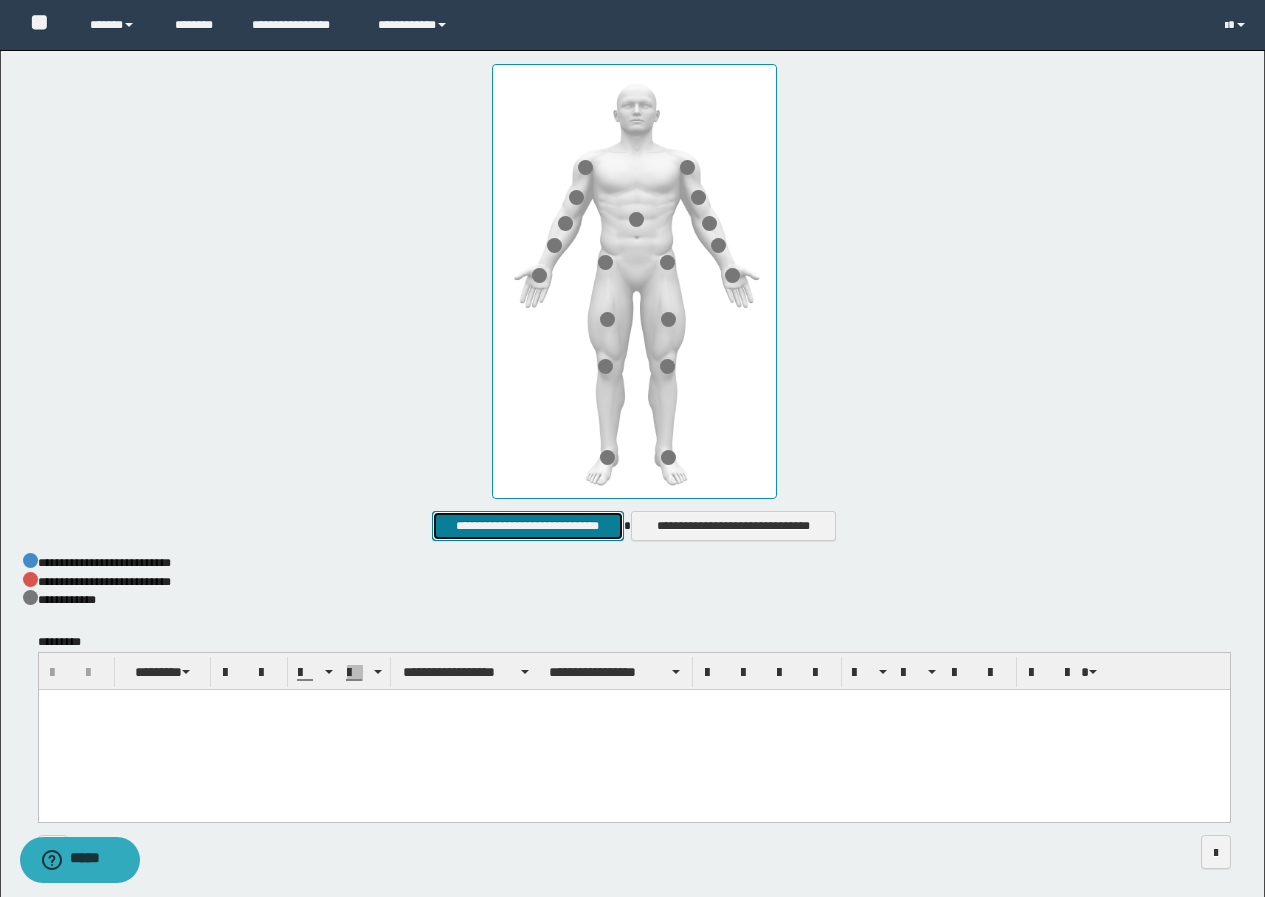 click on "**********" at bounding box center (527, 526) 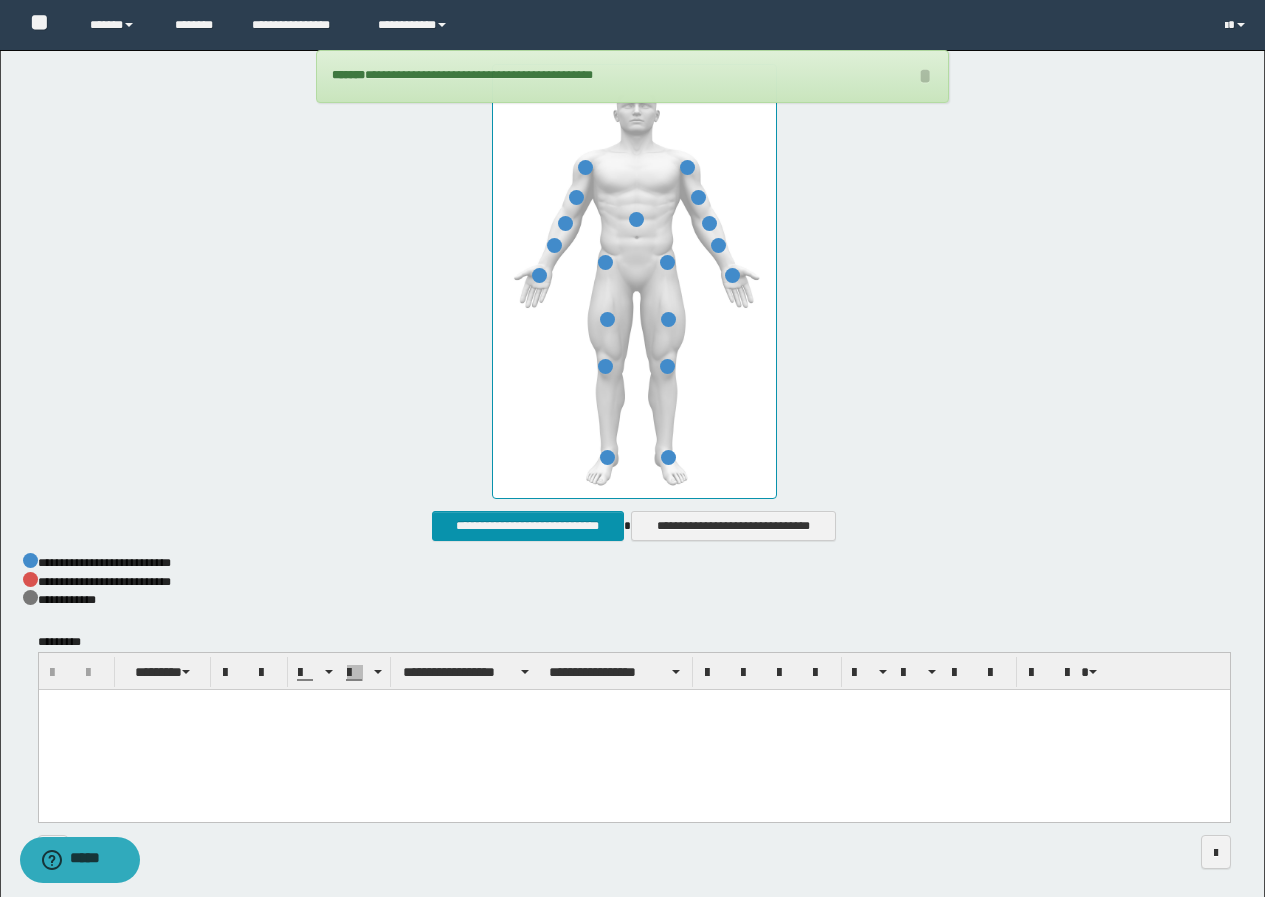 click at bounding box center (633, 731) 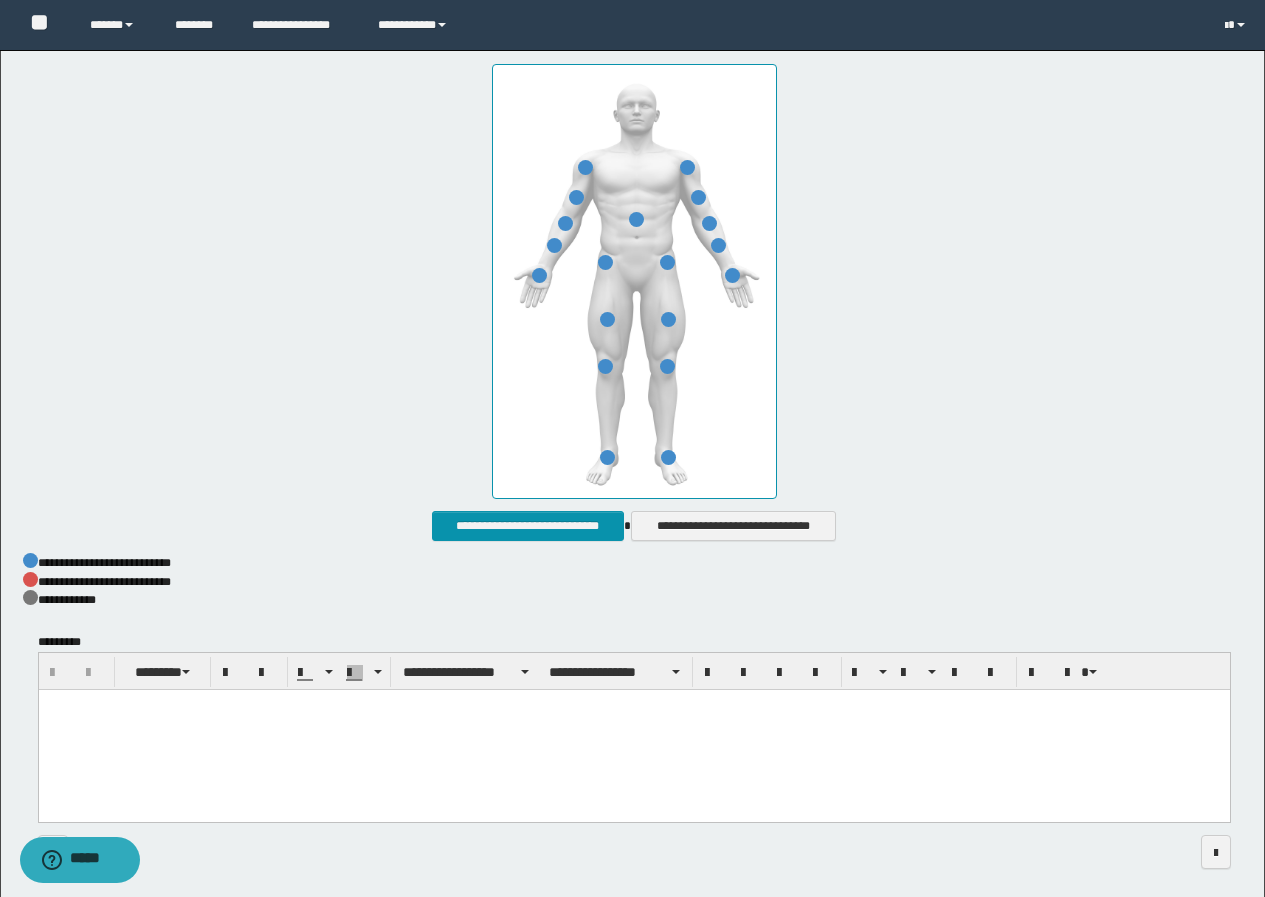 type 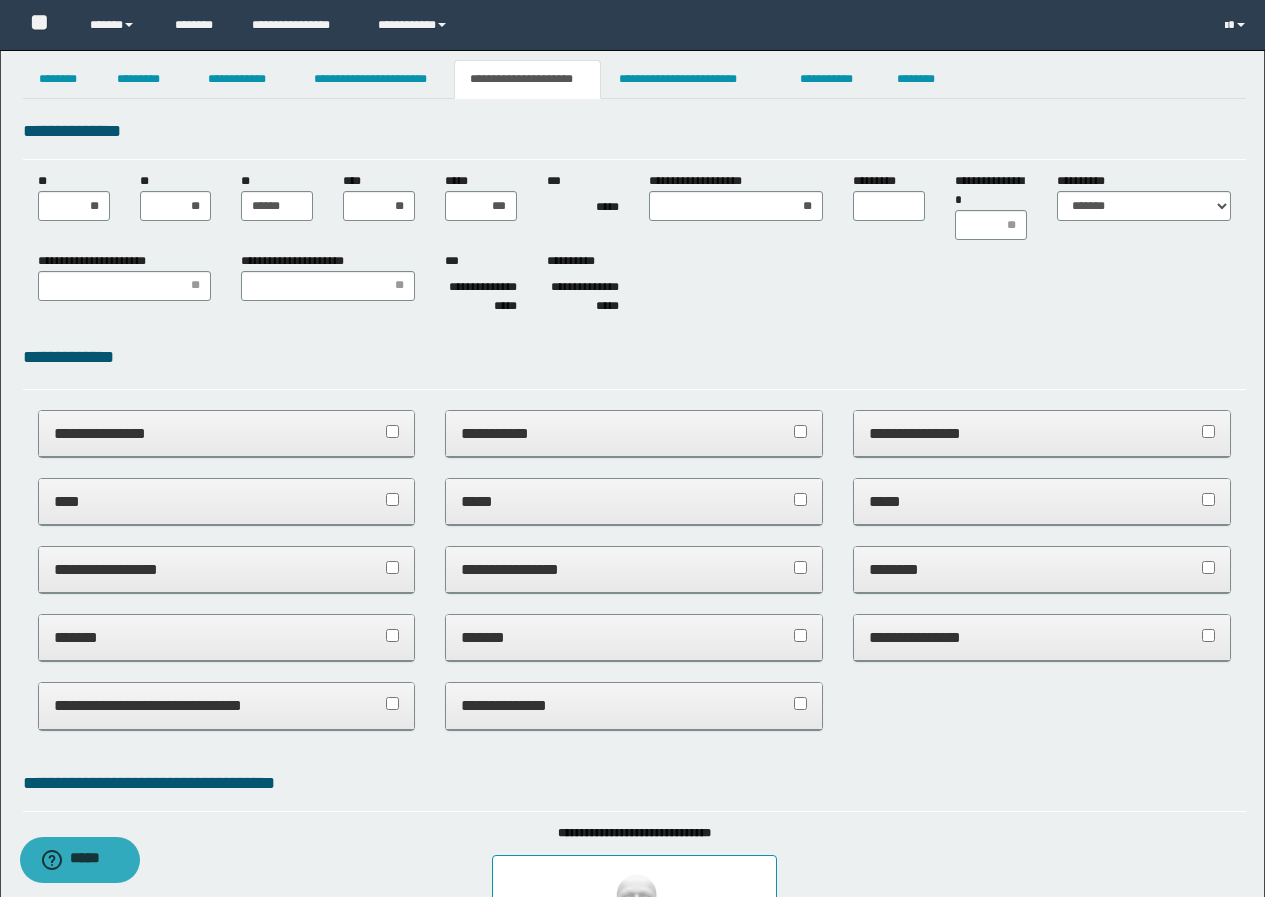 scroll, scrollTop: 0, scrollLeft: 0, axis: both 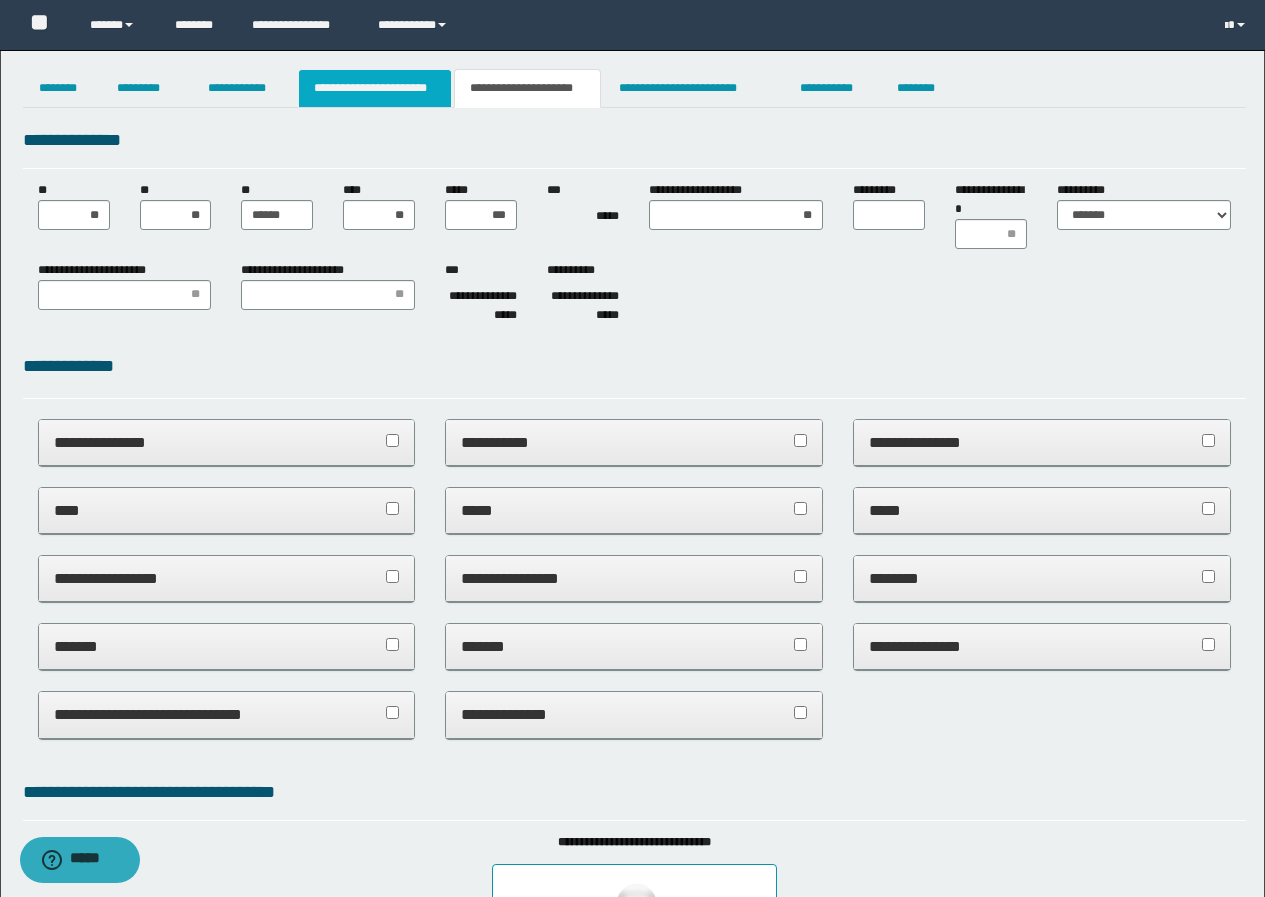 click on "**********" at bounding box center [375, 88] 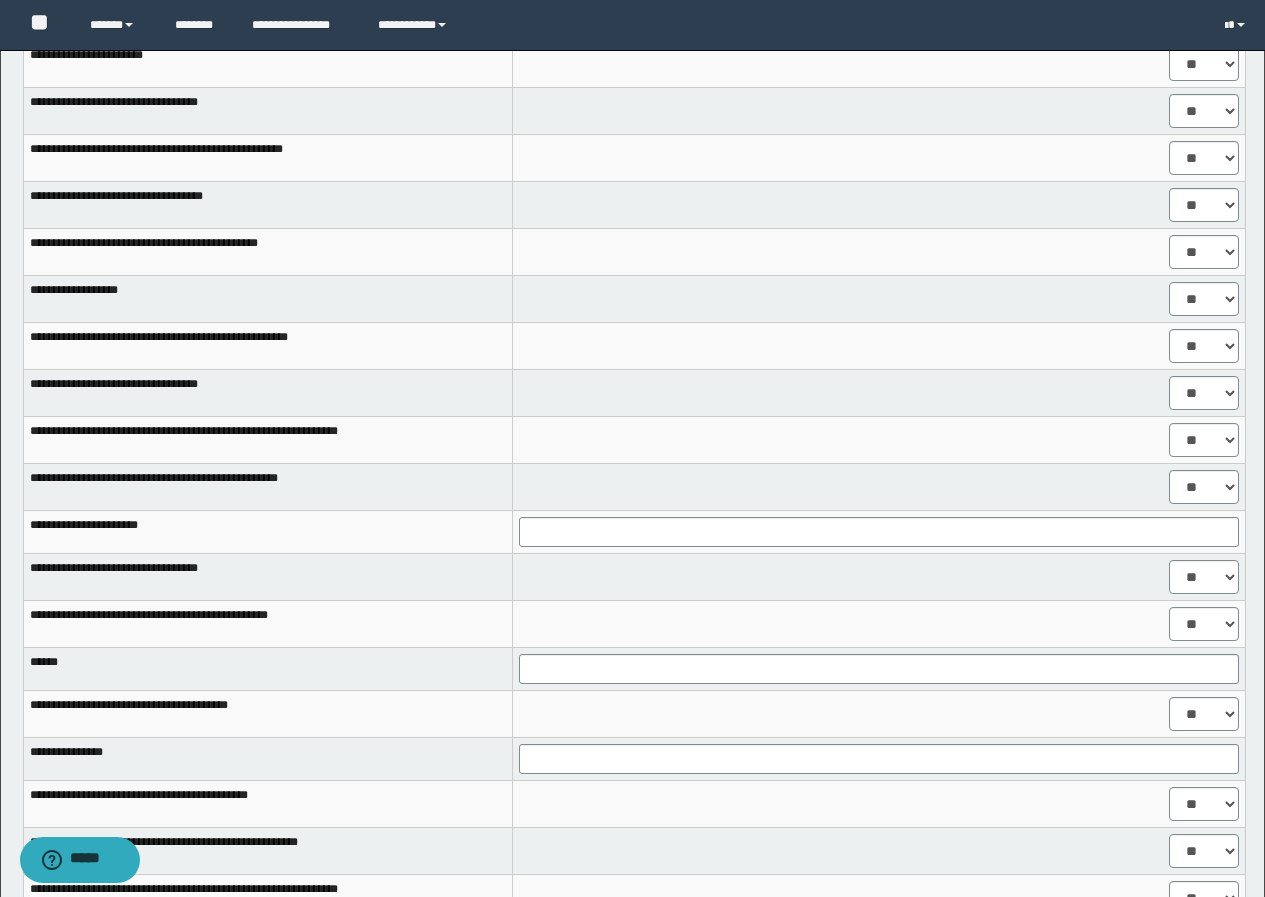 scroll, scrollTop: 700, scrollLeft: 0, axis: vertical 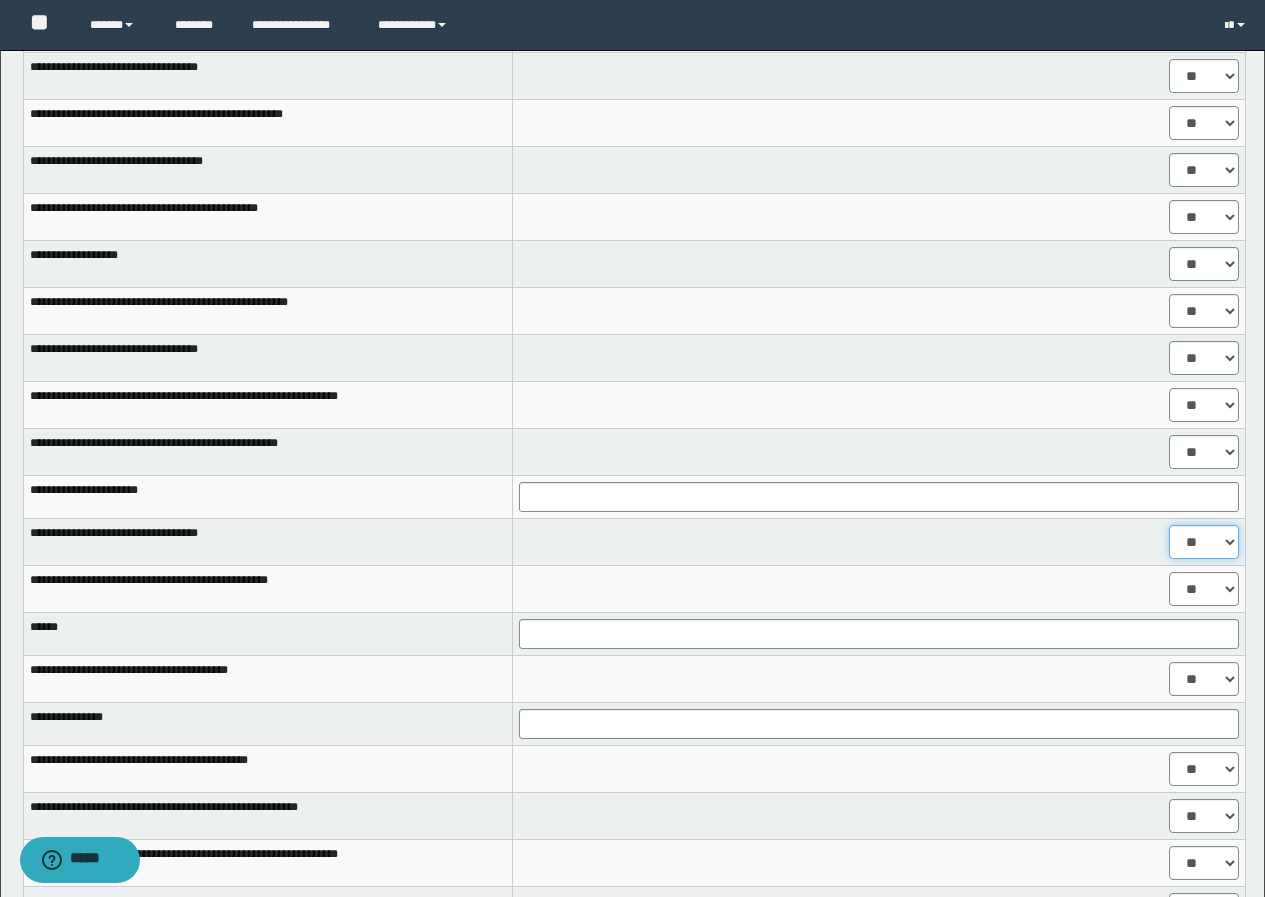 click on "**
**" at bounding box center [1204, 542] 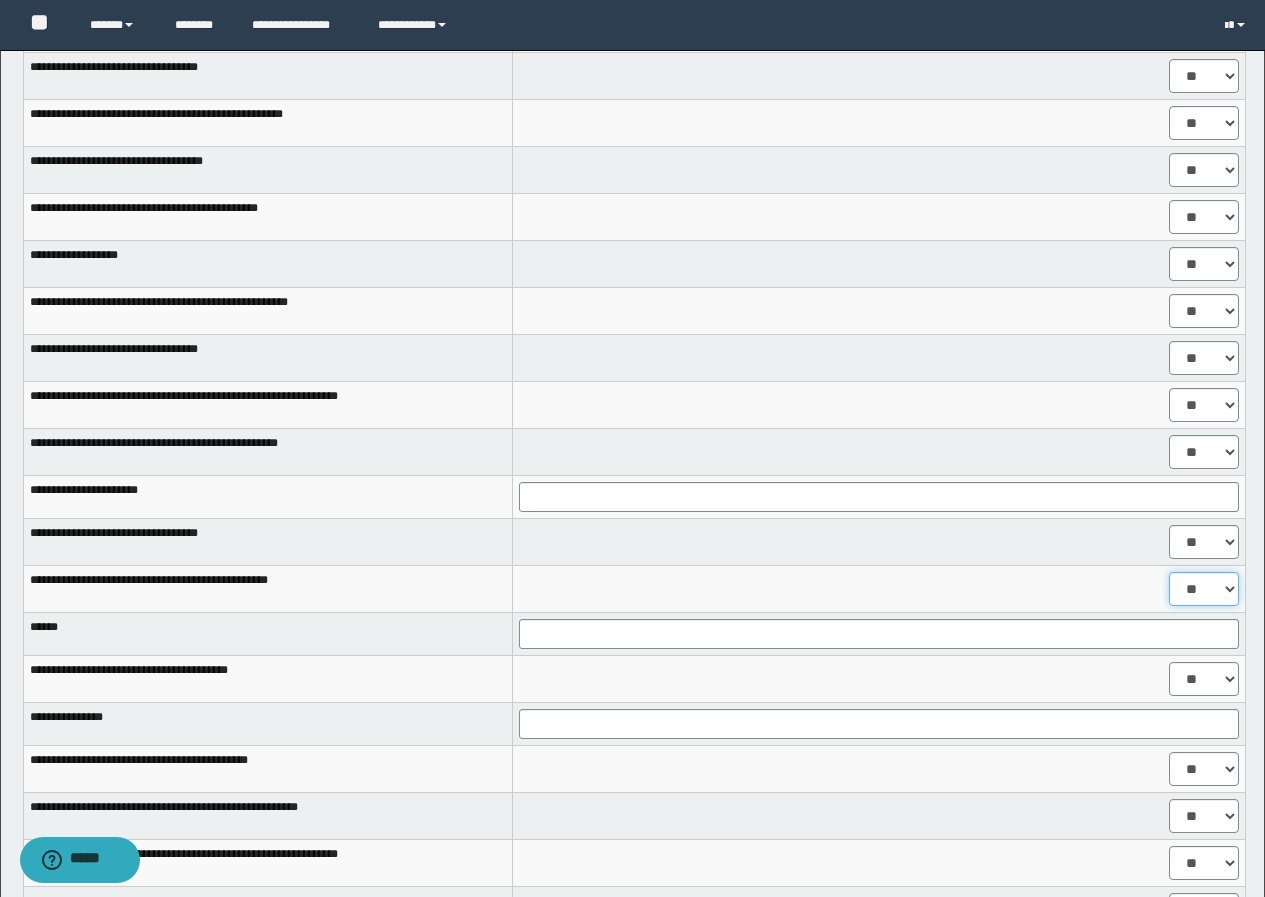 click on "**
**" at bounding box center [1204, 589] 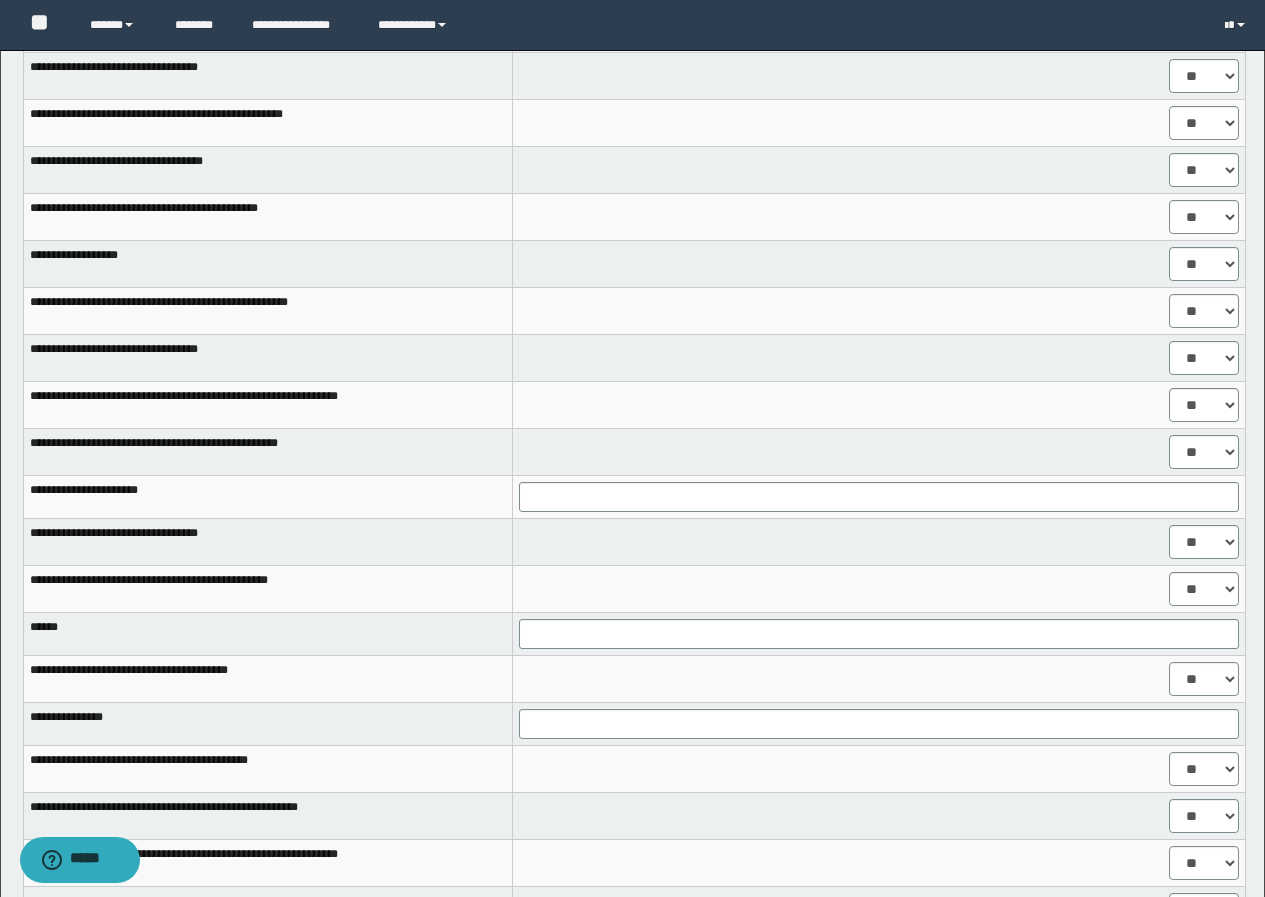 click on "**
**" at bounding box center [878, 588] 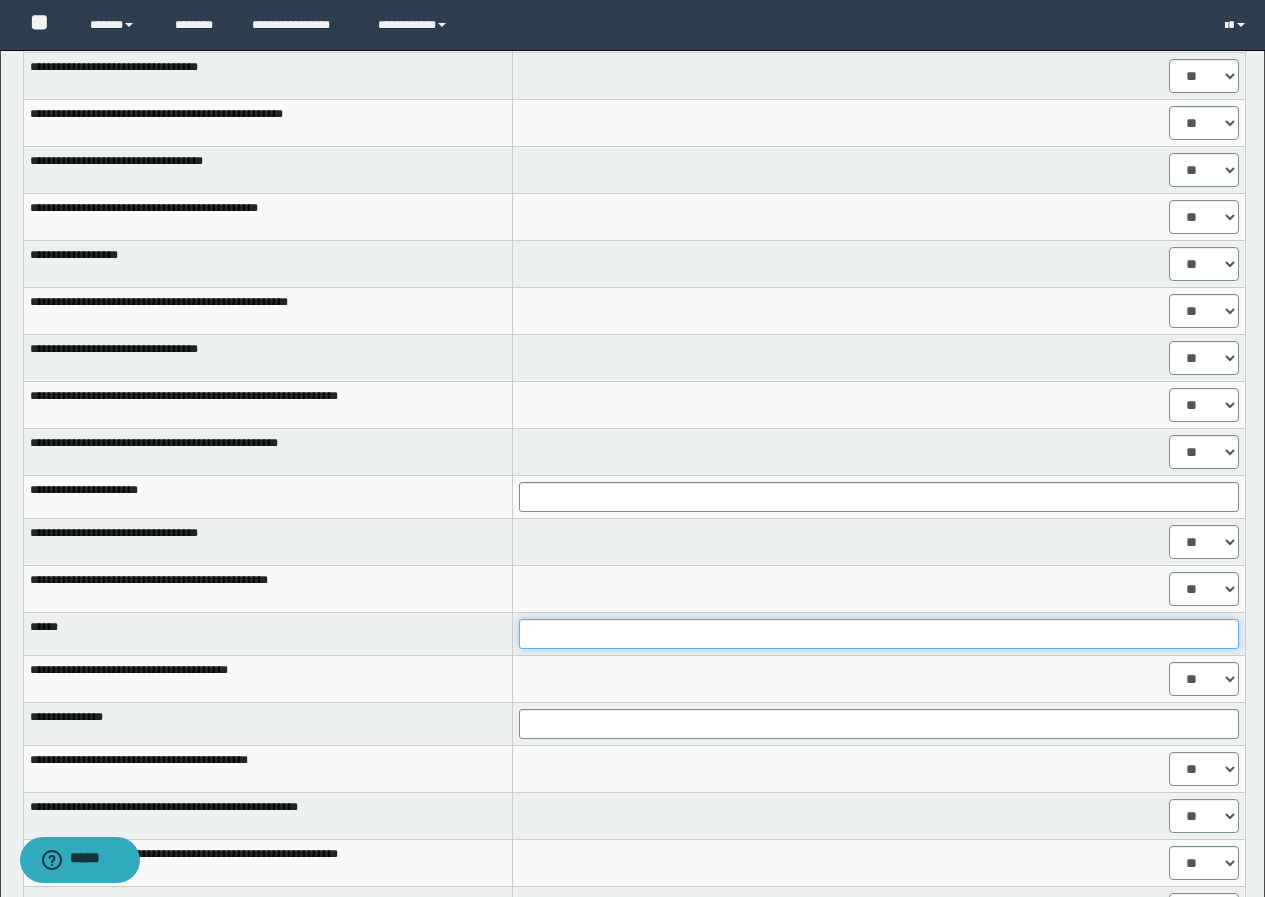 click at bounding box center (879, 634) 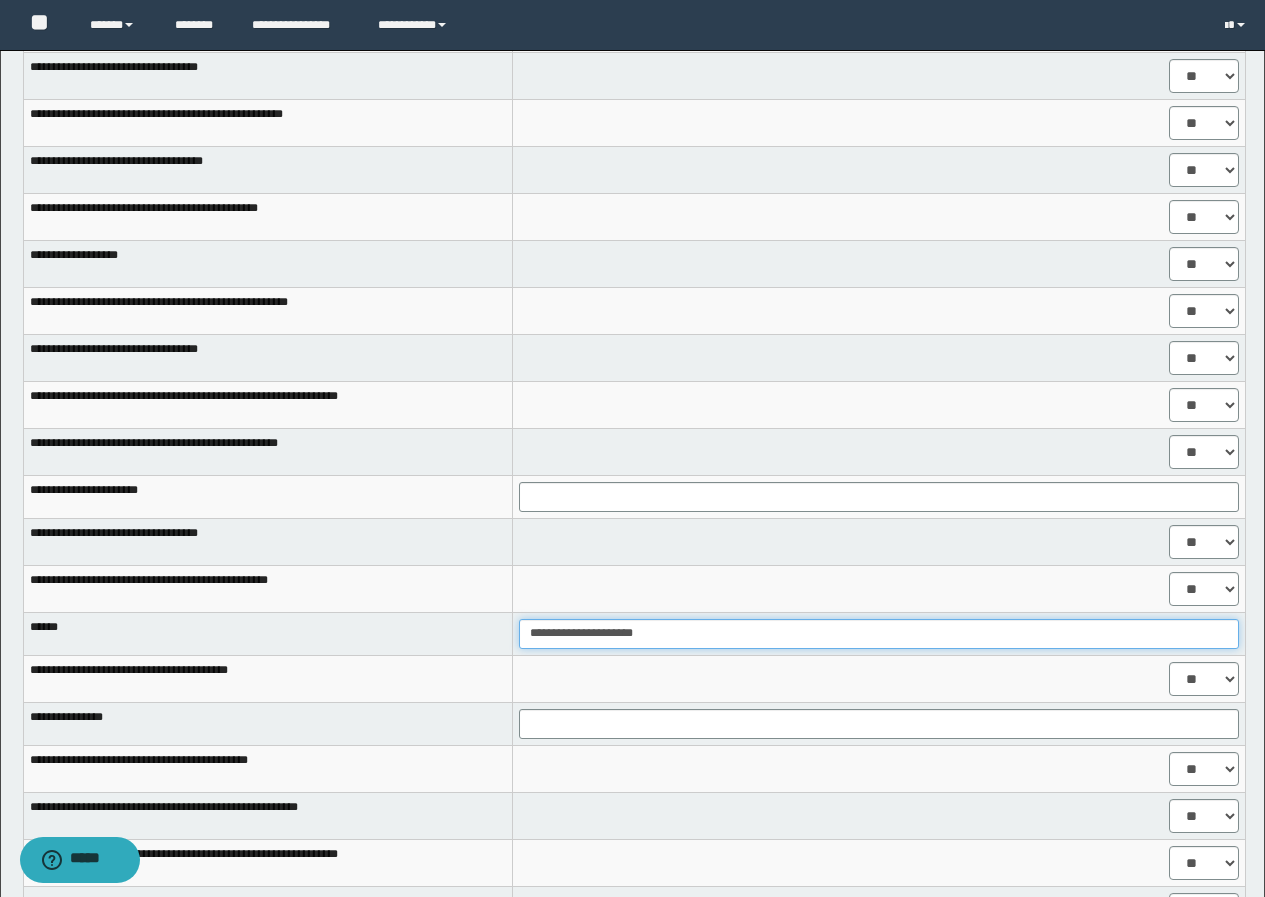 scroll, scrollTop: 800, scrollLeft: 0, axis: vertical 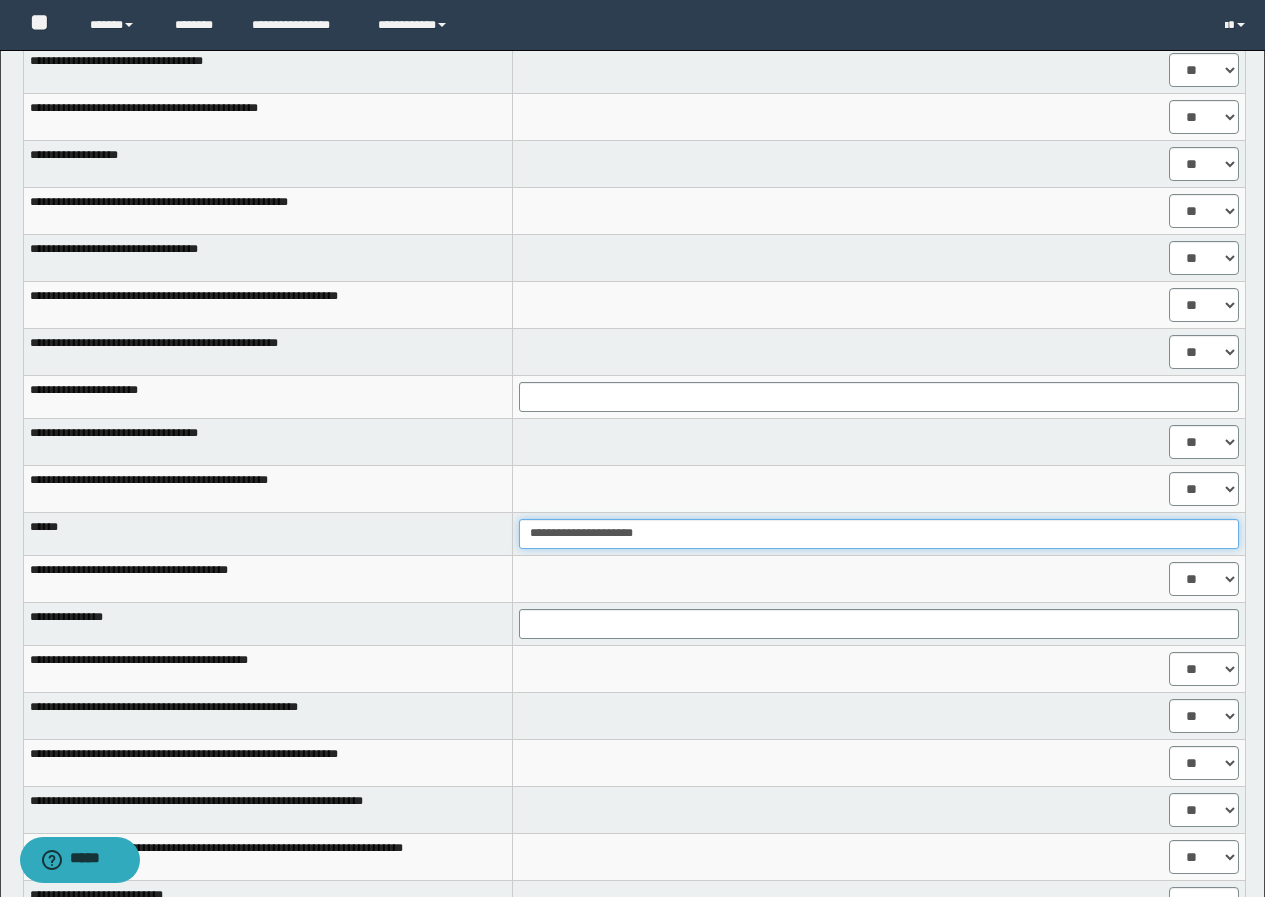 type on "**********" 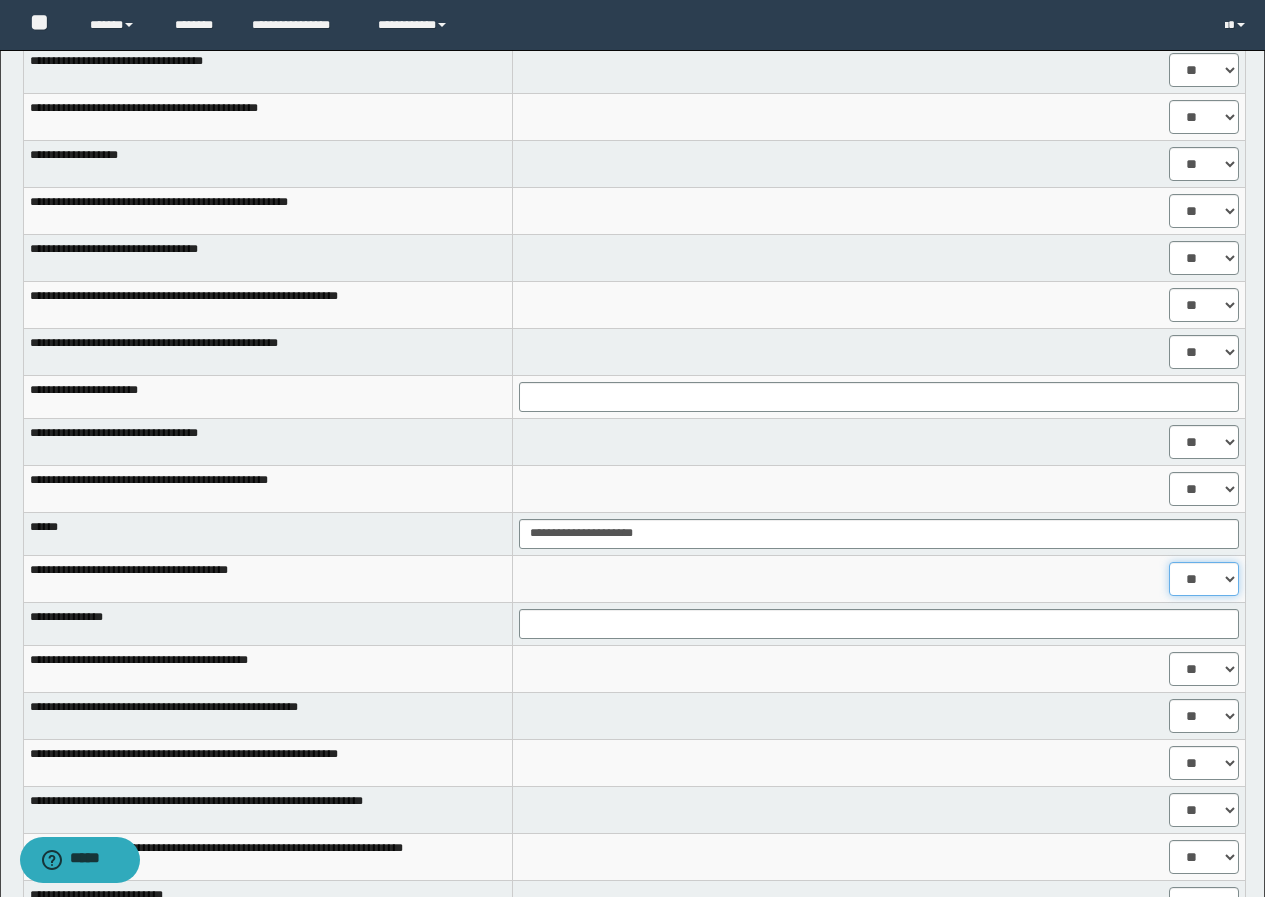 click on "**
**" at bounding box center (1204, 579) 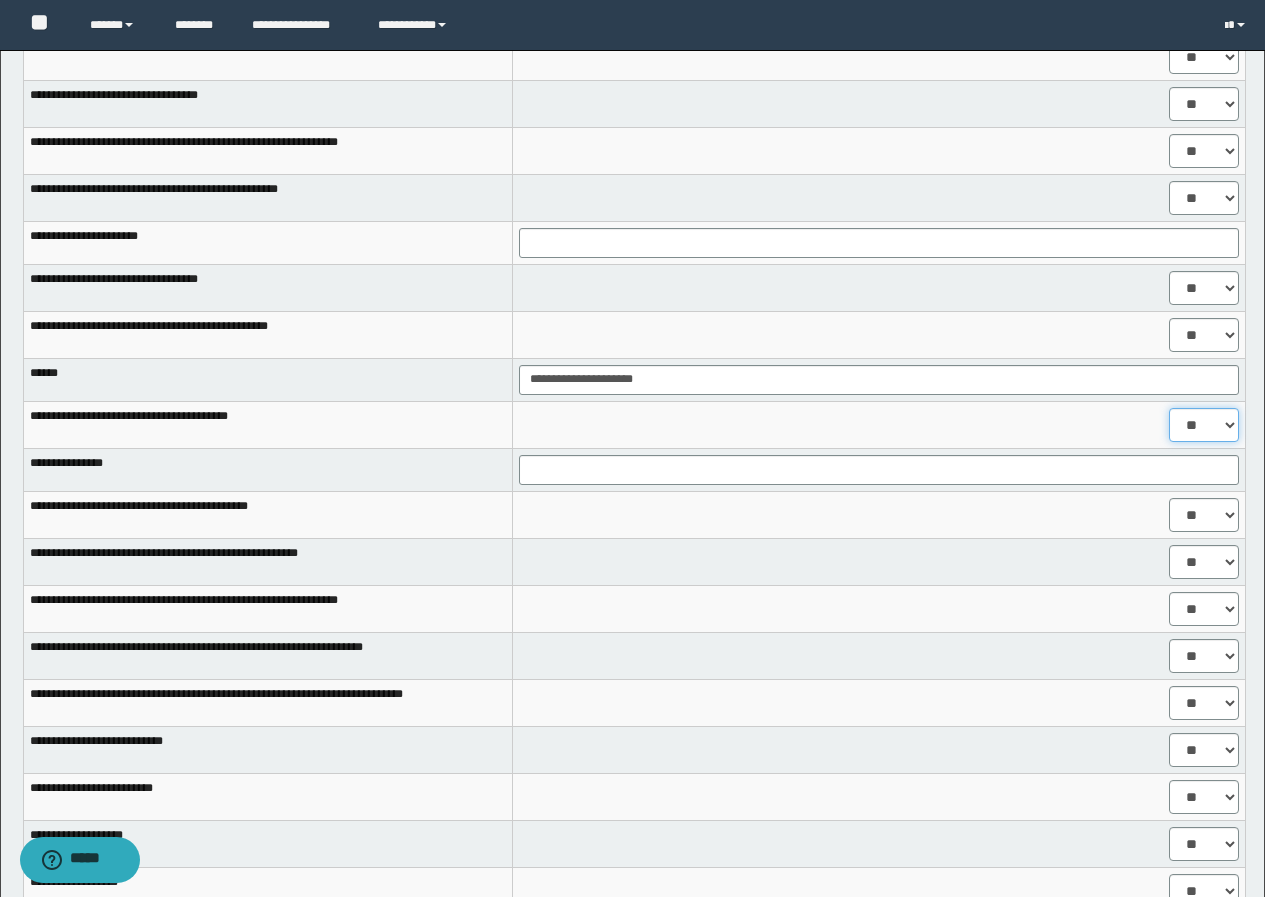 scroll, scrollTop: 1000, scrollLeft: 0, axis: vertical 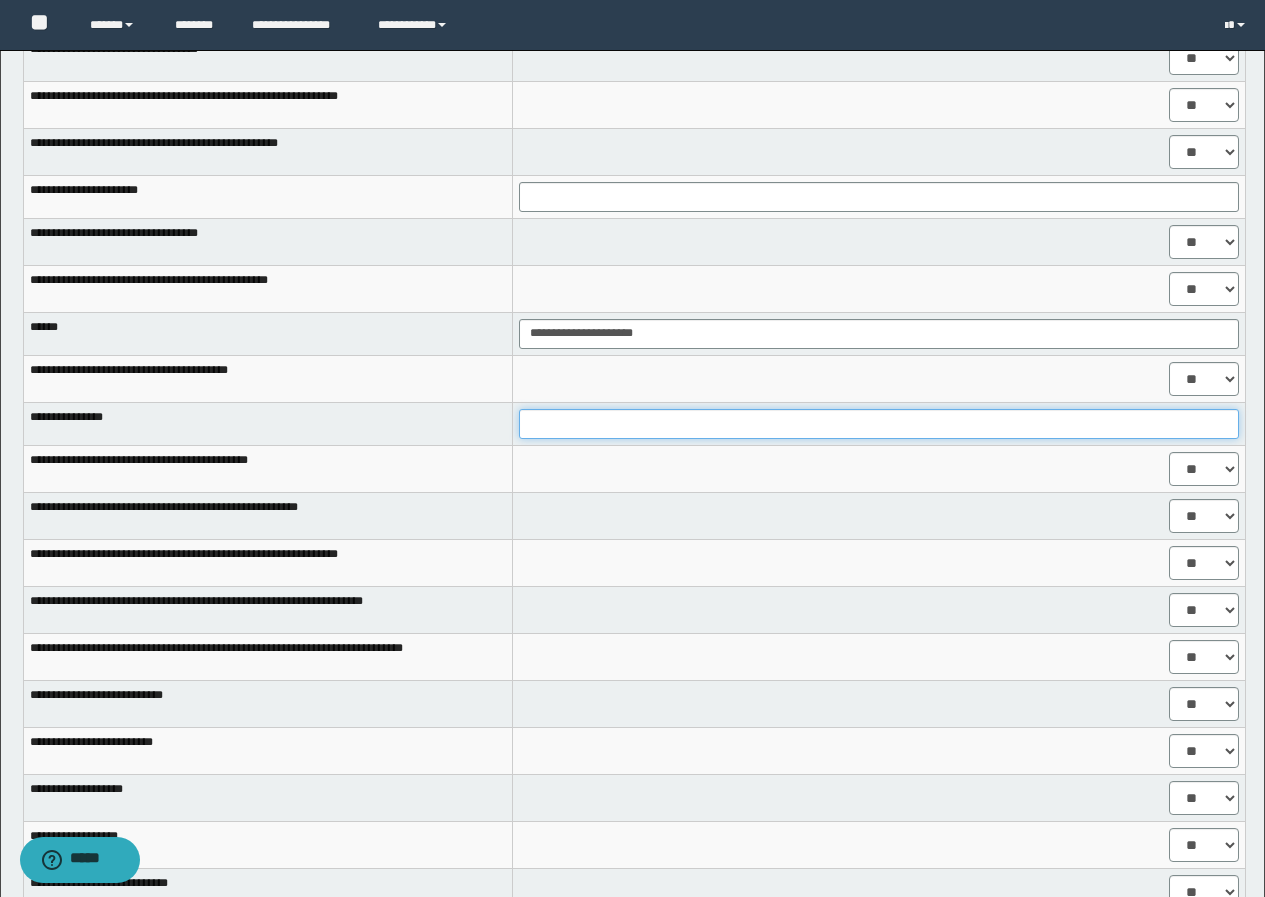 click at bounding box center (879, 424) 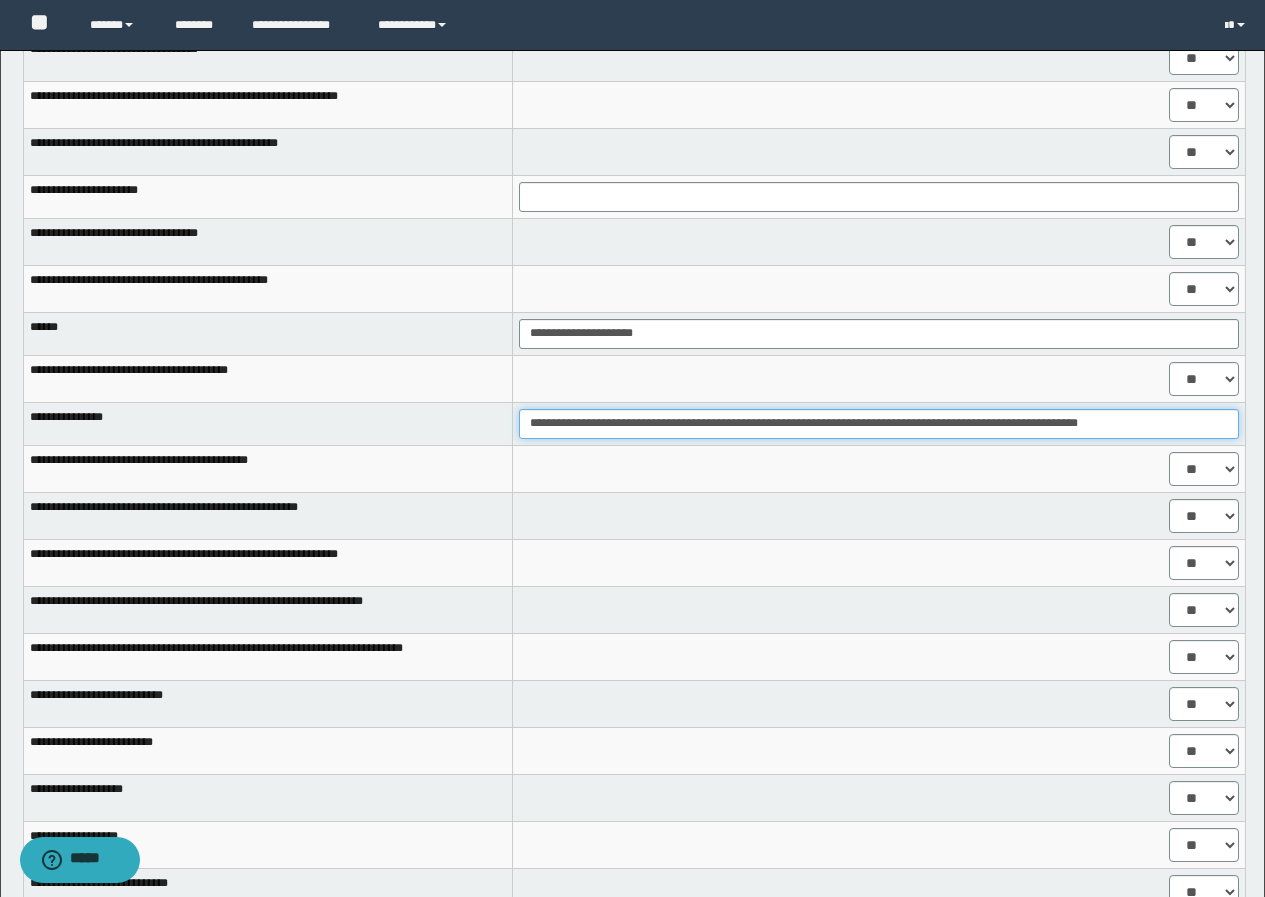 click on "**********" at bounding box center (879, 424) 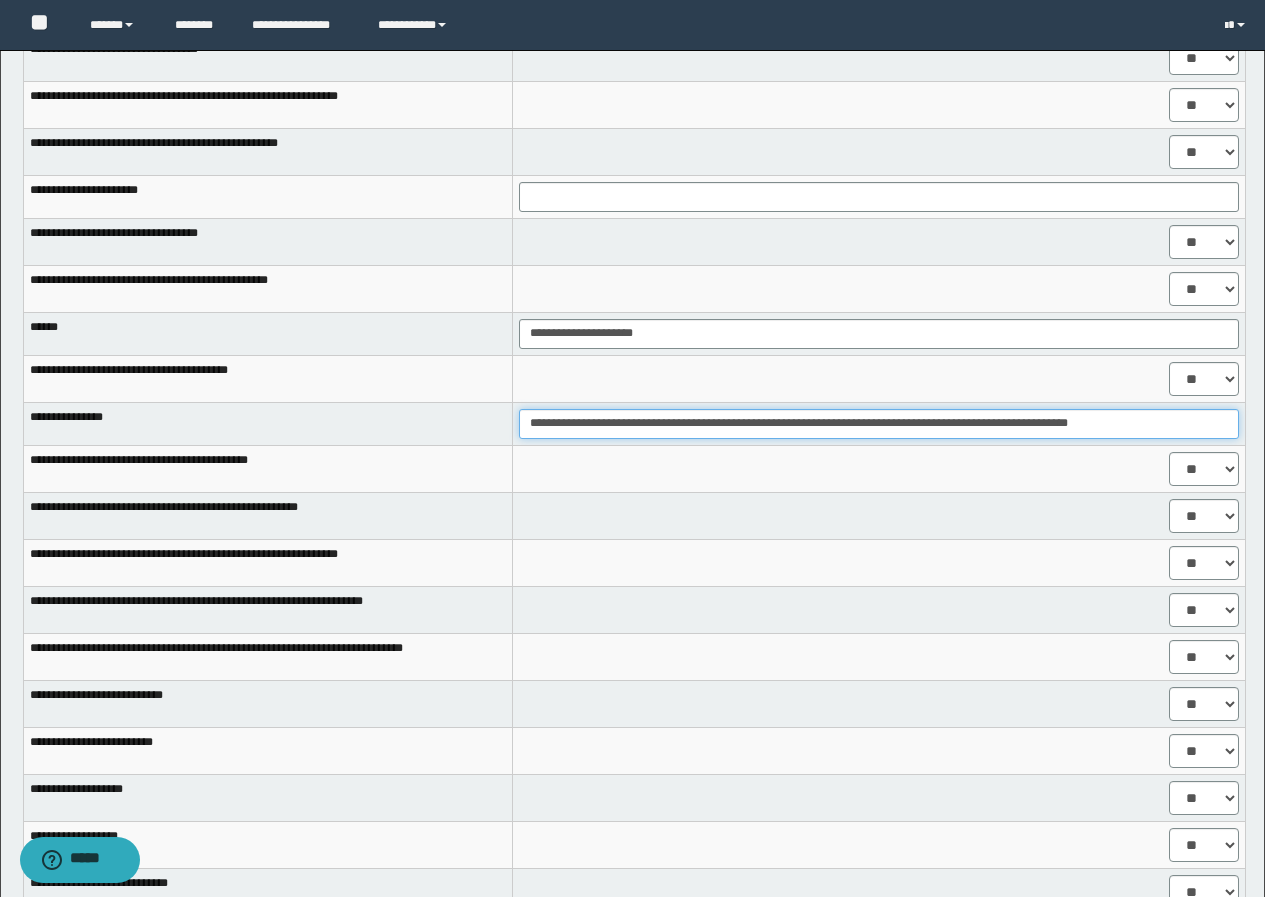 scroll, scrollTop: 0, scrollLeft: 8, axis: horizontal 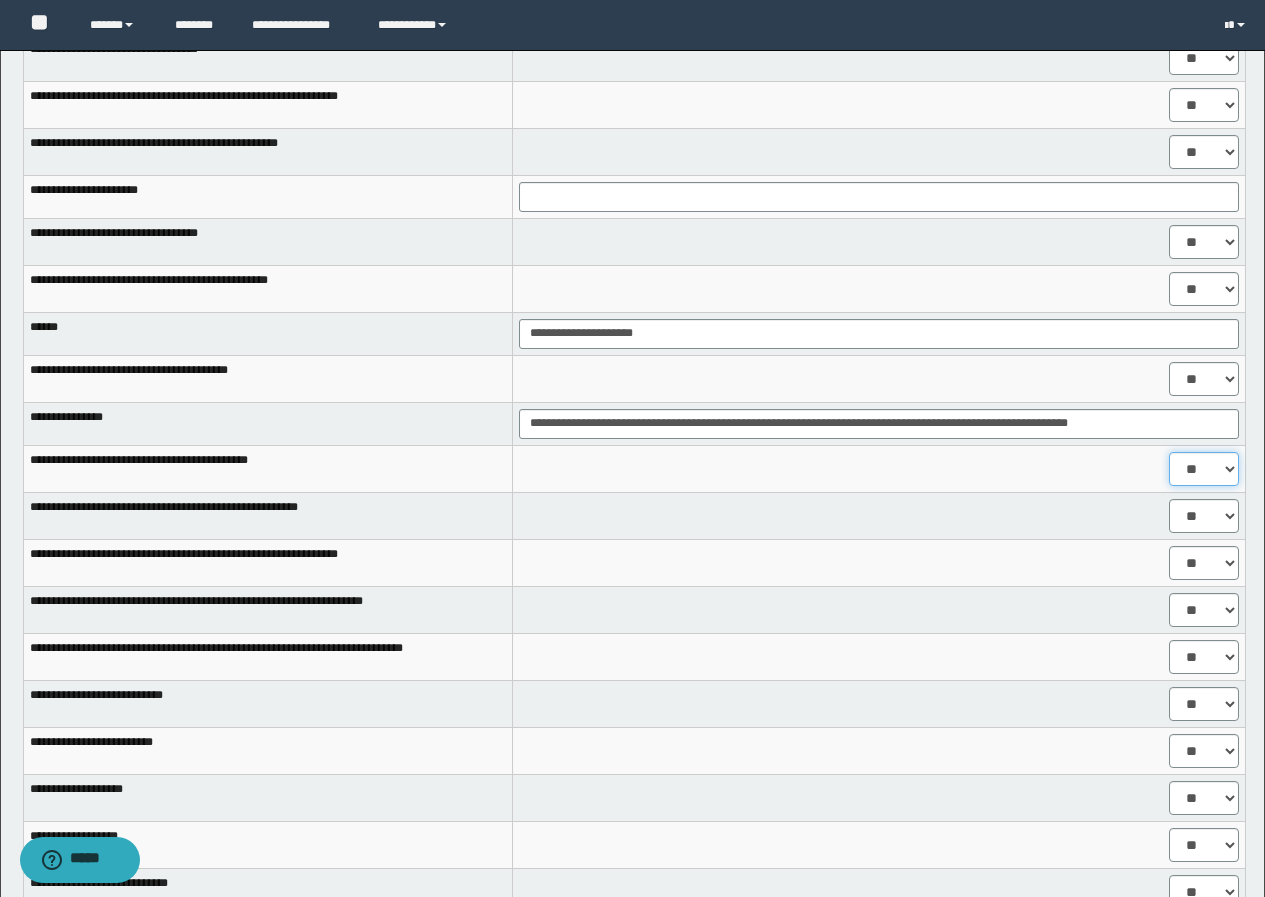 click on "**
**" at bounding box center [1204, 469] 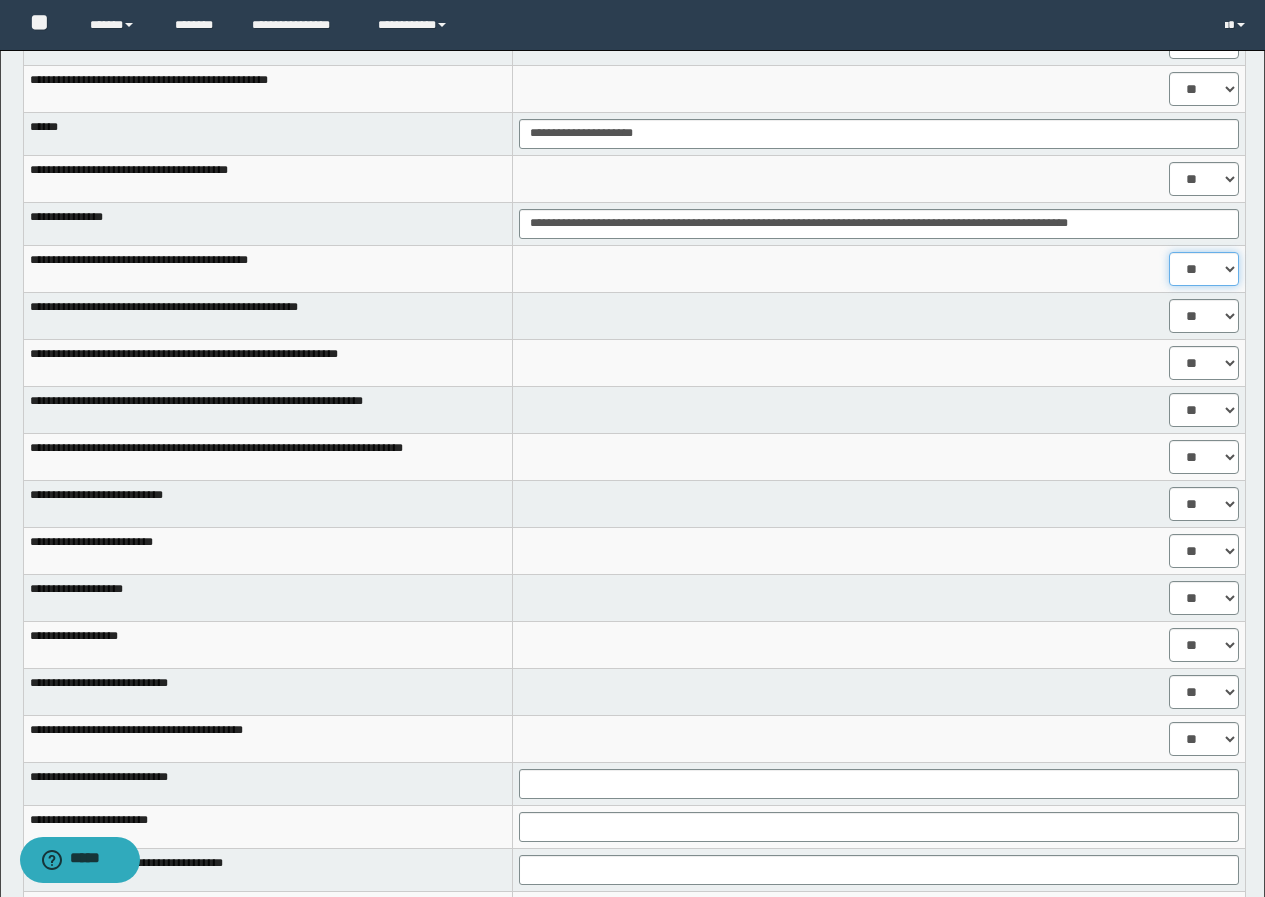 scroll, scrollTop: 1300, scrollLeft: 0, axis: vertical 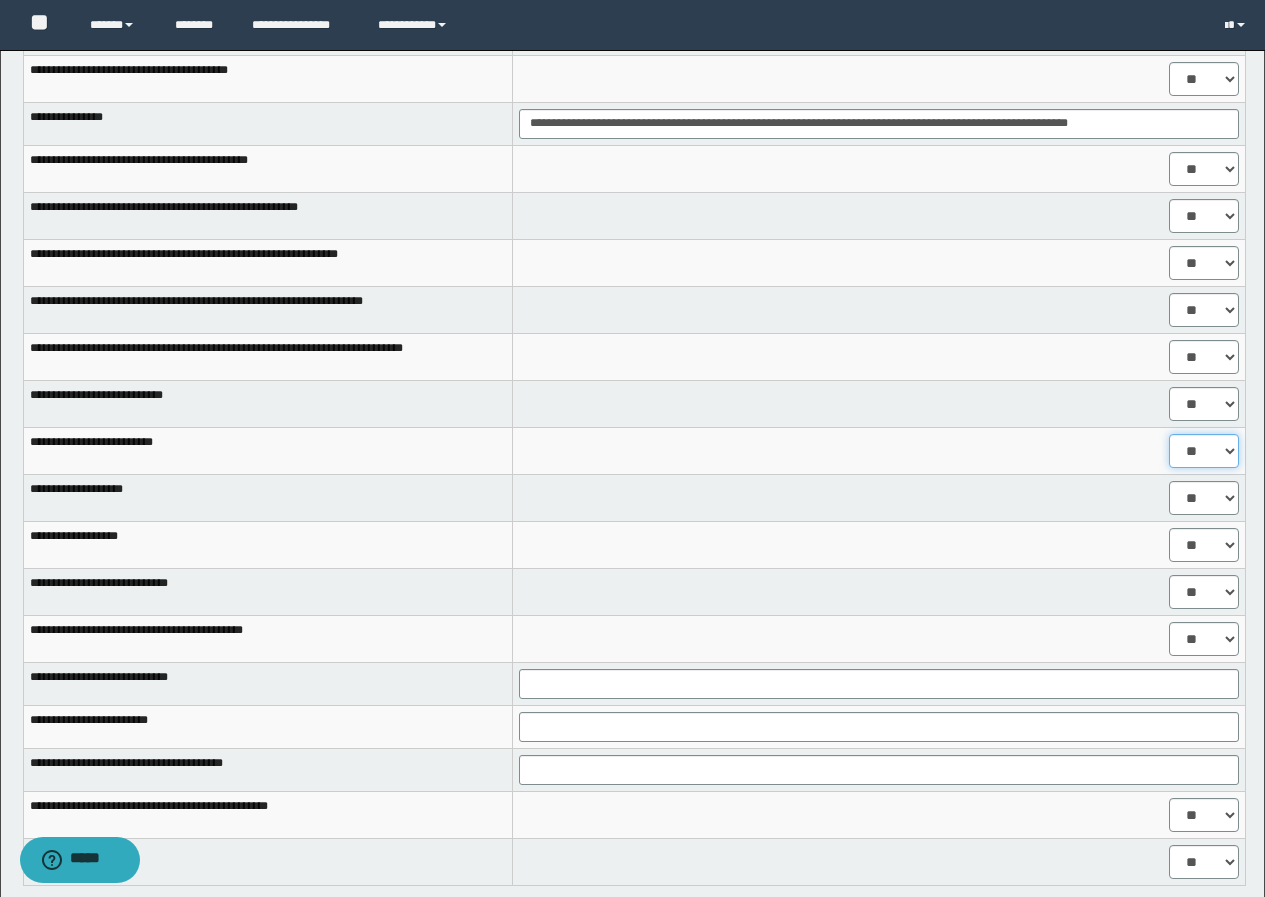 click on "**
**" at bounding box center (1204, 451) 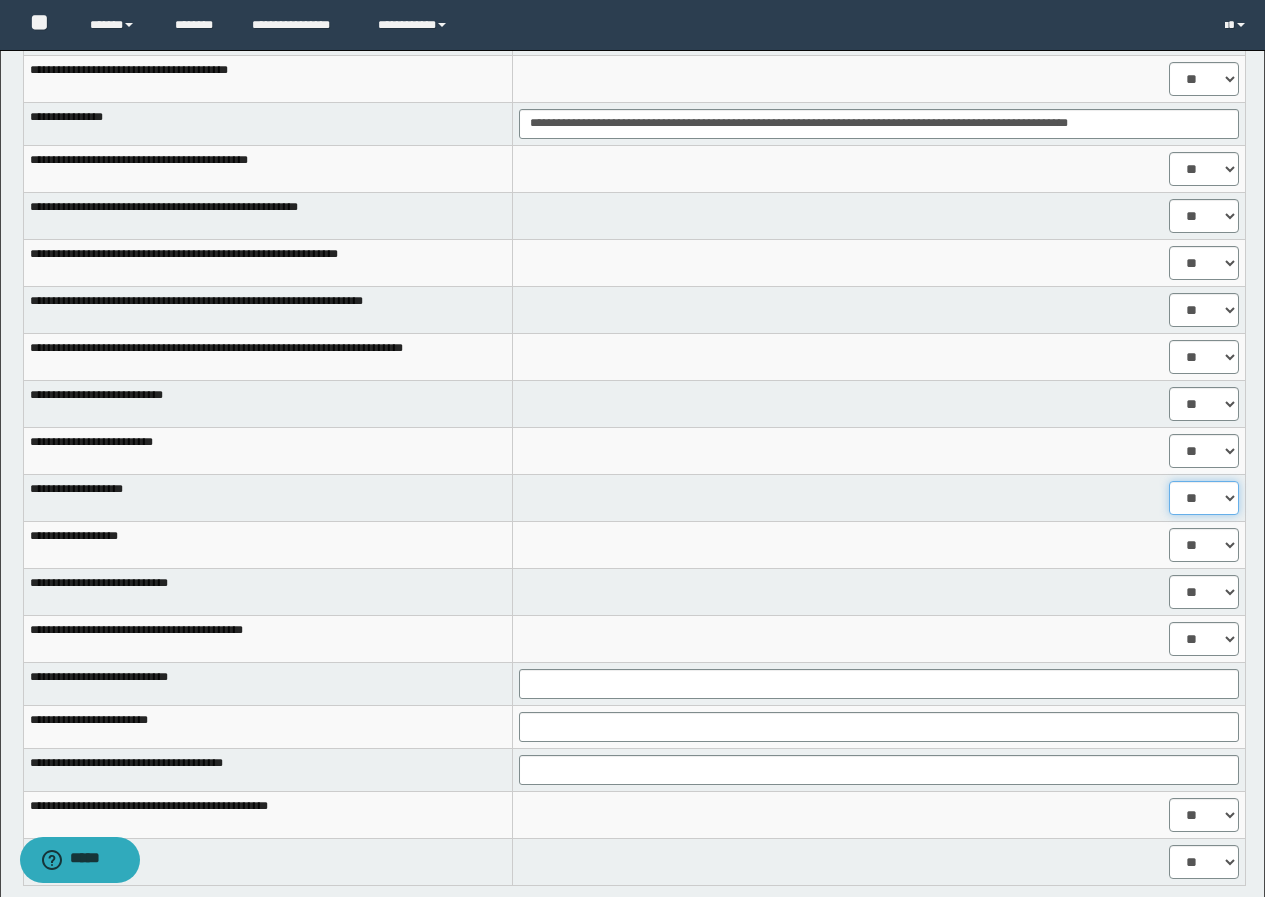 click on "**
**" at bounding box center (1204, 498) 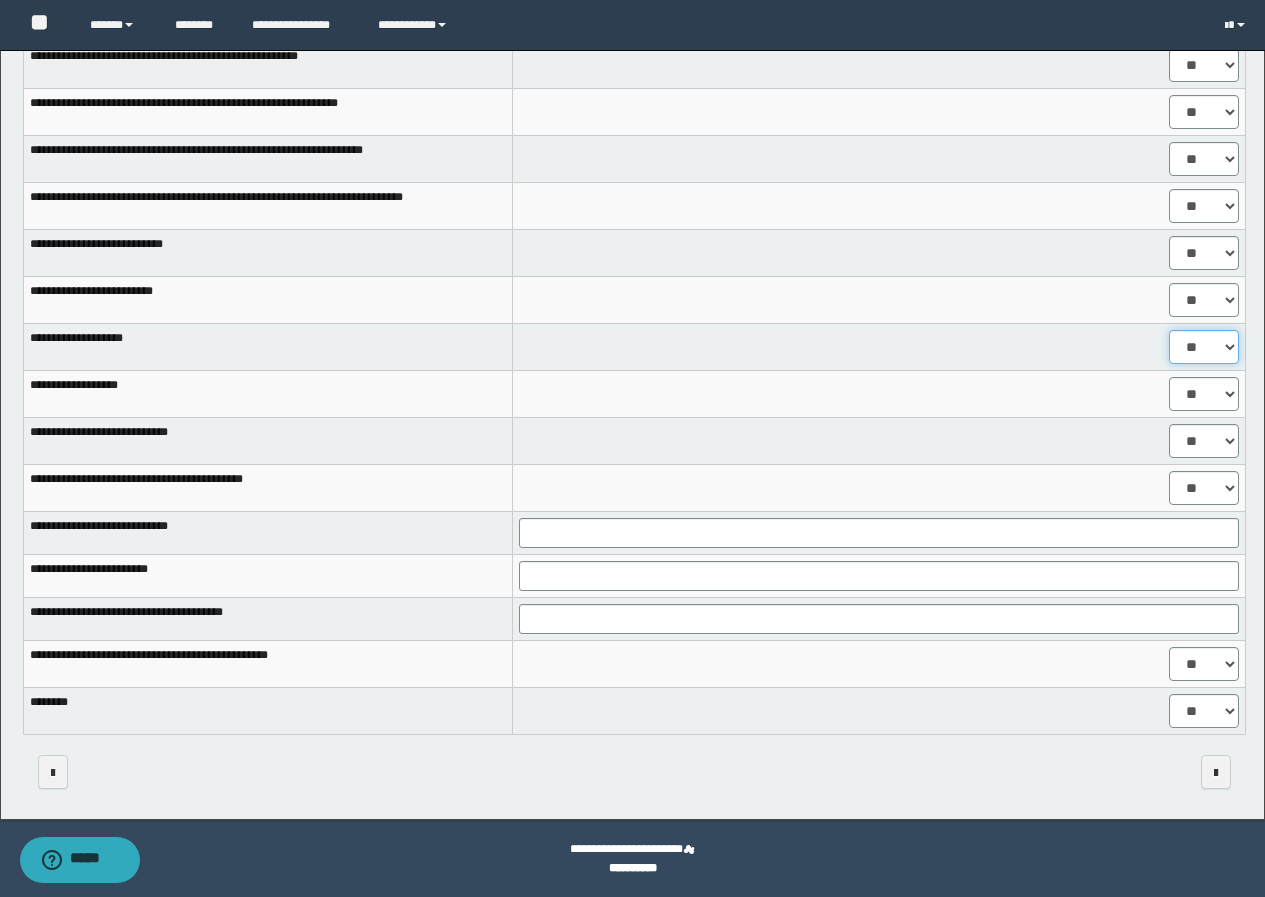 scroll, scrollTop: 1452, scrollLeft: 0, axis: vertical 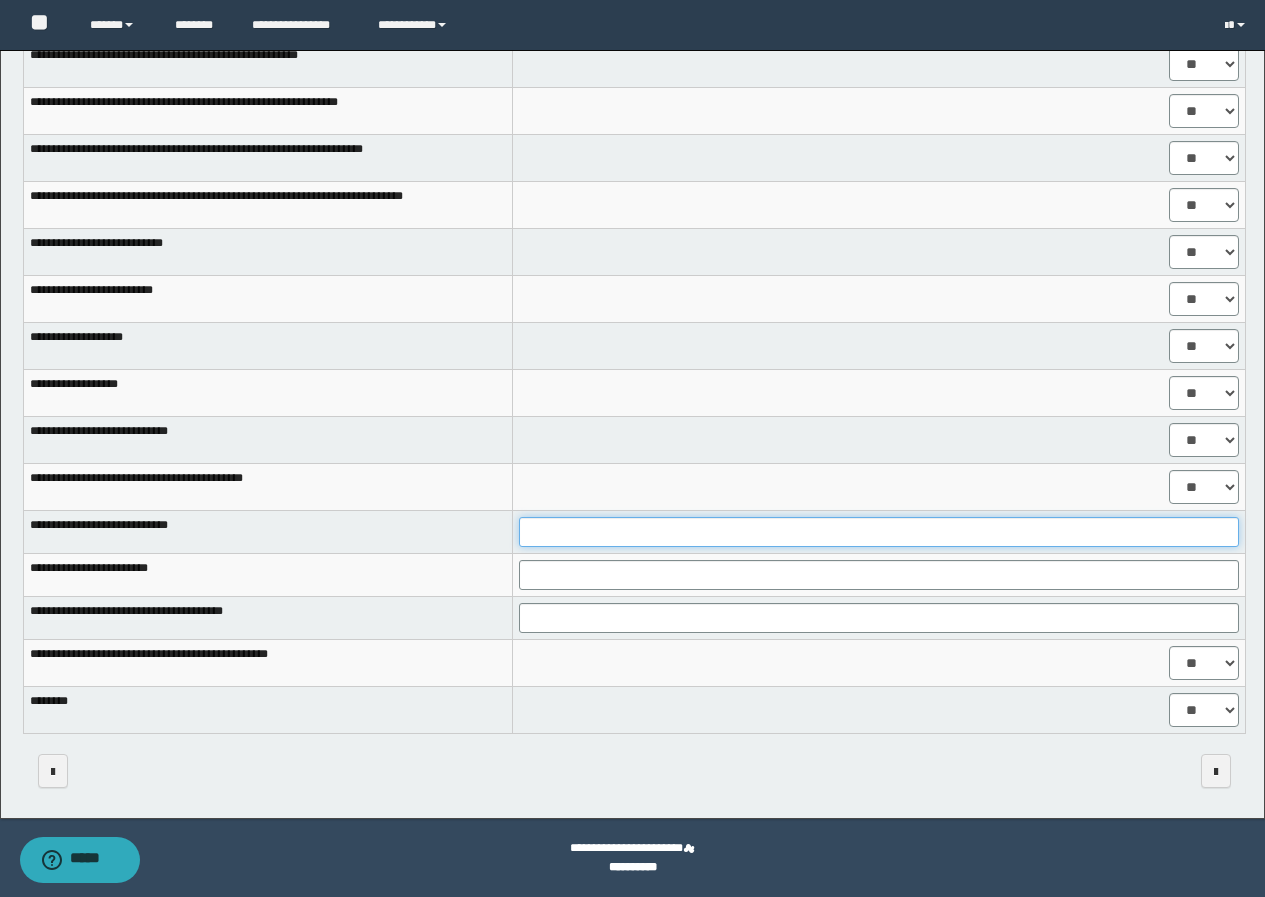 click at bounding box center [879, 532] 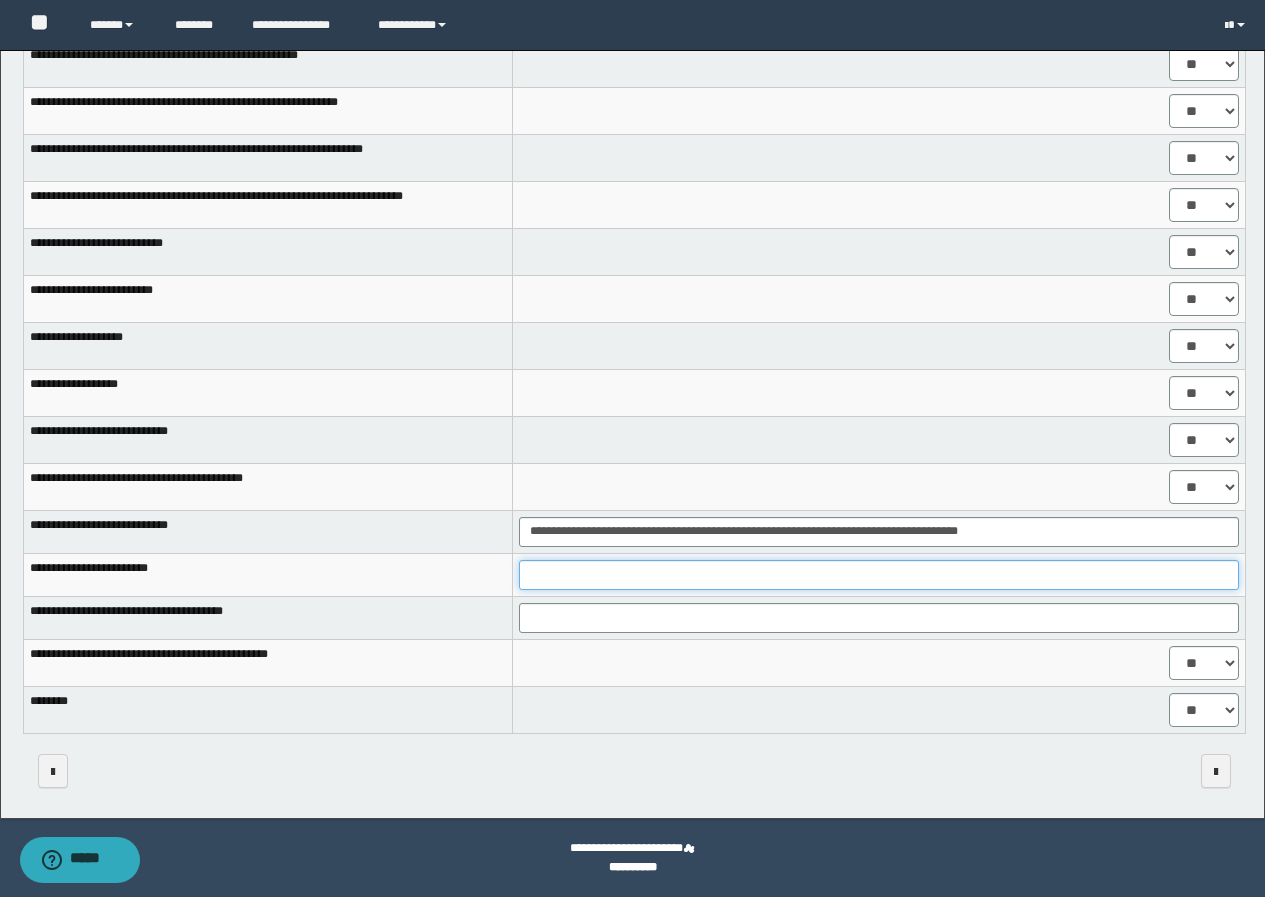 click at bounding box center [879, 575] 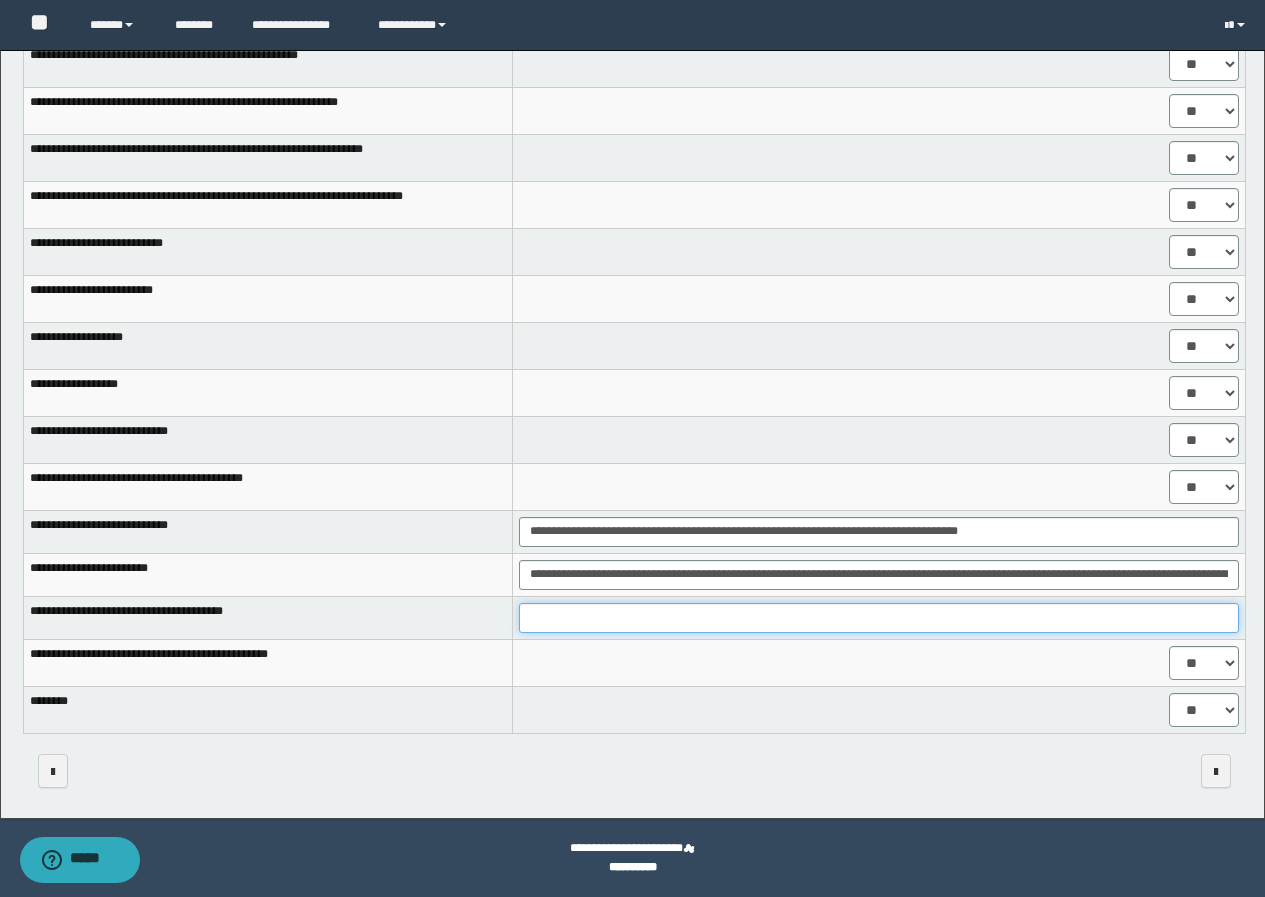 click at bounding box center [879, 618] 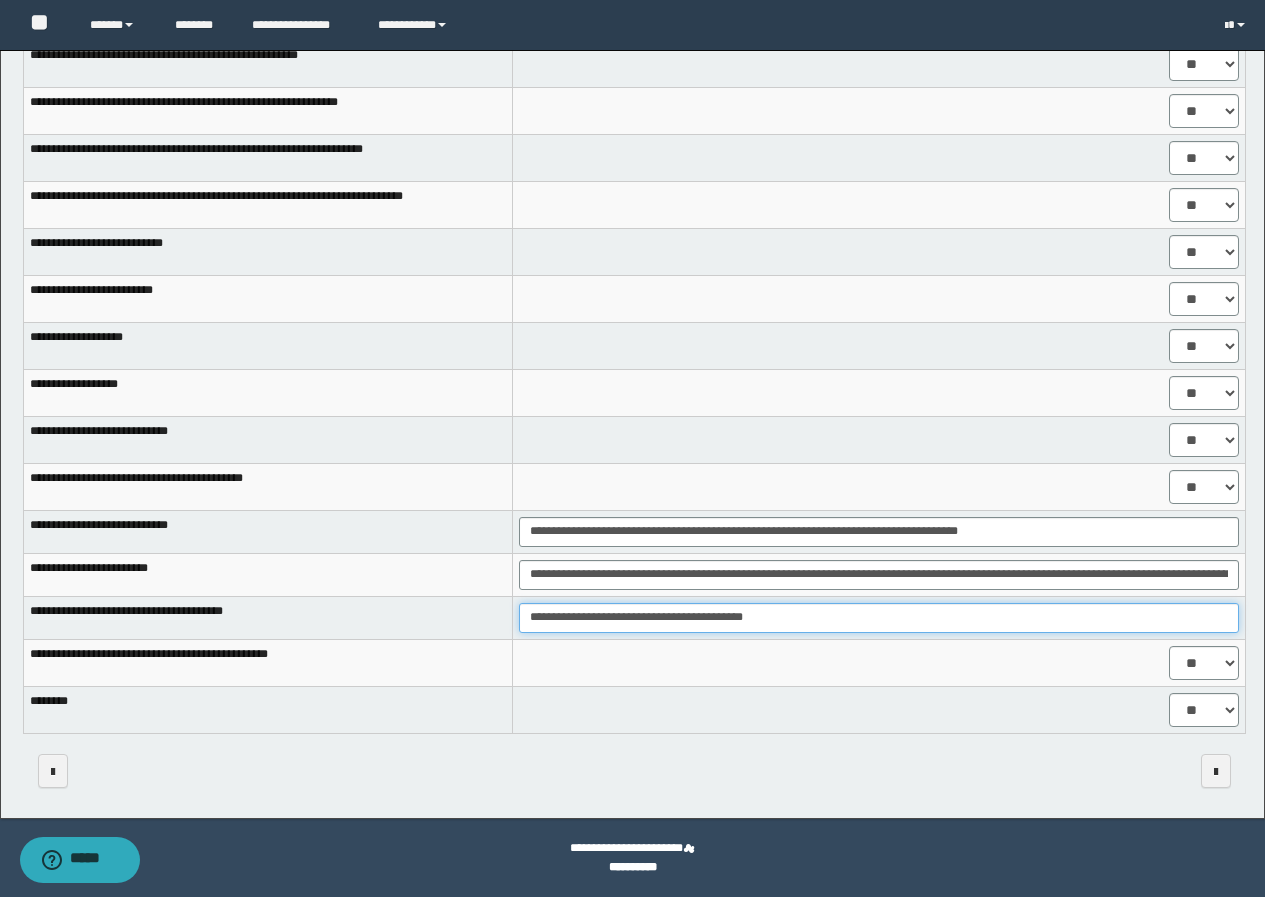 type on "**********" 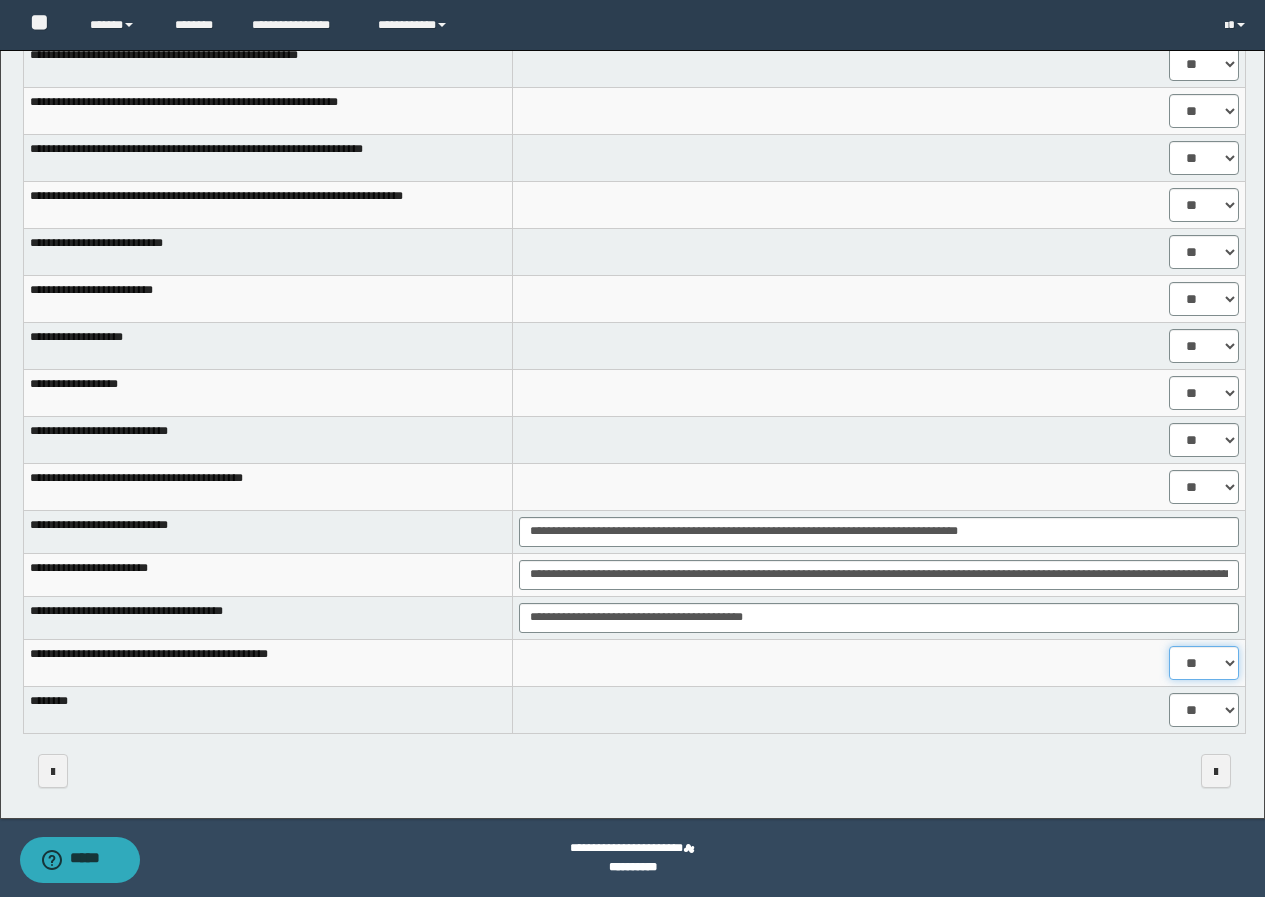 click on "**
**" at bounding box center [1204, 663] 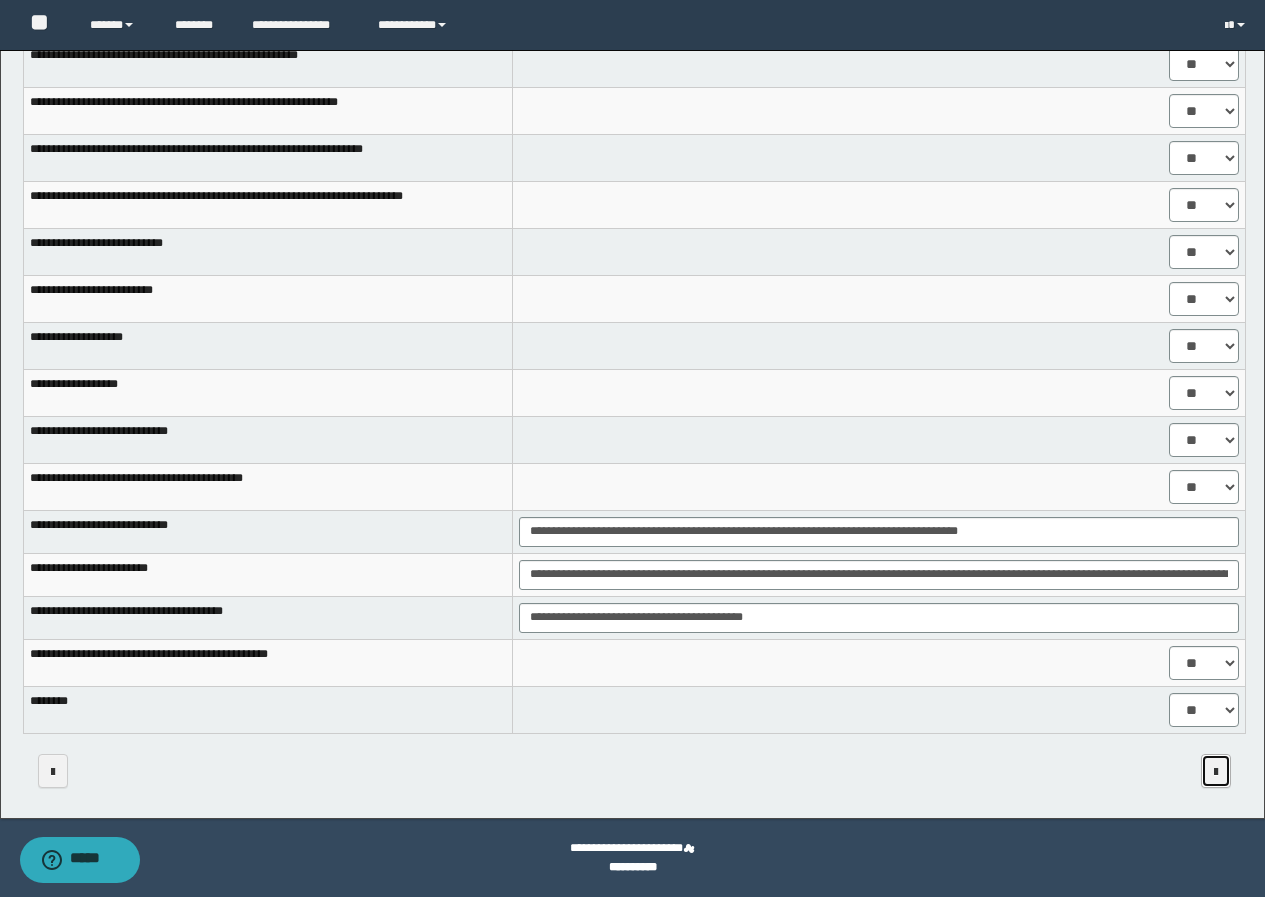 click at bounding box center (1216, 772) 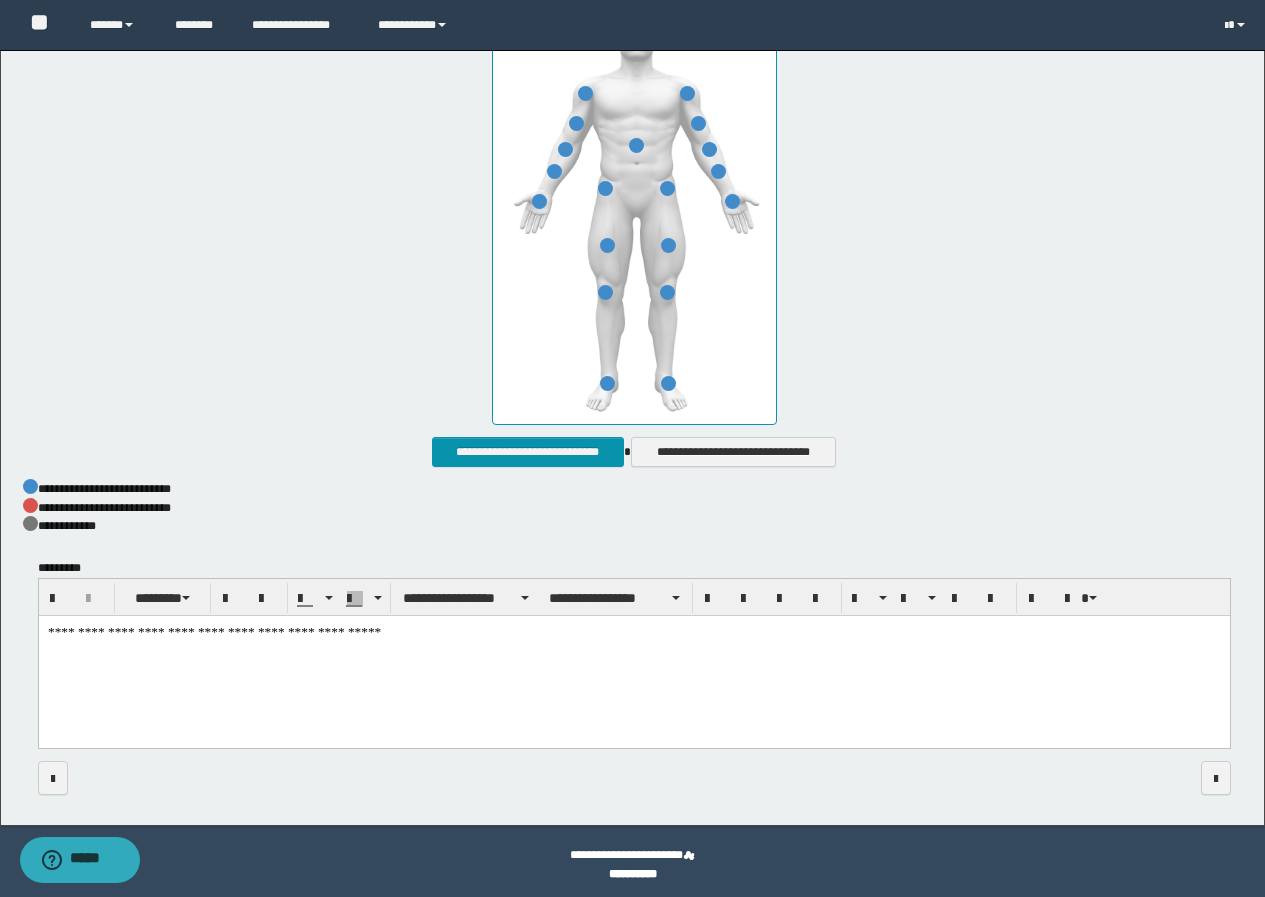 scroll, scrollTop: 881, scrollLeft: 0, axis: vertical 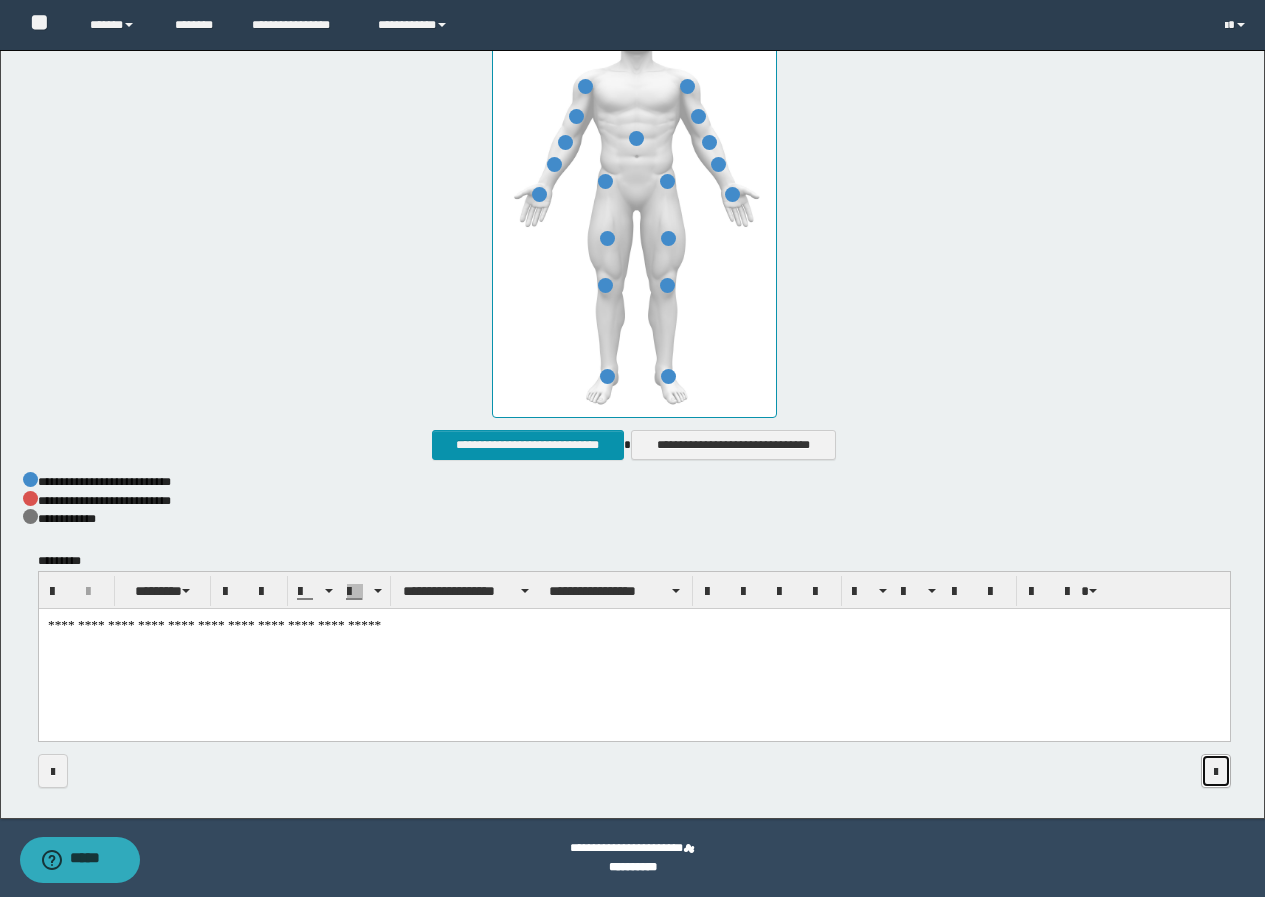 click at bounding box center [1216, 772] 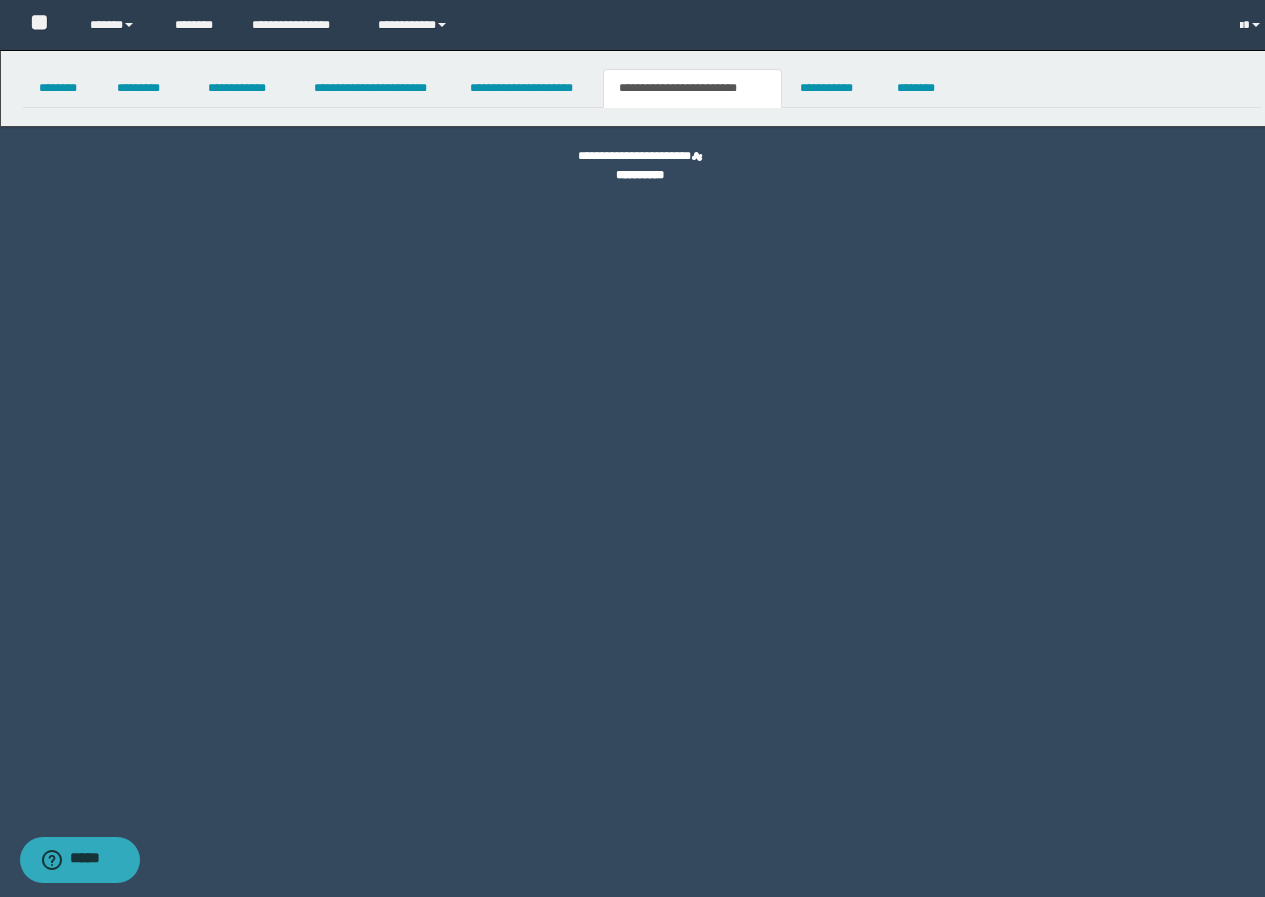 scroll, scrollTop: 0, scrollLeft: 0, axis: both 